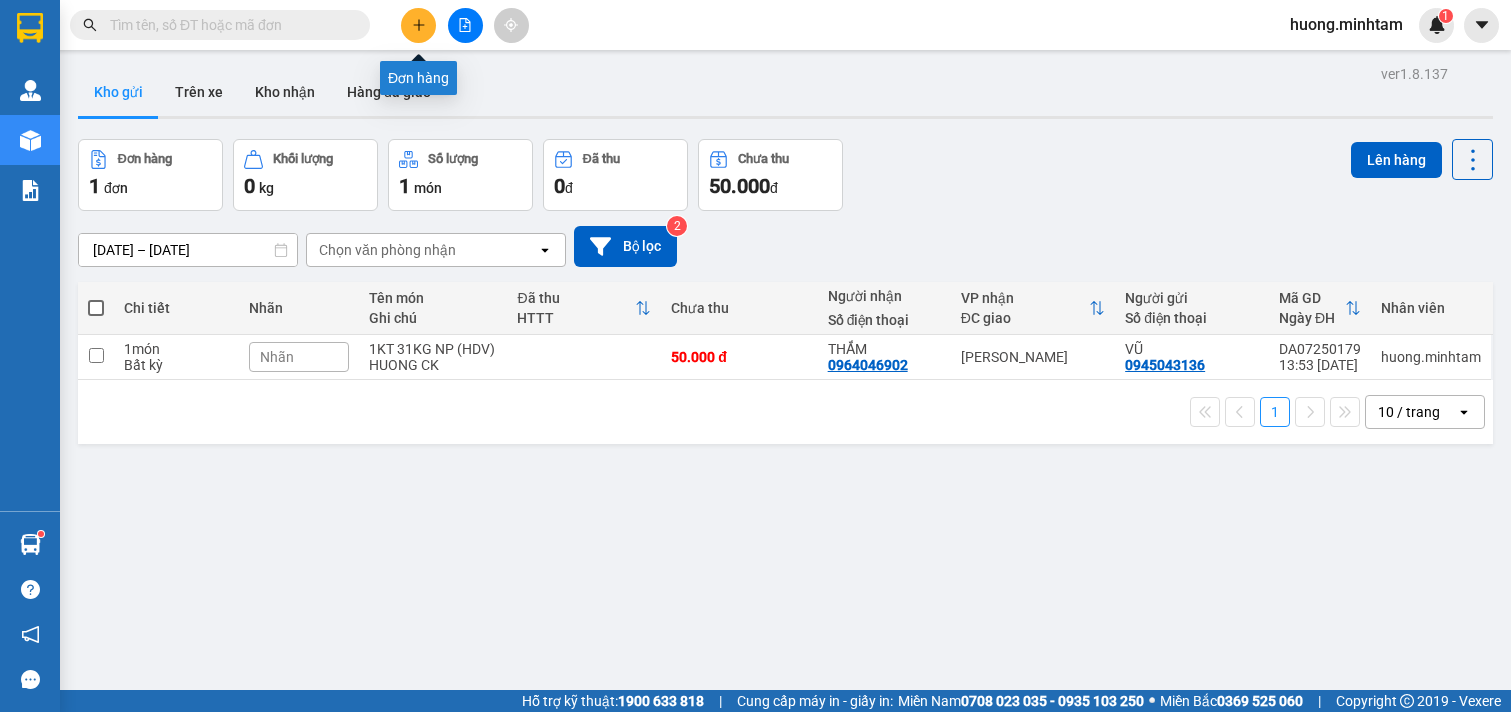 scroll, scrollTop: 0, scrollLeft: 0, axis: both 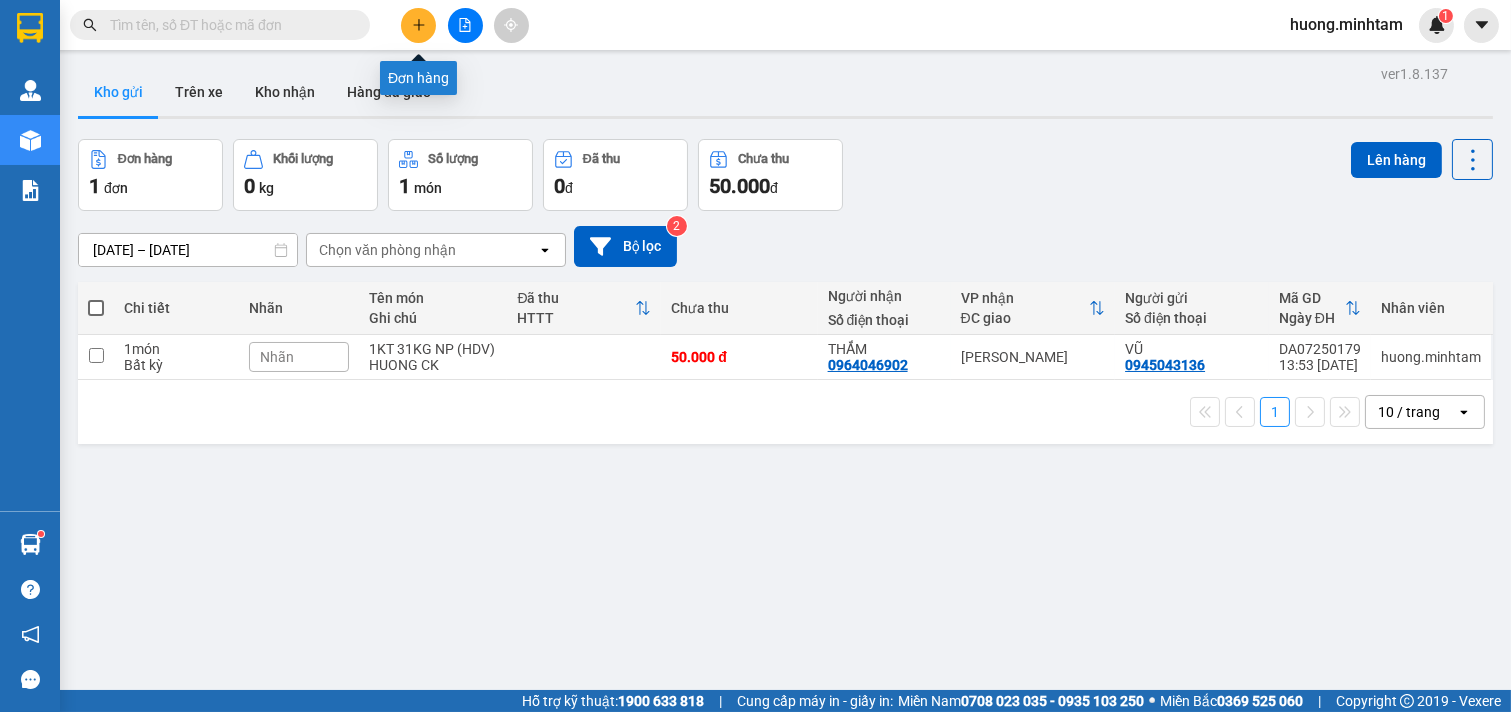 click 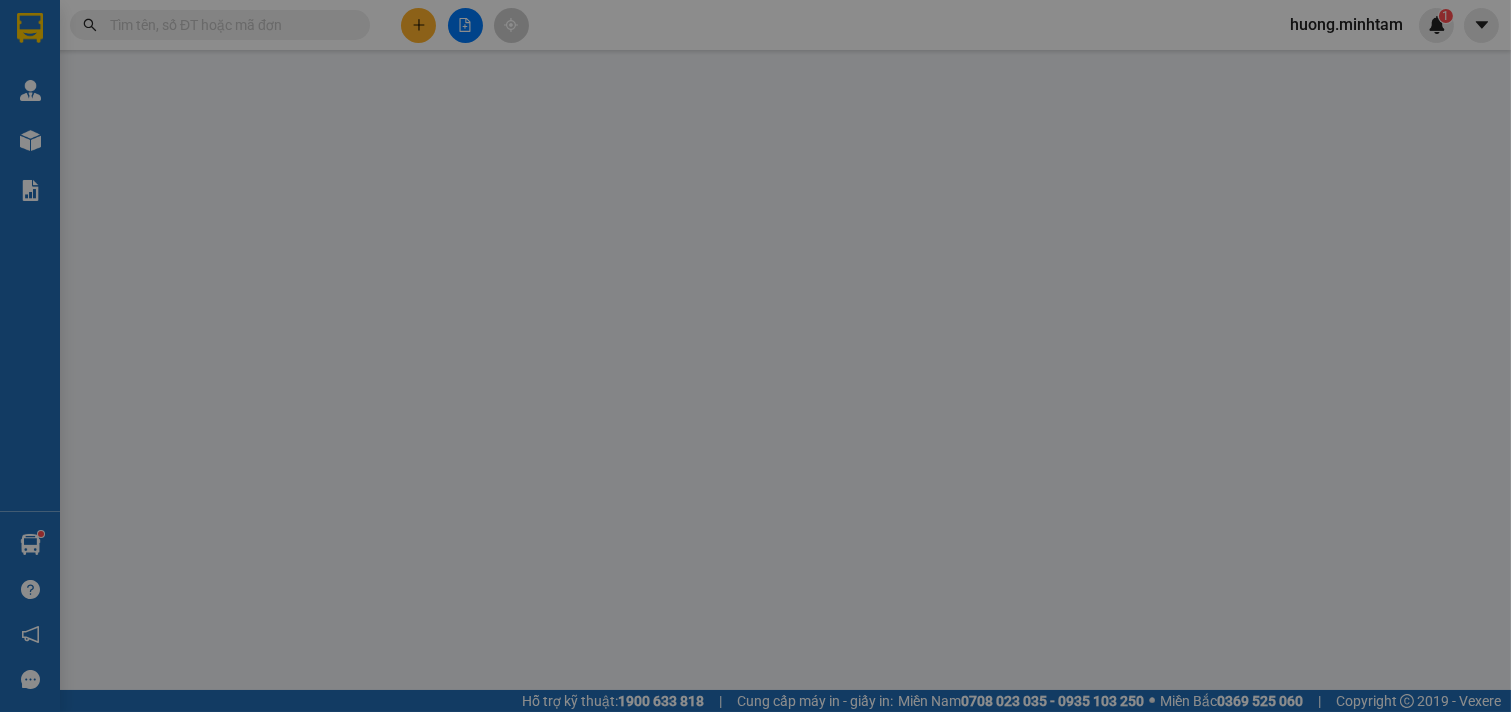 scroll, scrollTop: 0, scrollLeft: 0, axis: both 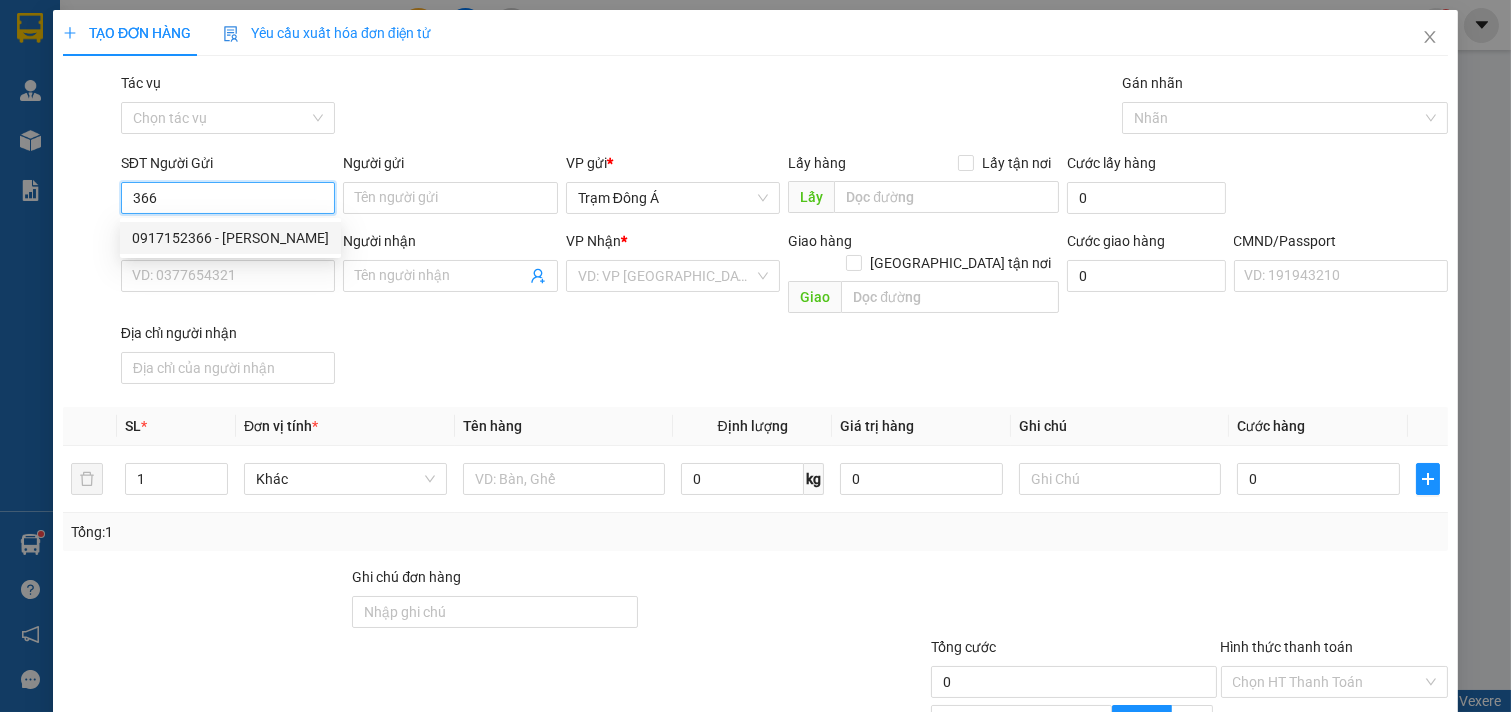 click on "0917152366 - [PERSON_NAME]" at bounding box center (230, 238) 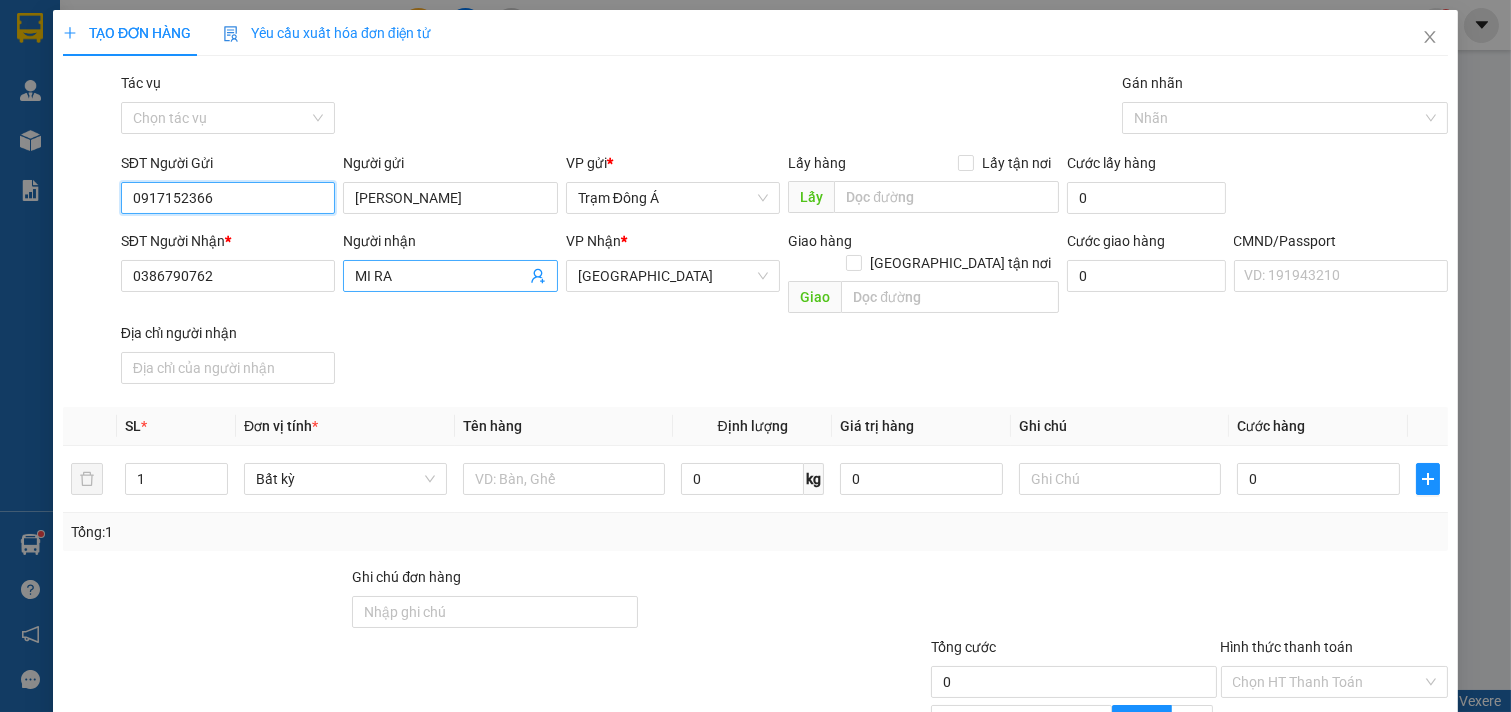 type on "0917152366" 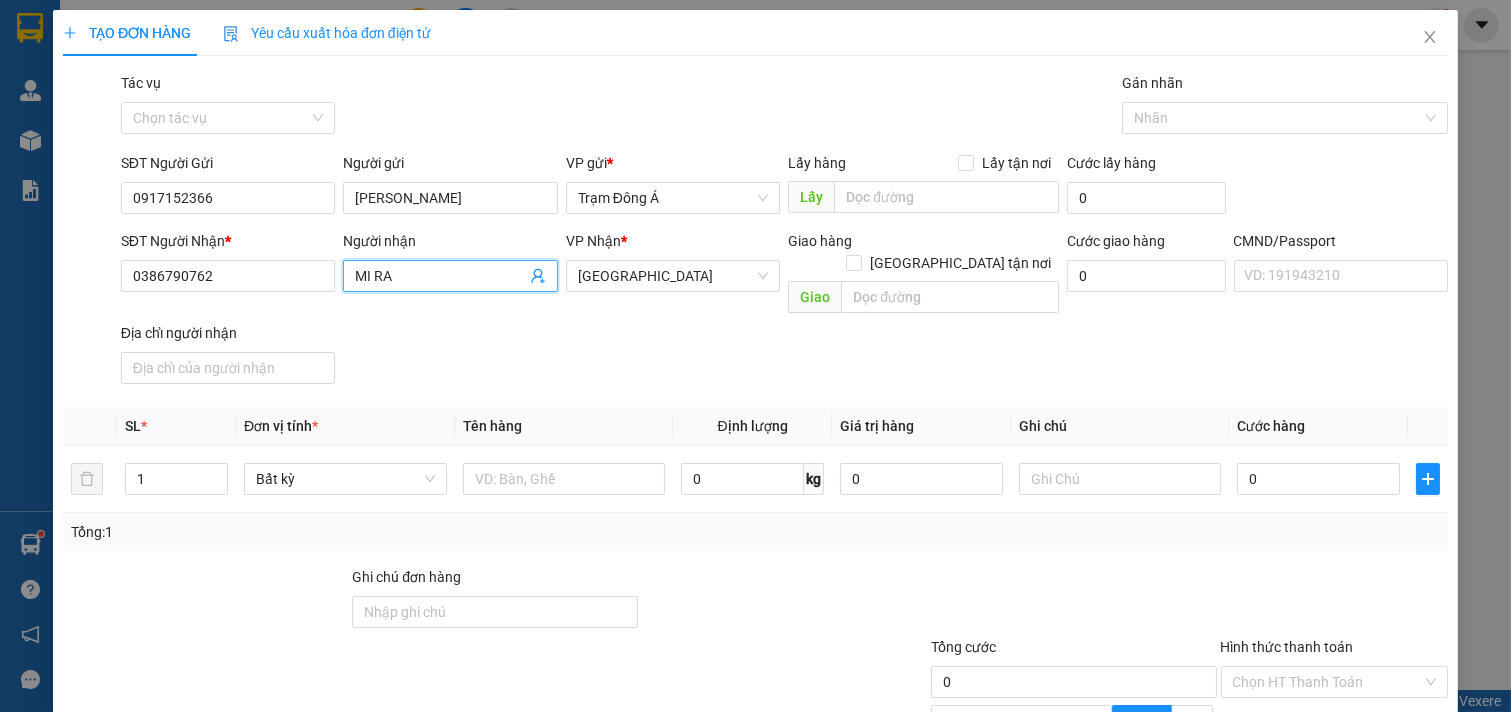 click 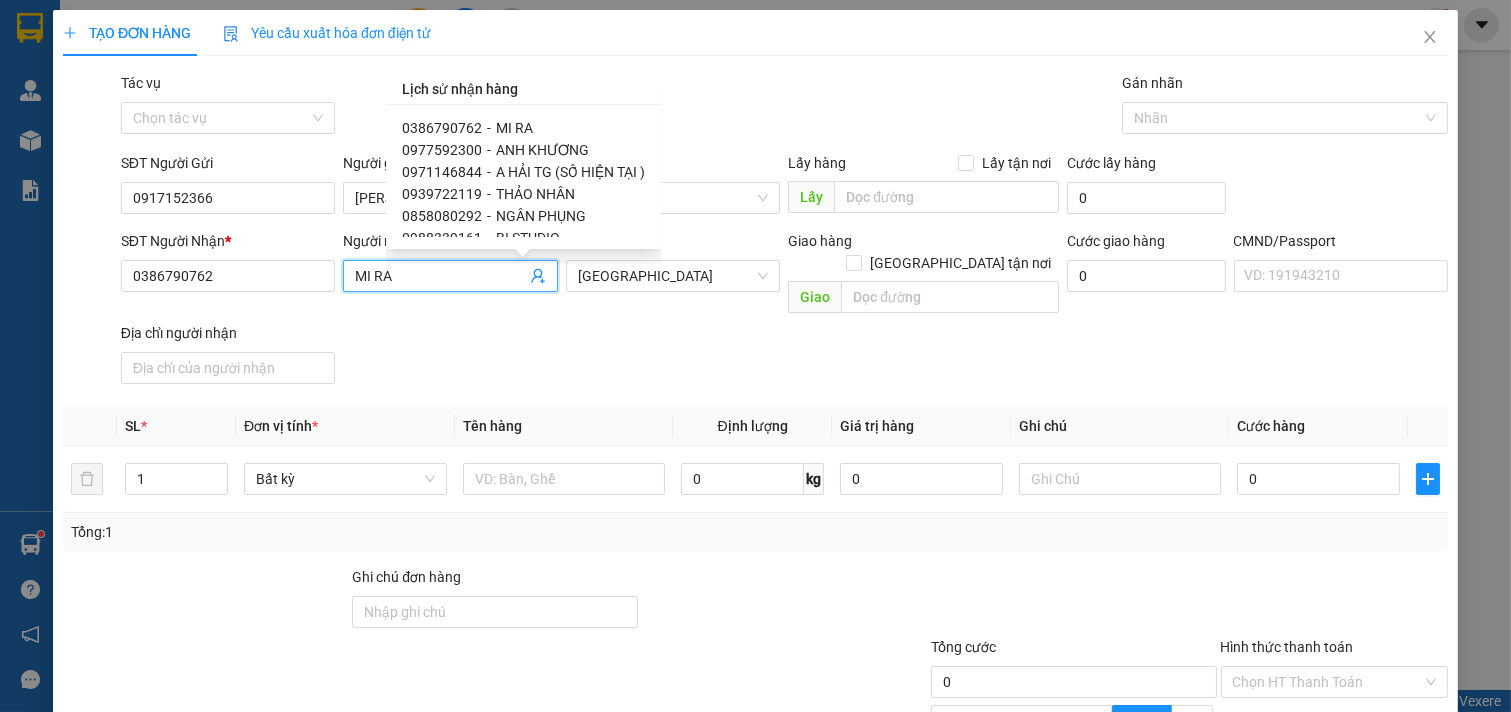 click on "NGÂN PHỤNG" at bounding box center (541, 216) 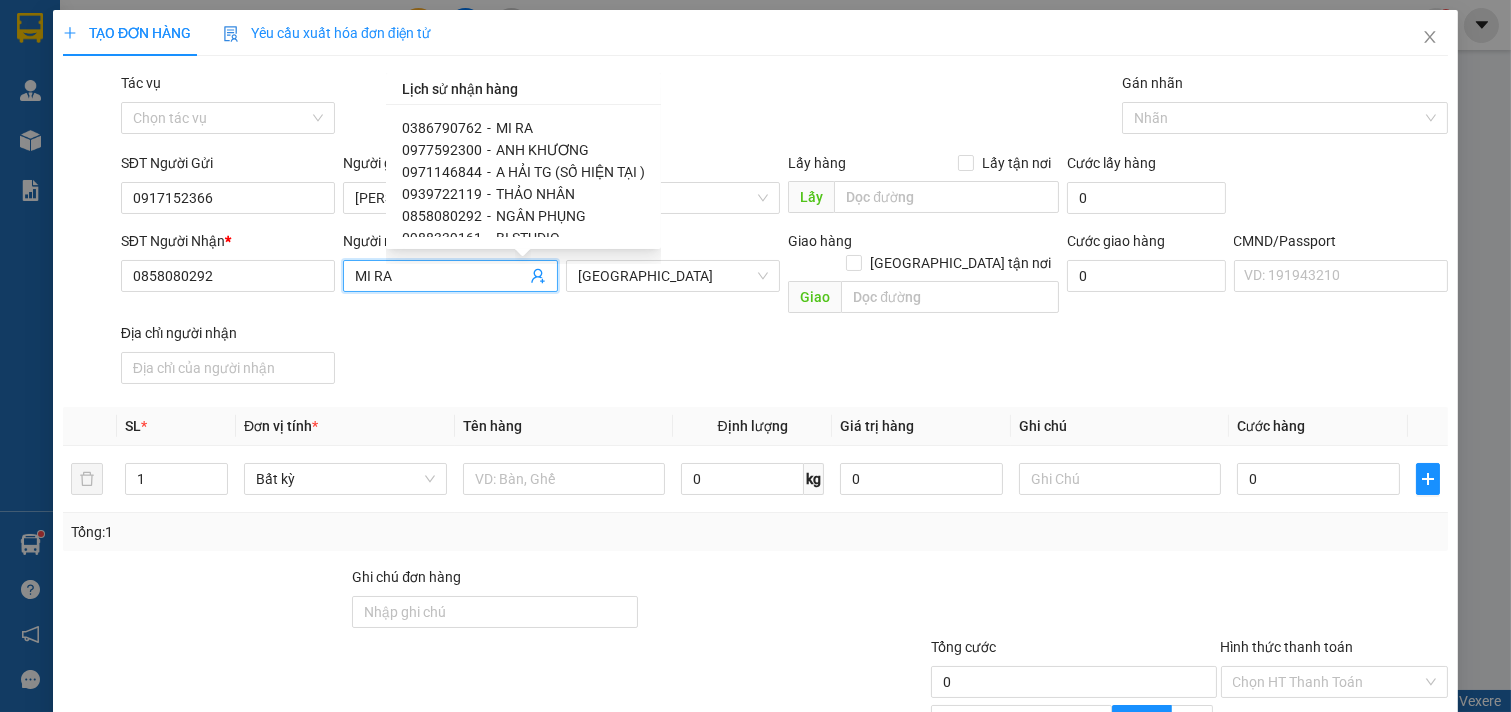 type on "NGÂN PHỤNG" 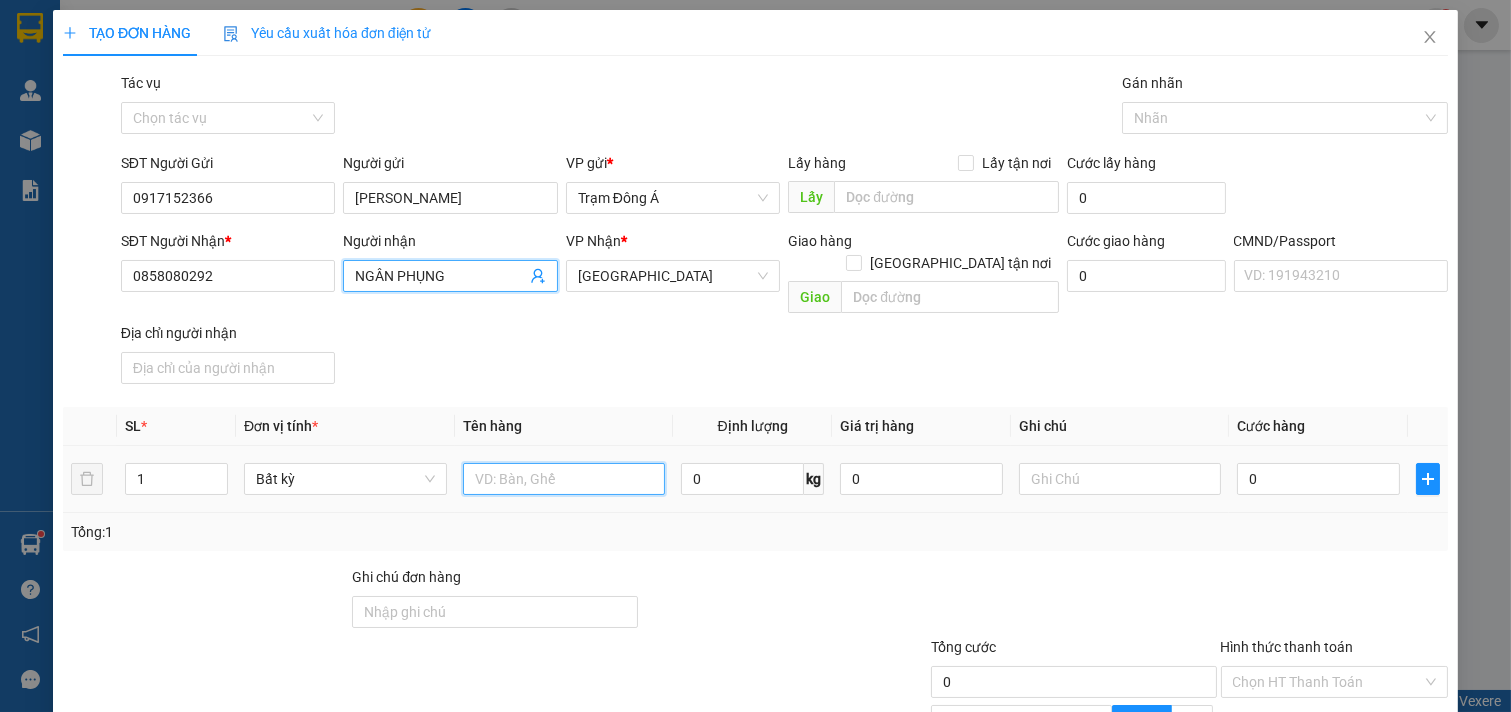 click at bounding box center [564, 479] 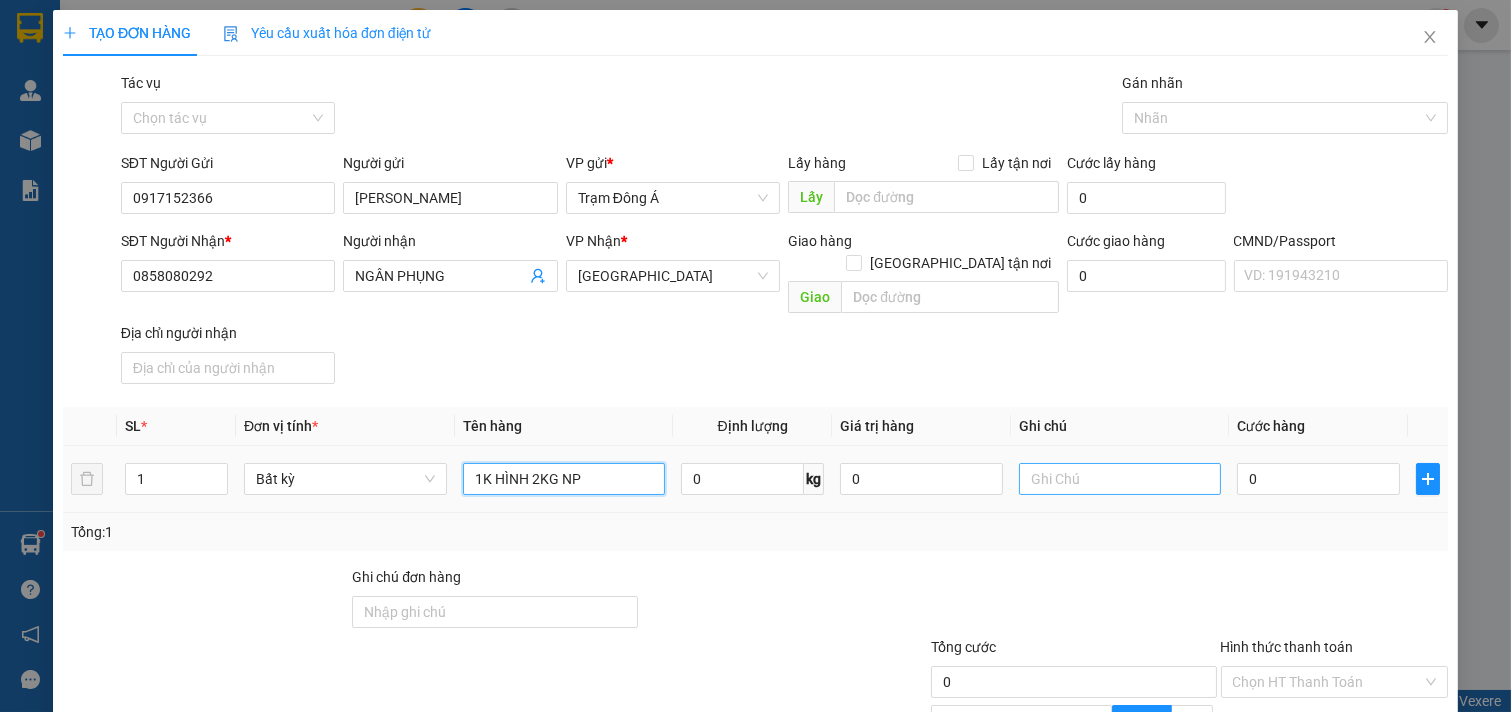 type on "1K HÌNH 2KG NP" 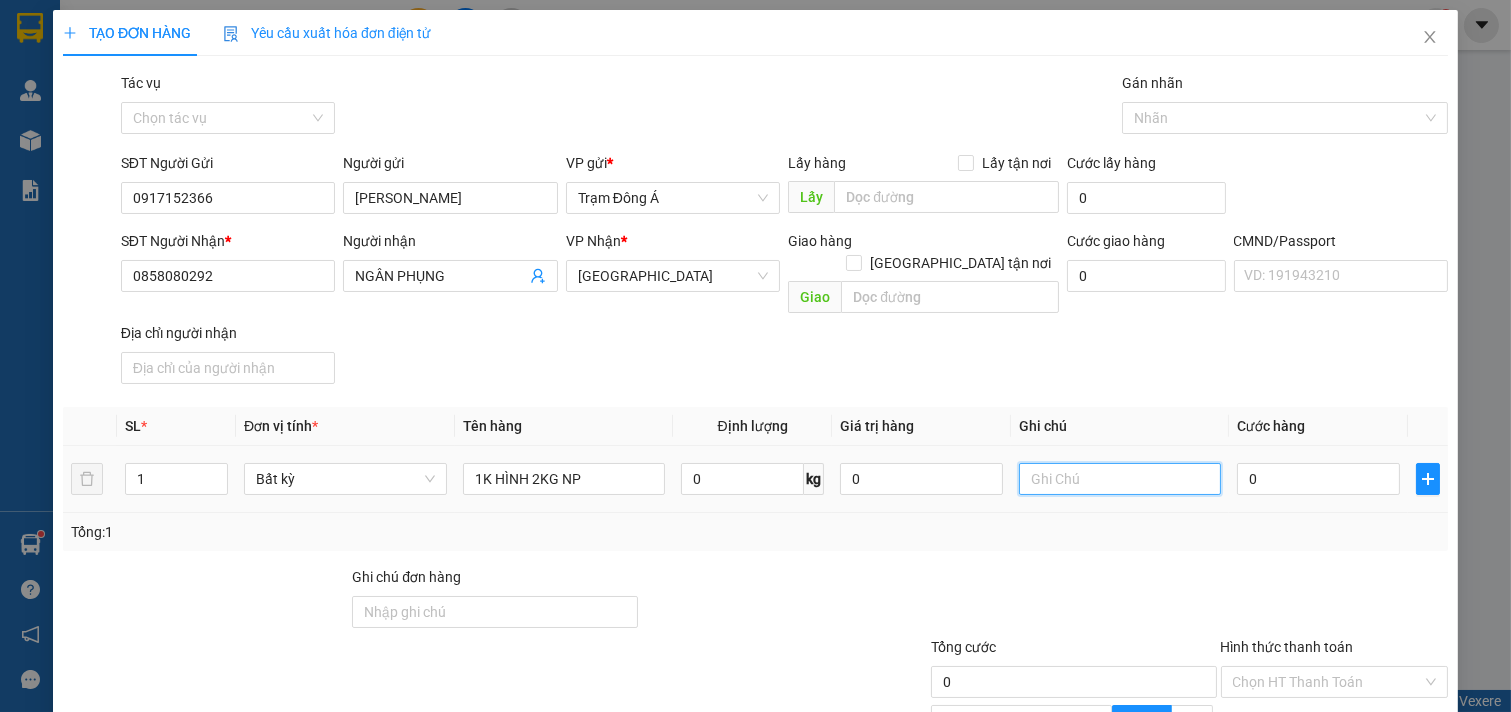 click at bounding box center [1120, 479] 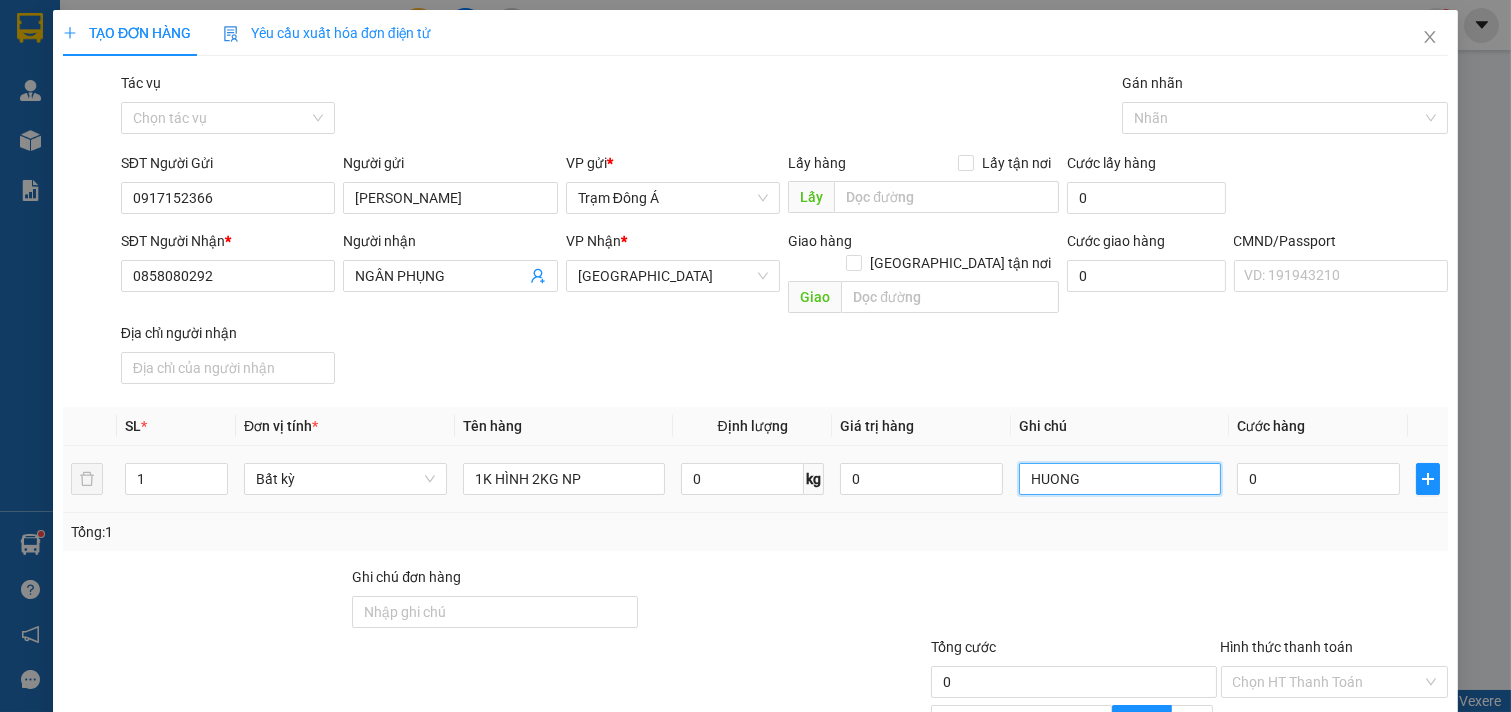 type on "HUONG" 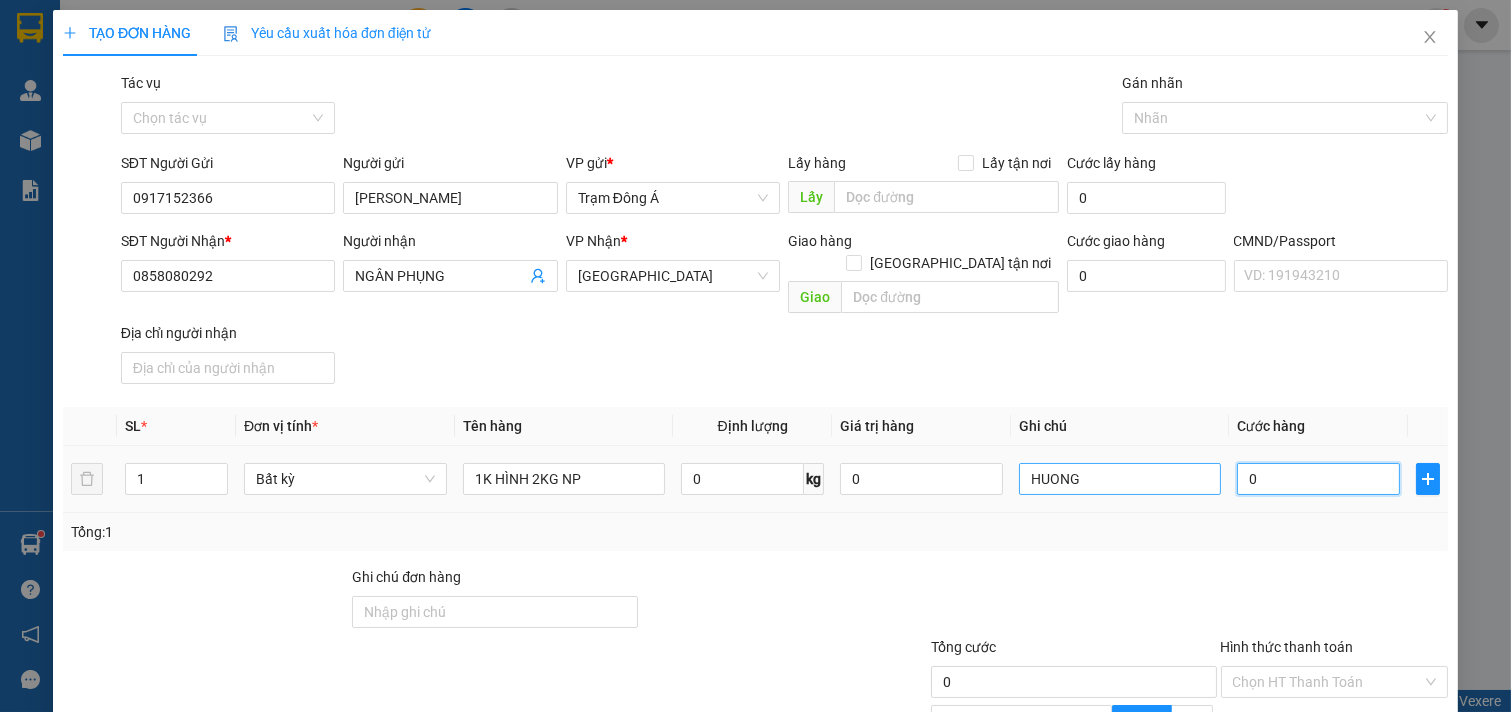type on "2" 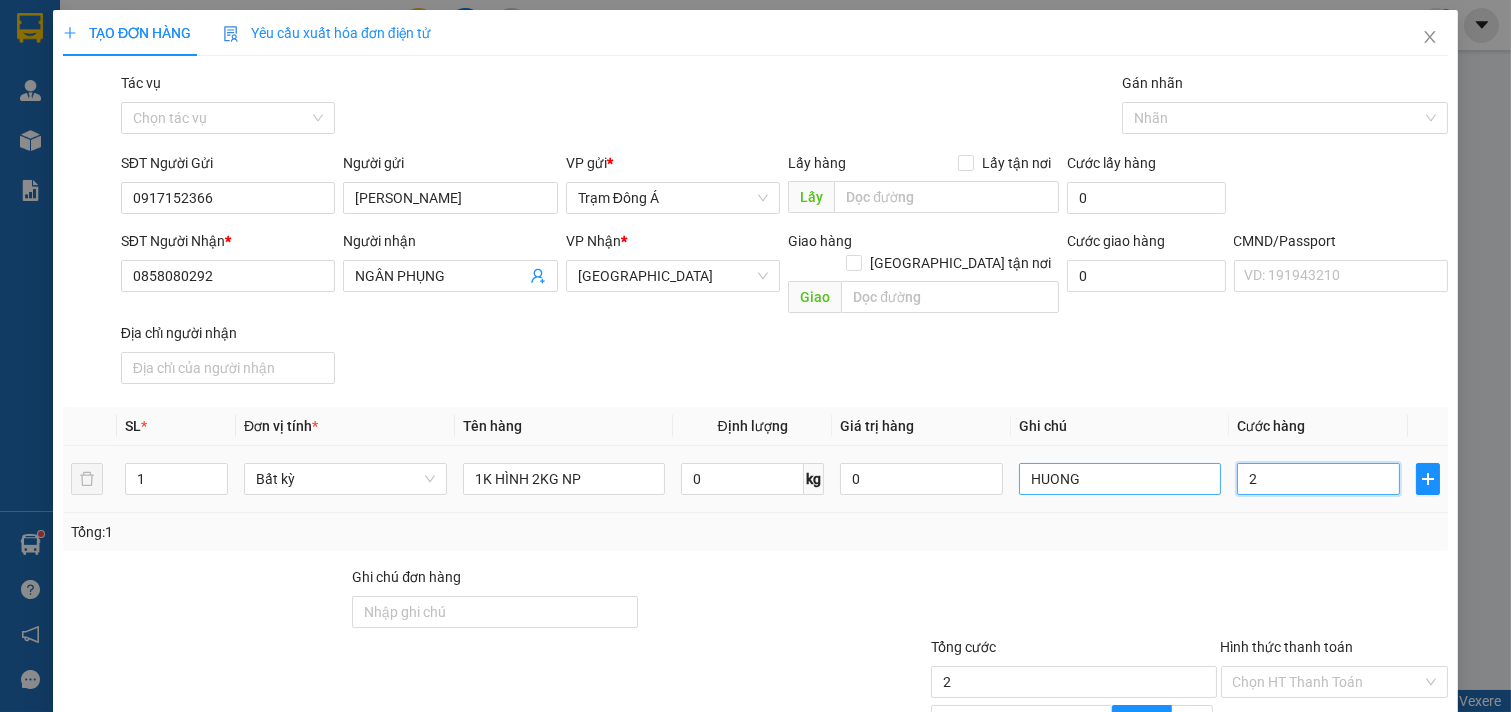 type on "20" 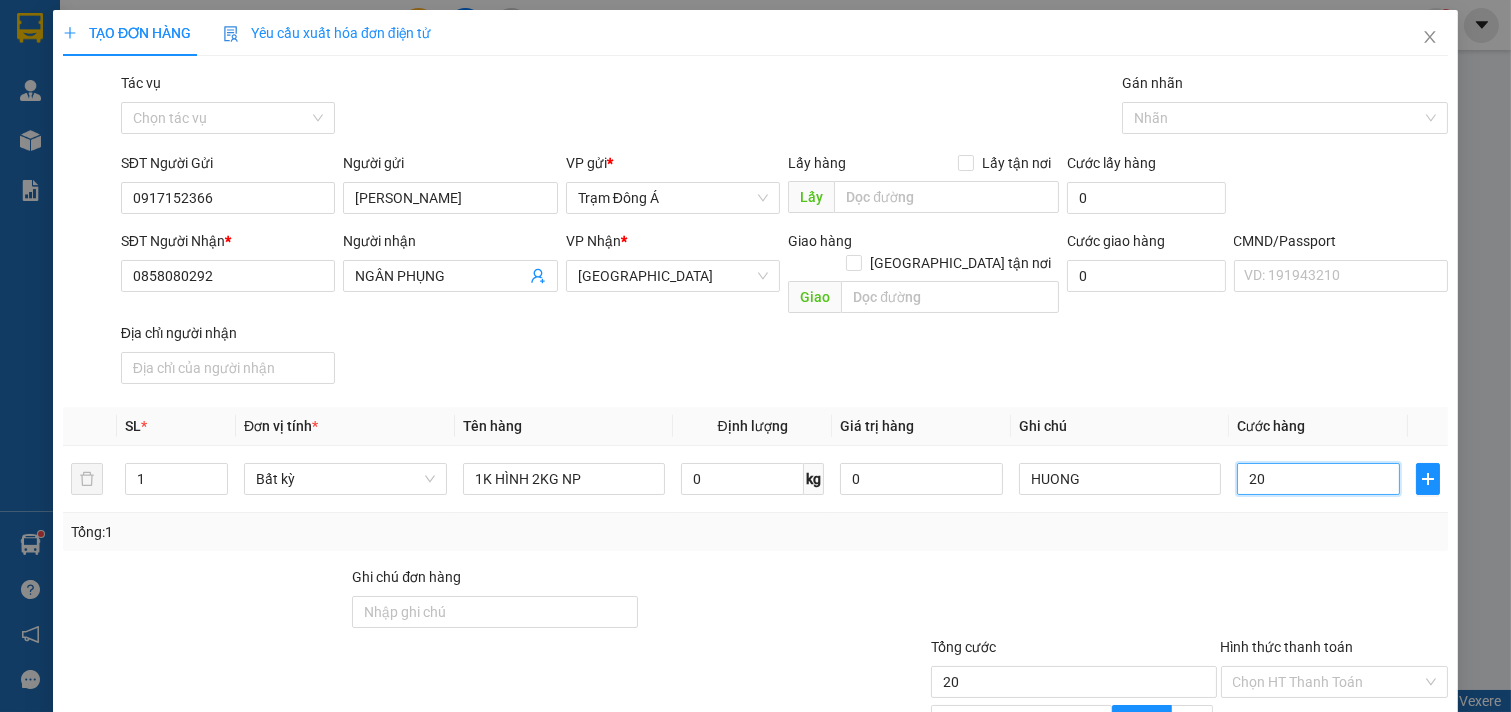 scroll, scrollTop: 200, scrollLeft: 0, axis: vertical 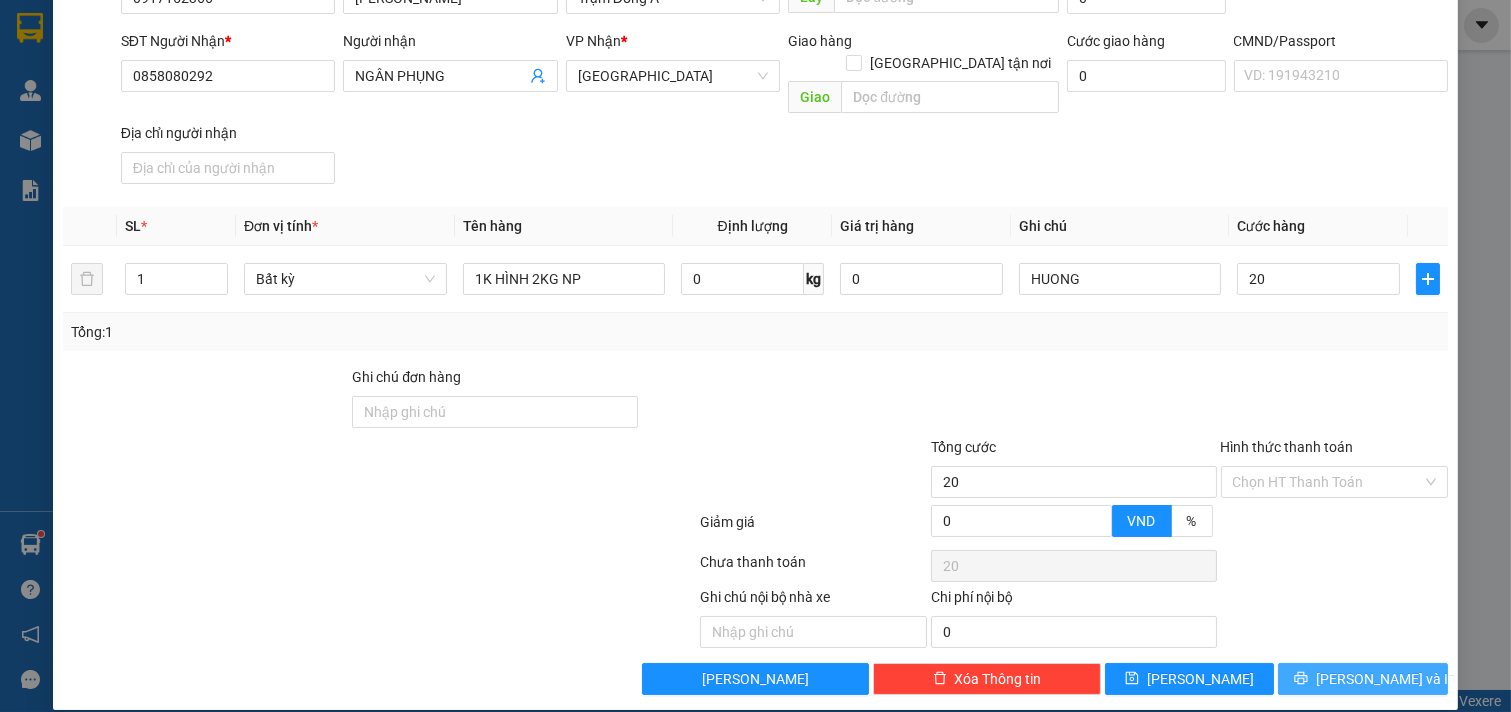 type on "20.000" 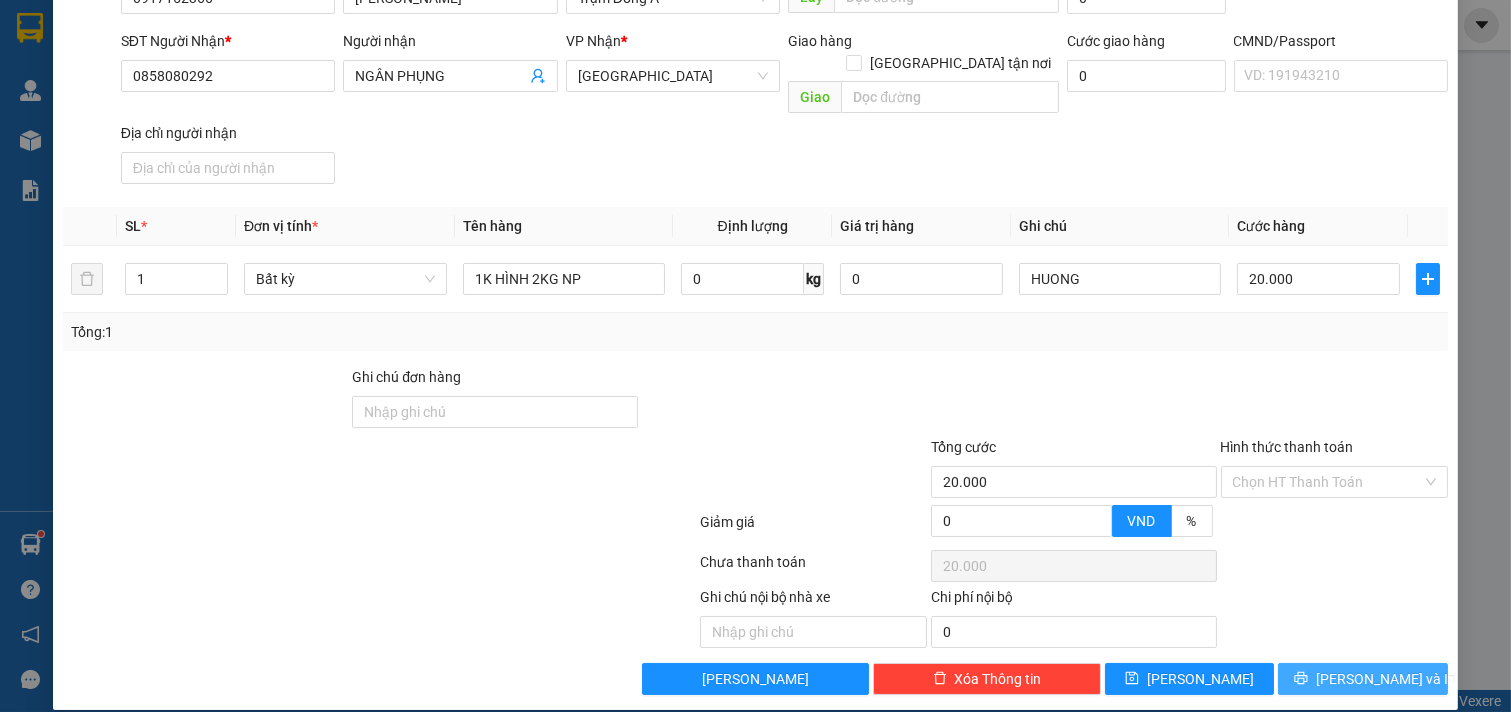 click 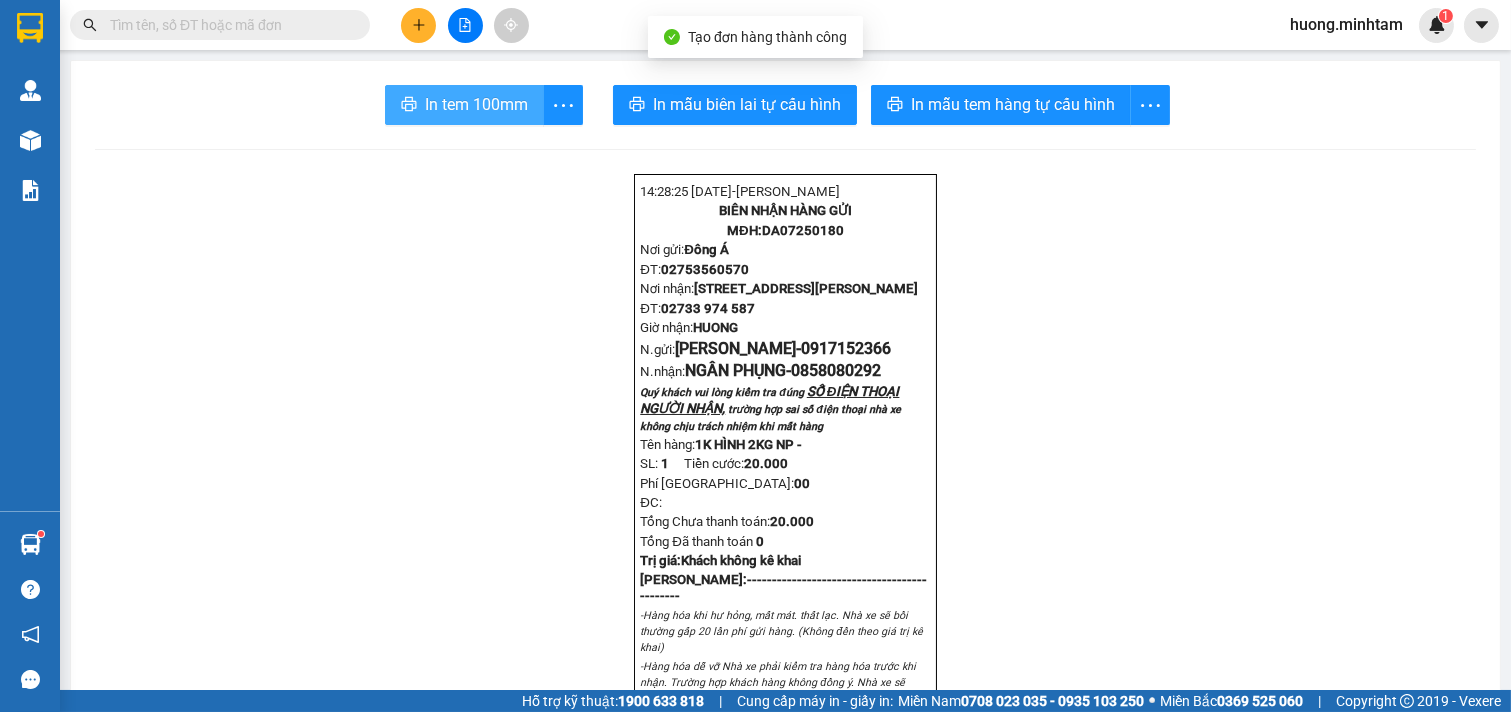 drag, startPoint x: 451, startPoint y: 101, endPoint x: 1507, endPoint y: 566, distance: 1153.8462 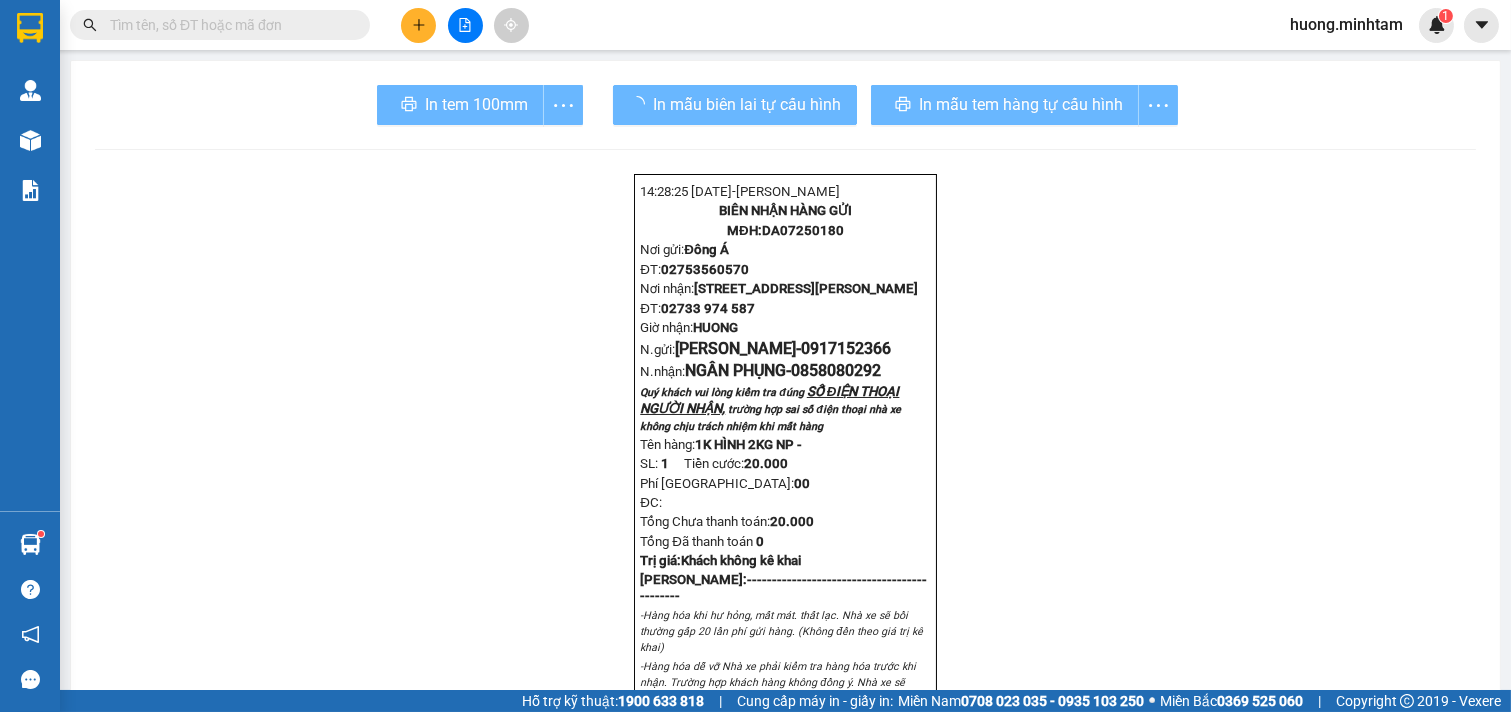 click 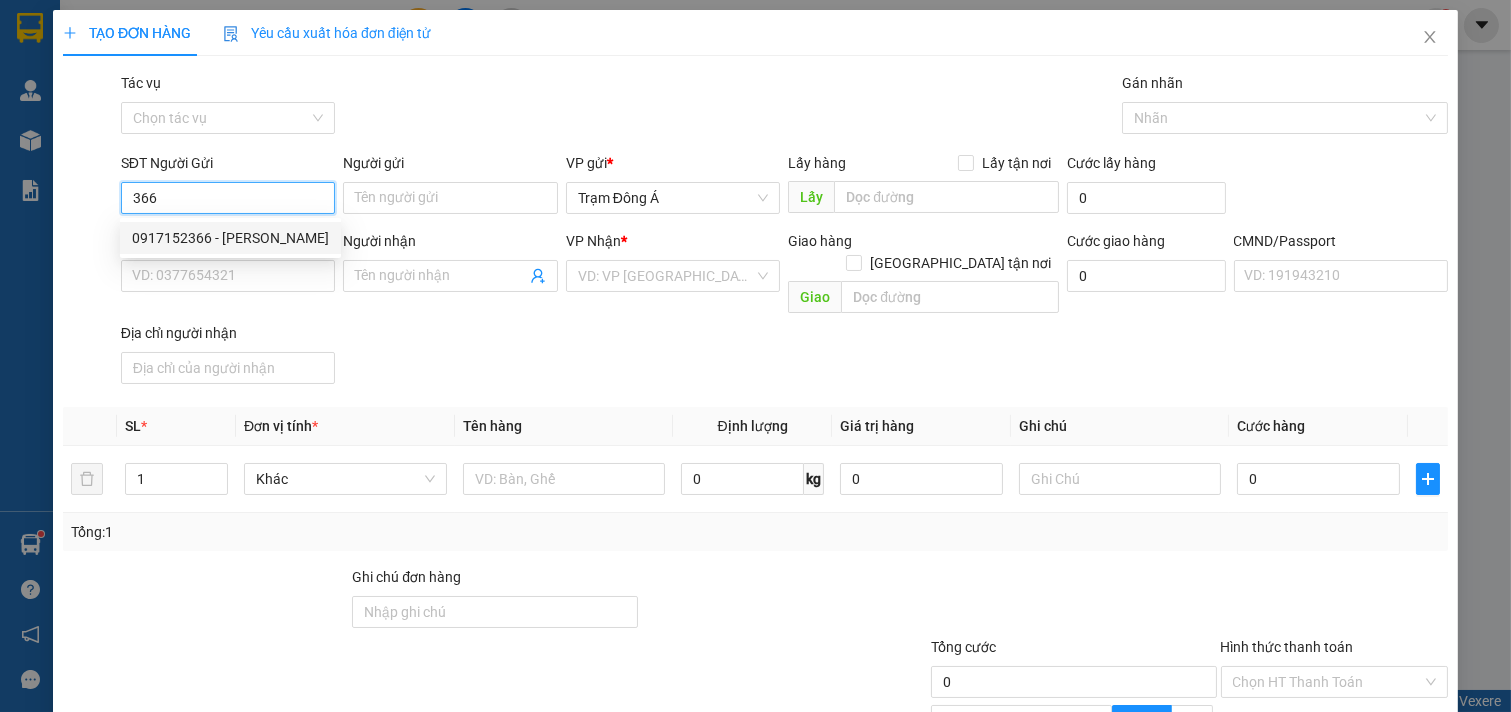 click on "0917152366 - [PERSON_NAME]" at bounding box center [230, 238] 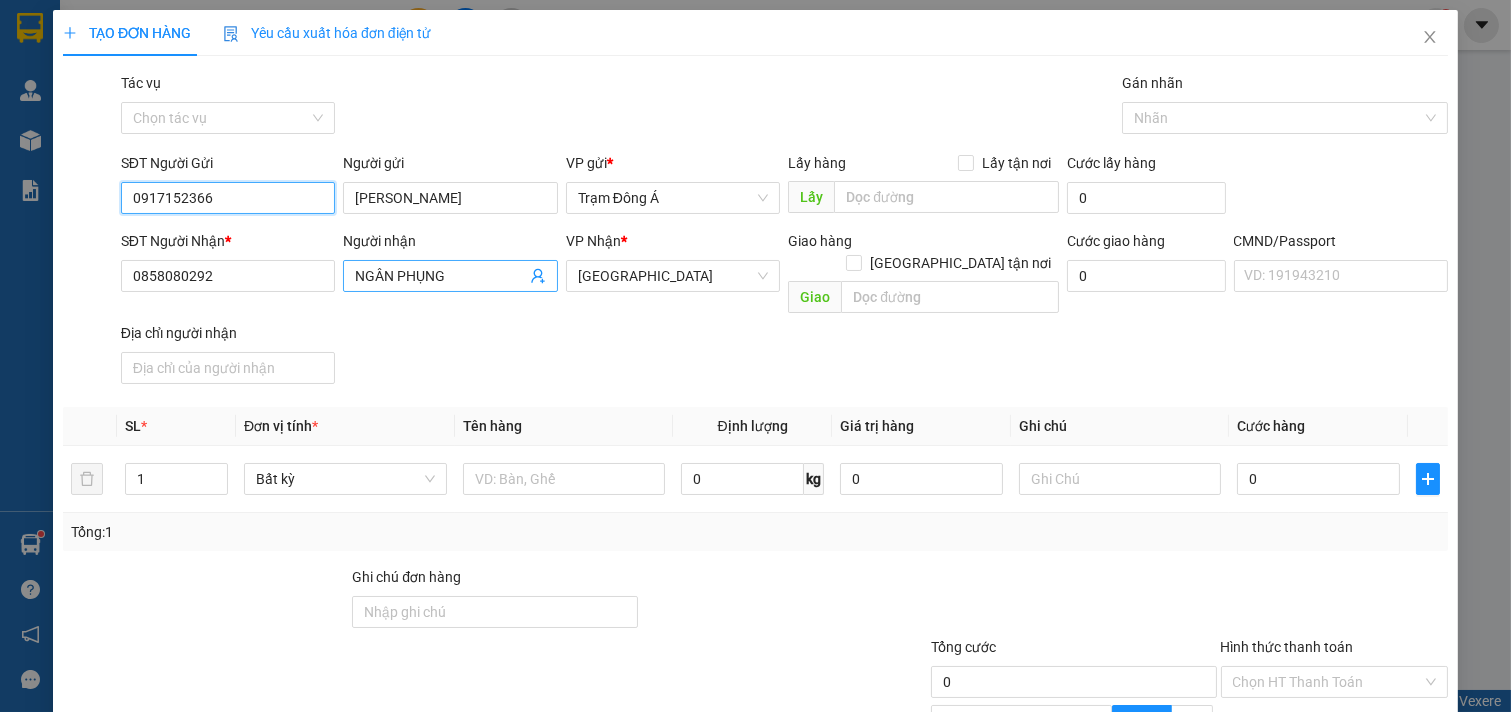 type on "0917152366" 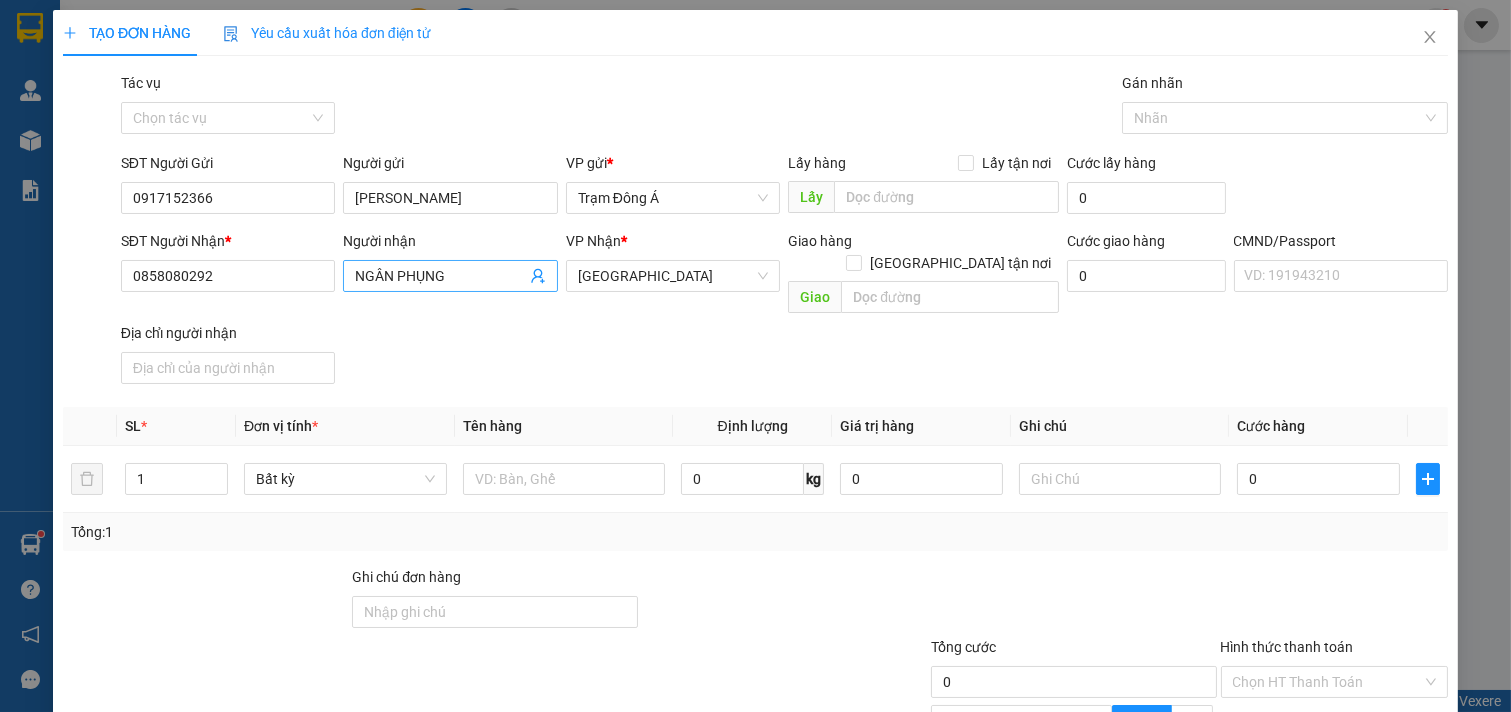 click 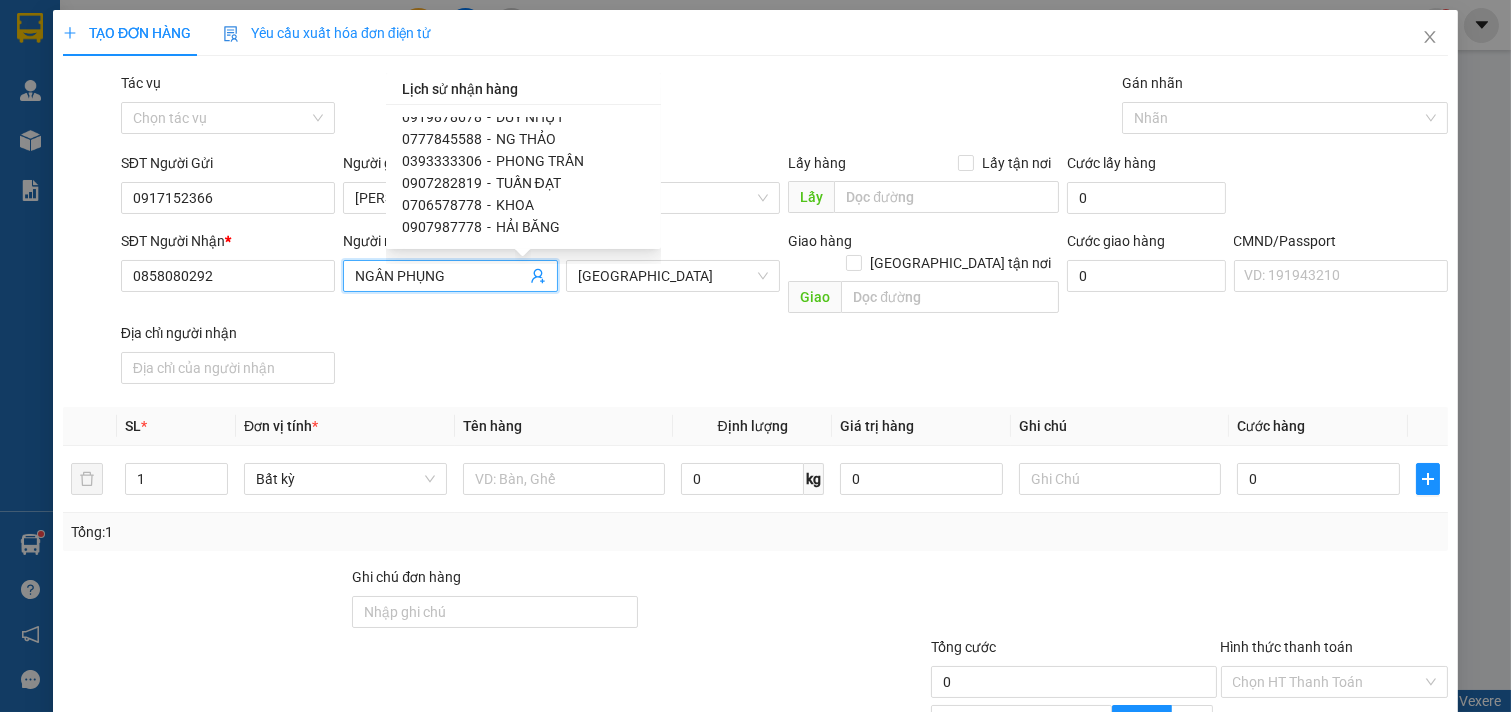 scroll, scrollTop: 736, scrollLeft: 0, axis: vertical 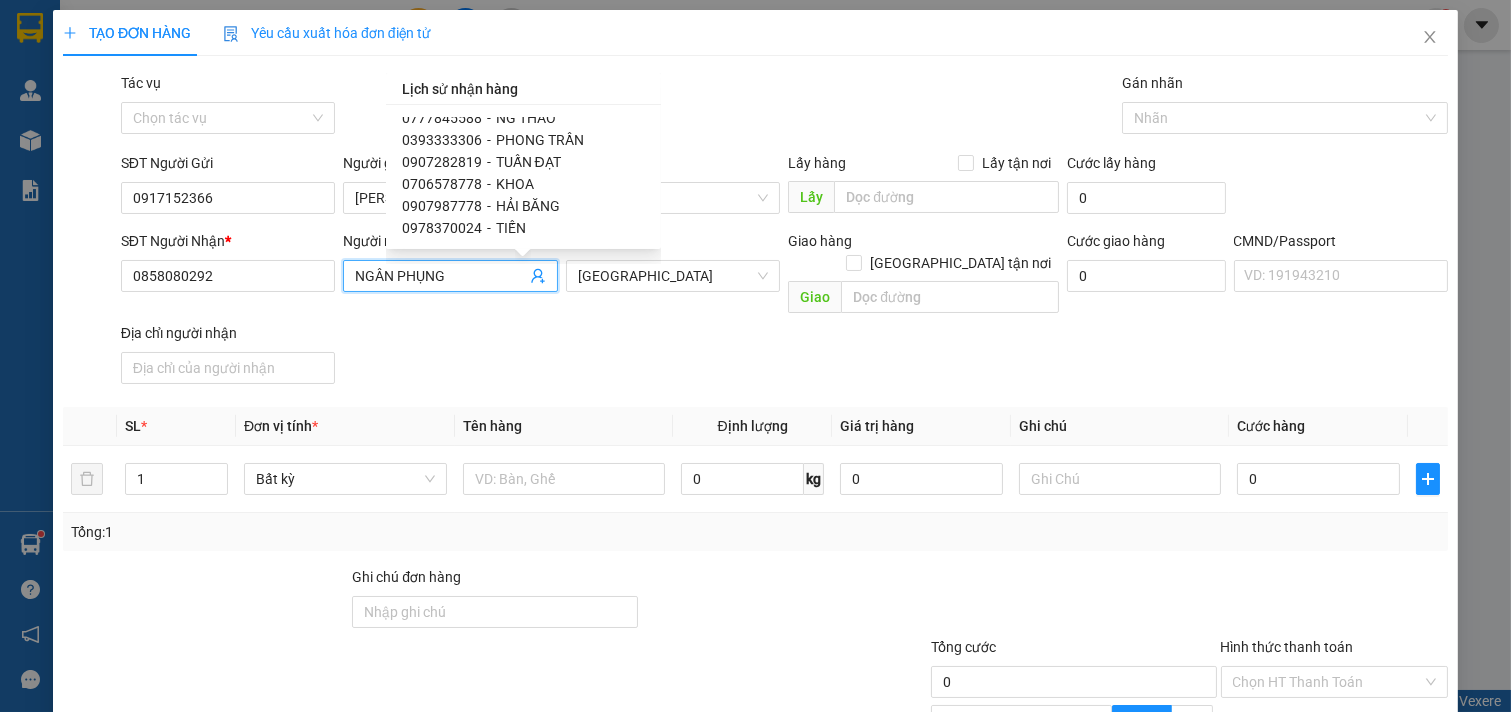 click on "TUẤN ĐẠT" at bounding box center [528, 162] 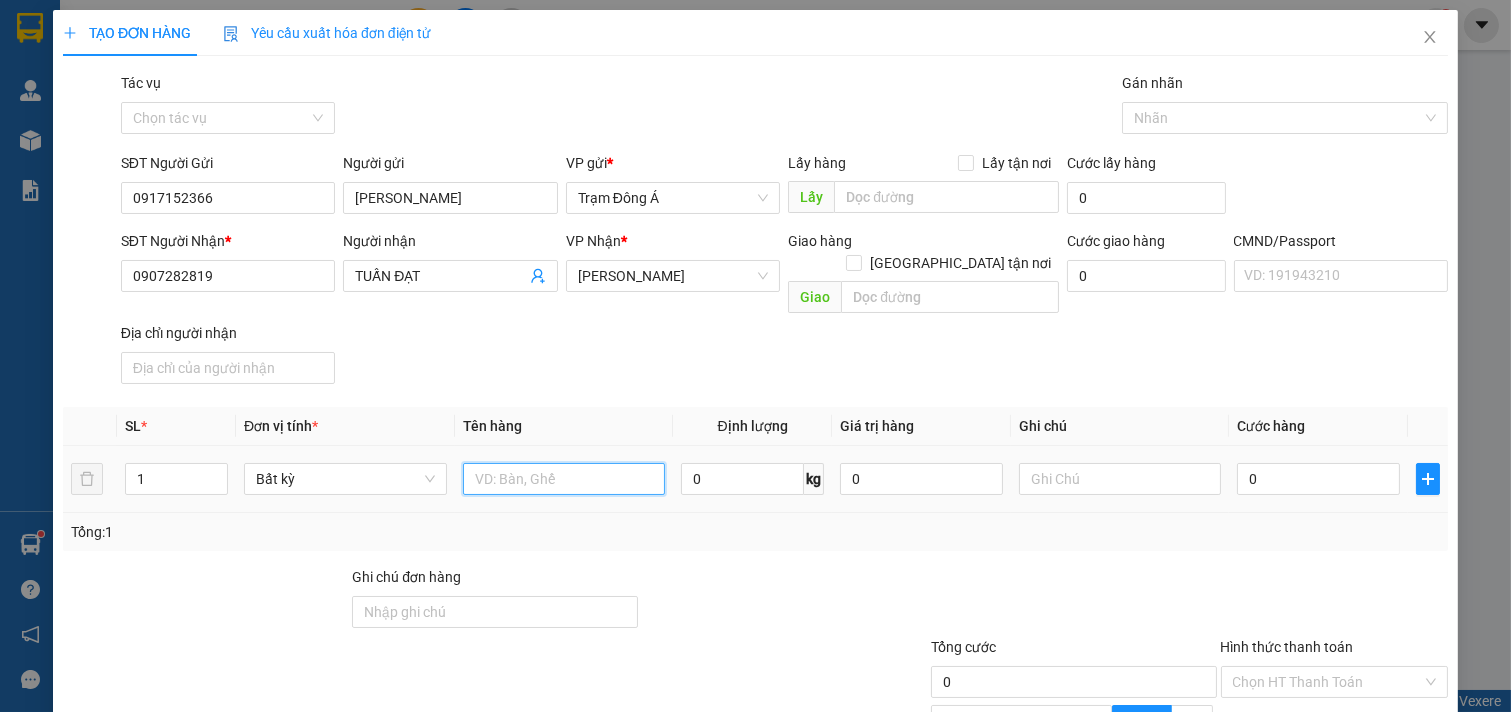 click at bounding box center (564, 479) 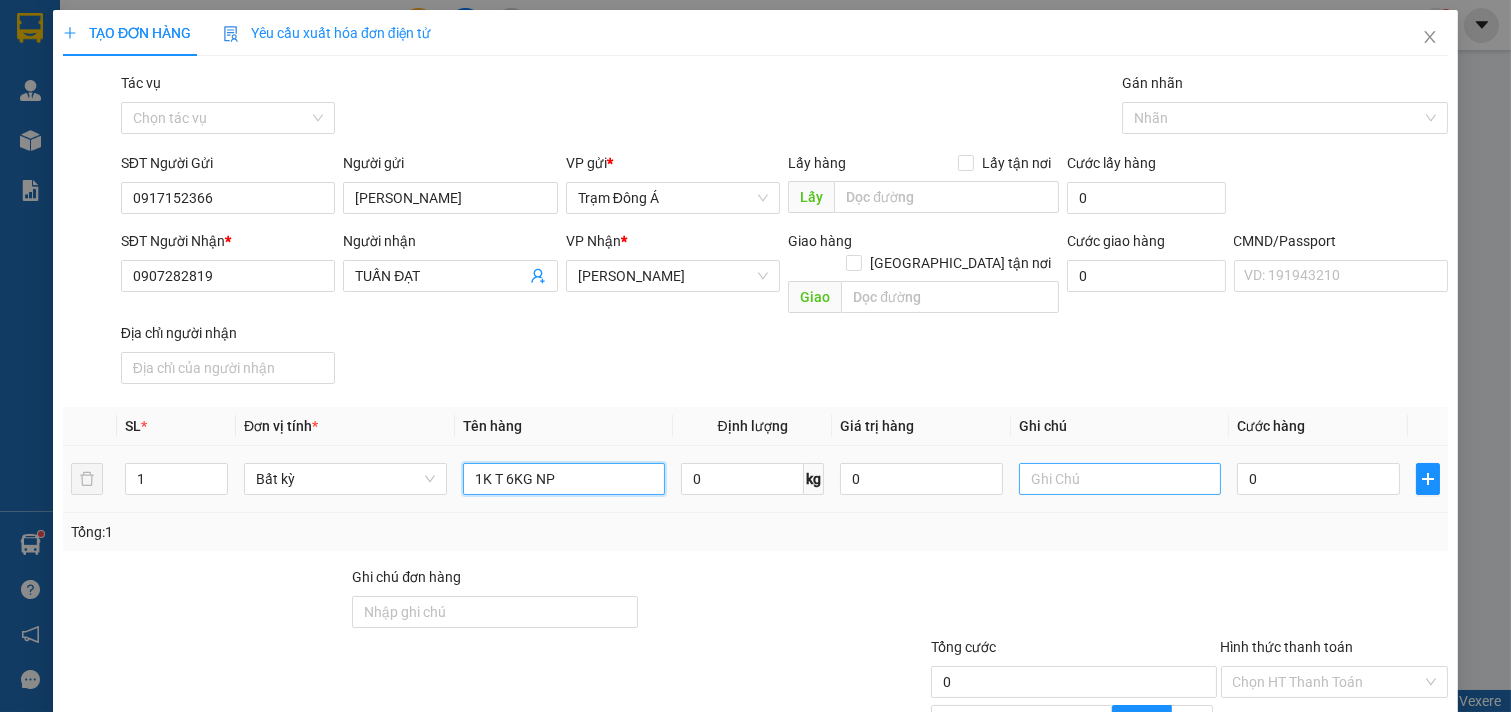 type on "1K T 6KG NP" 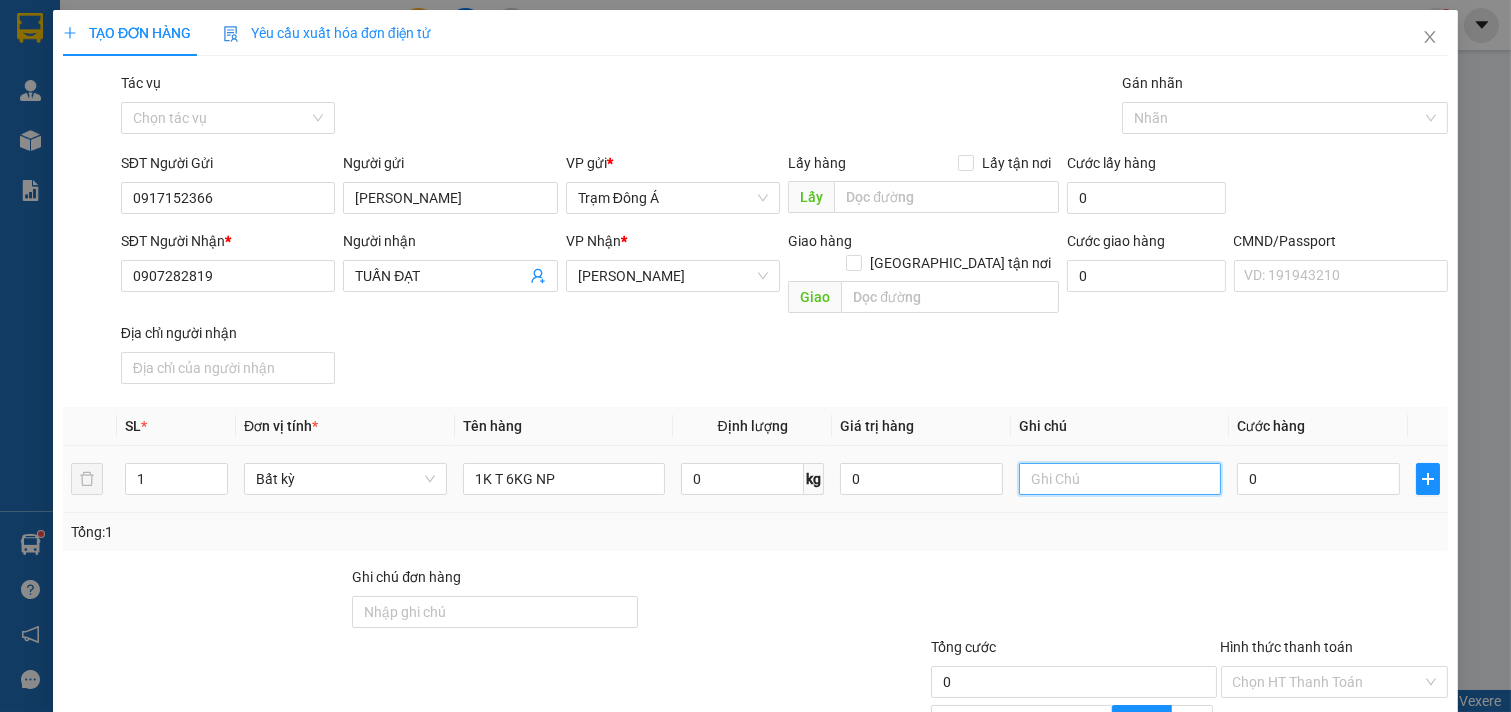 drag, startPoint x: 1102, startPoint y: 457, endPoint x: 1134, endPoint y: 454, distance: 32.140316 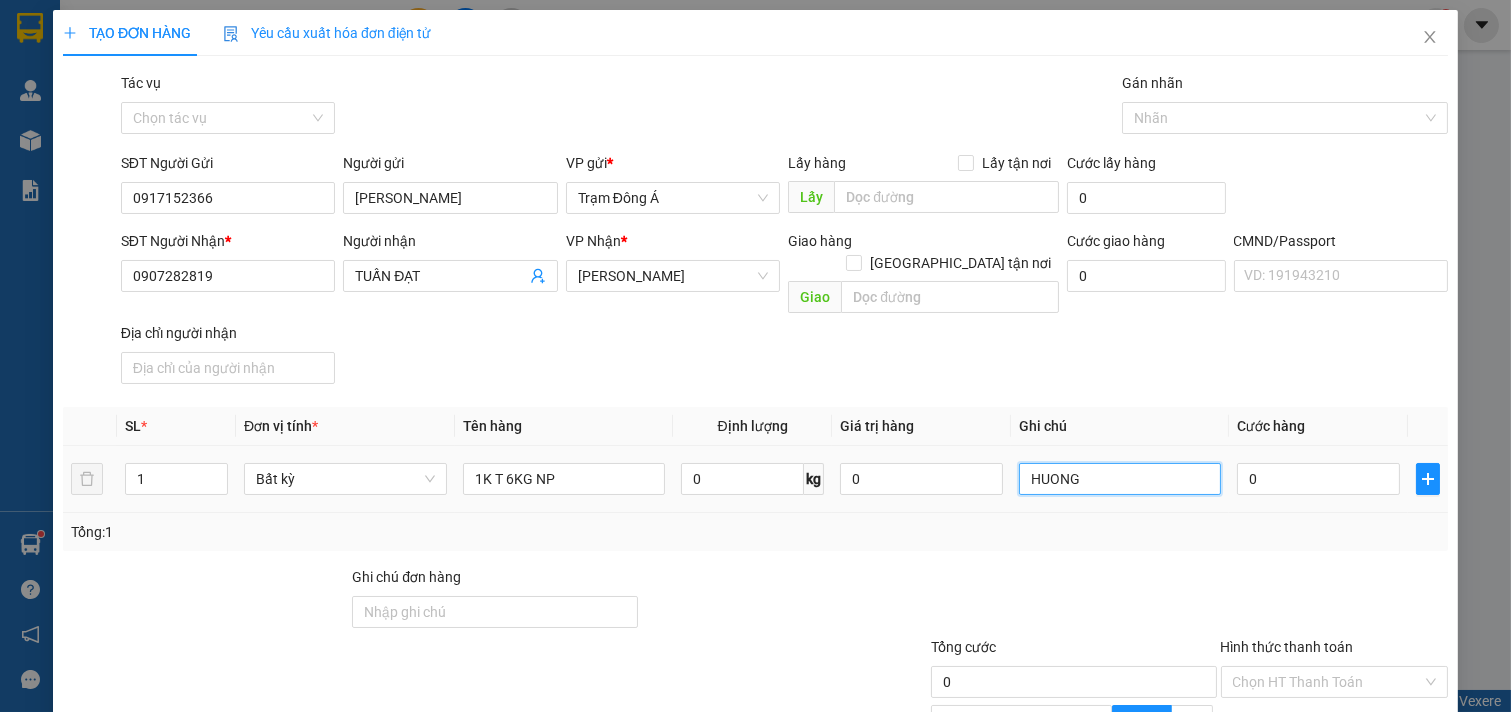 type on "HUONG" 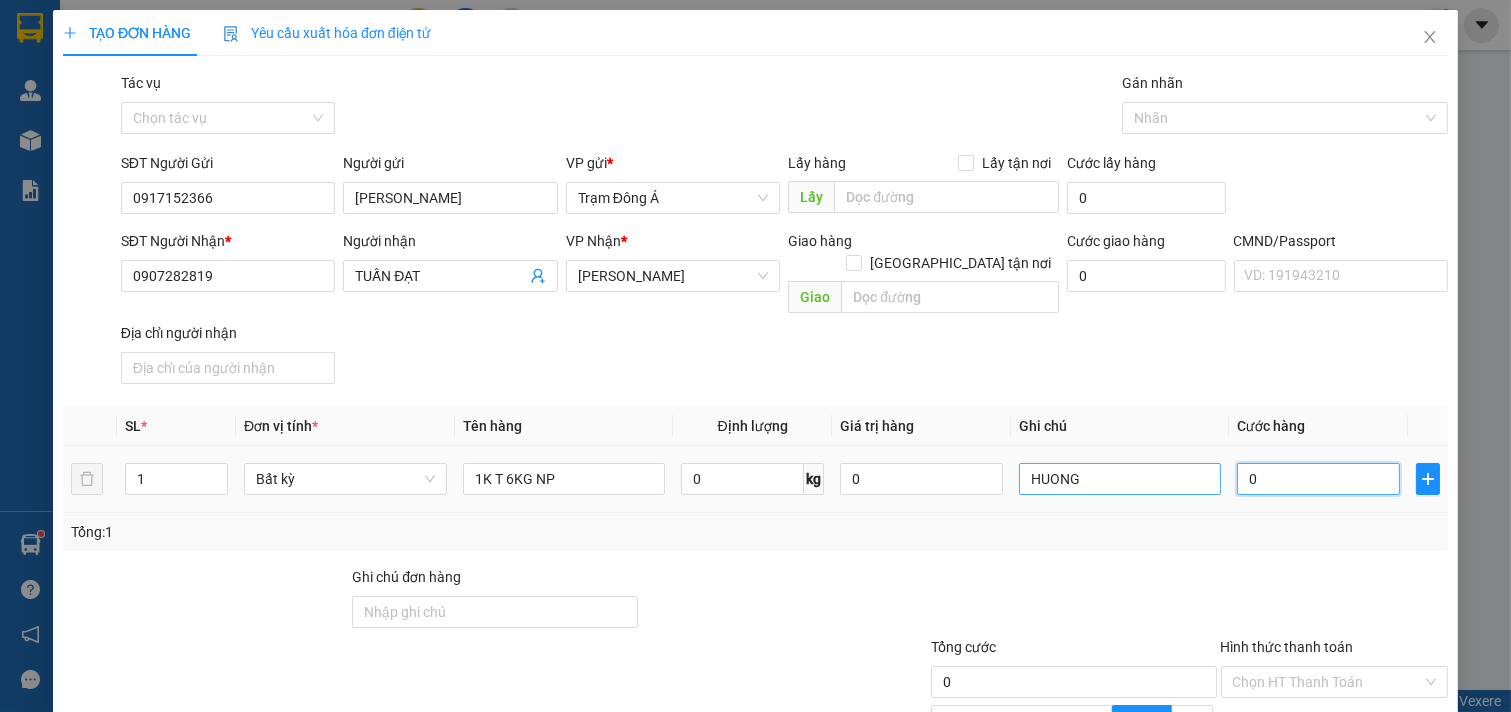 type on "2" 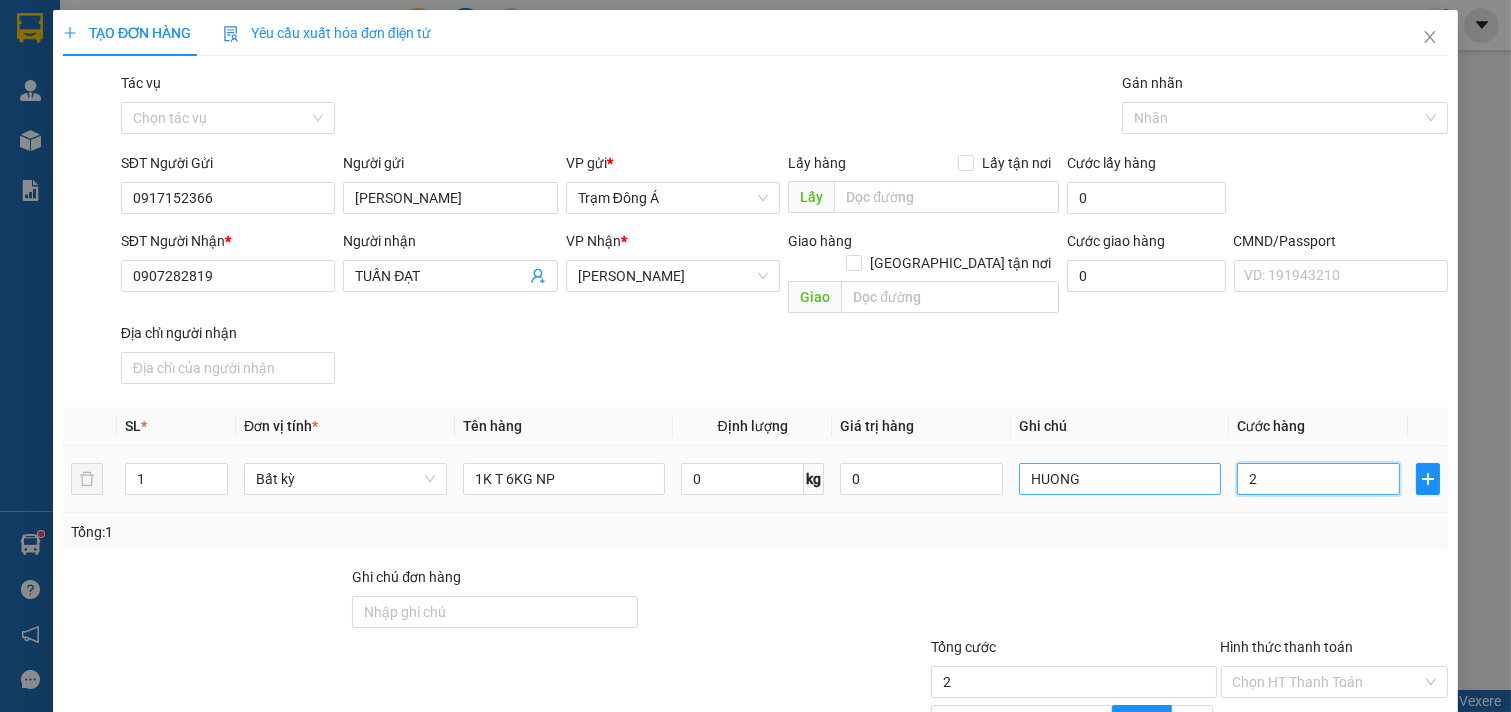 type on "25" 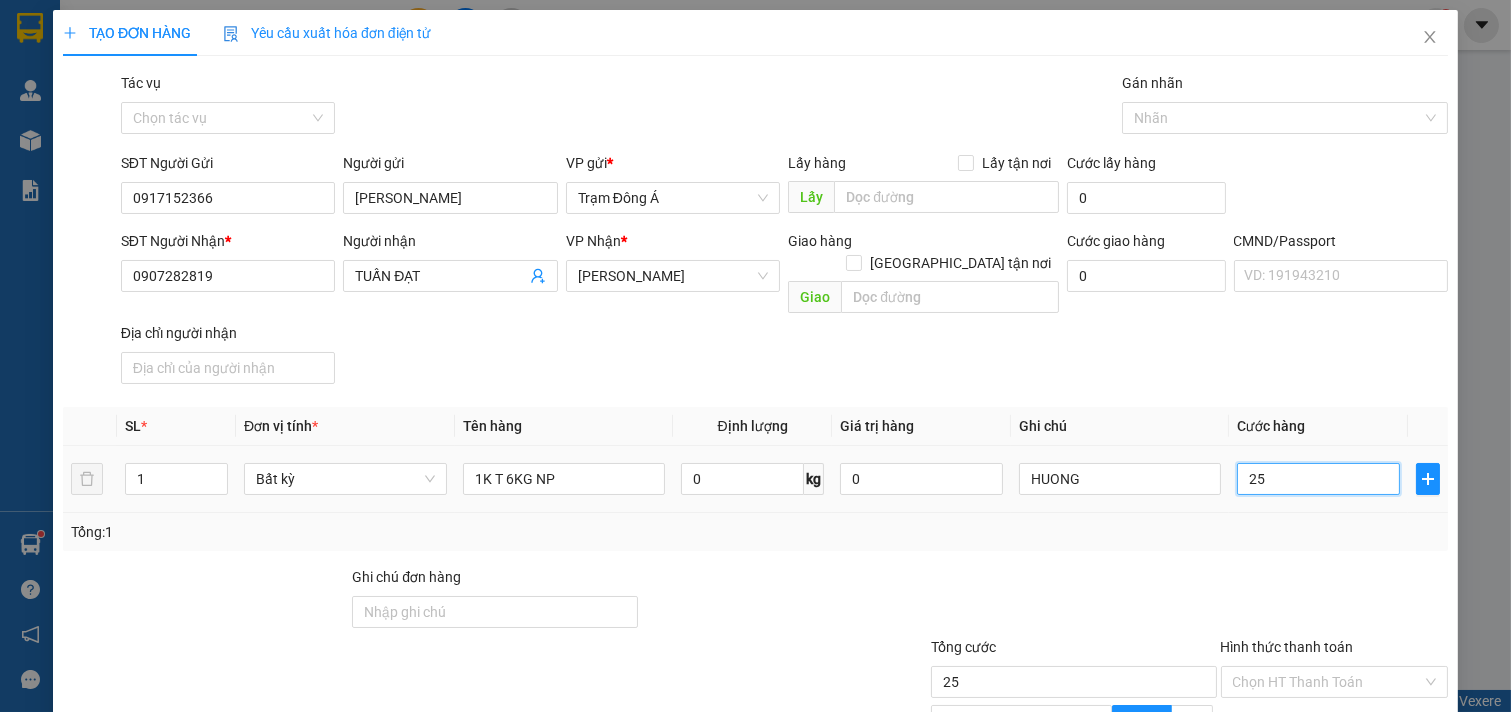 scroll, scrollTop: 200, scrollLeft: 0, axis: vertical 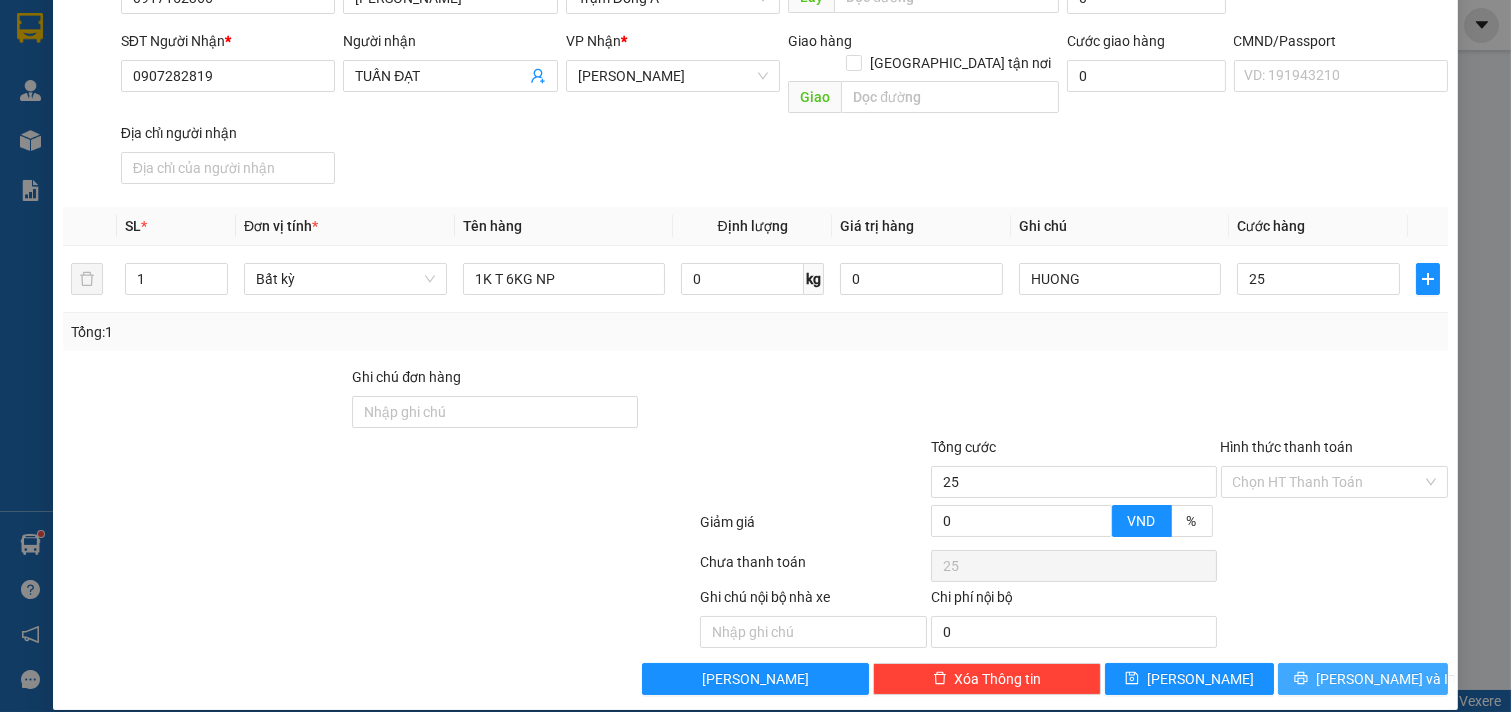 type on "25.000" 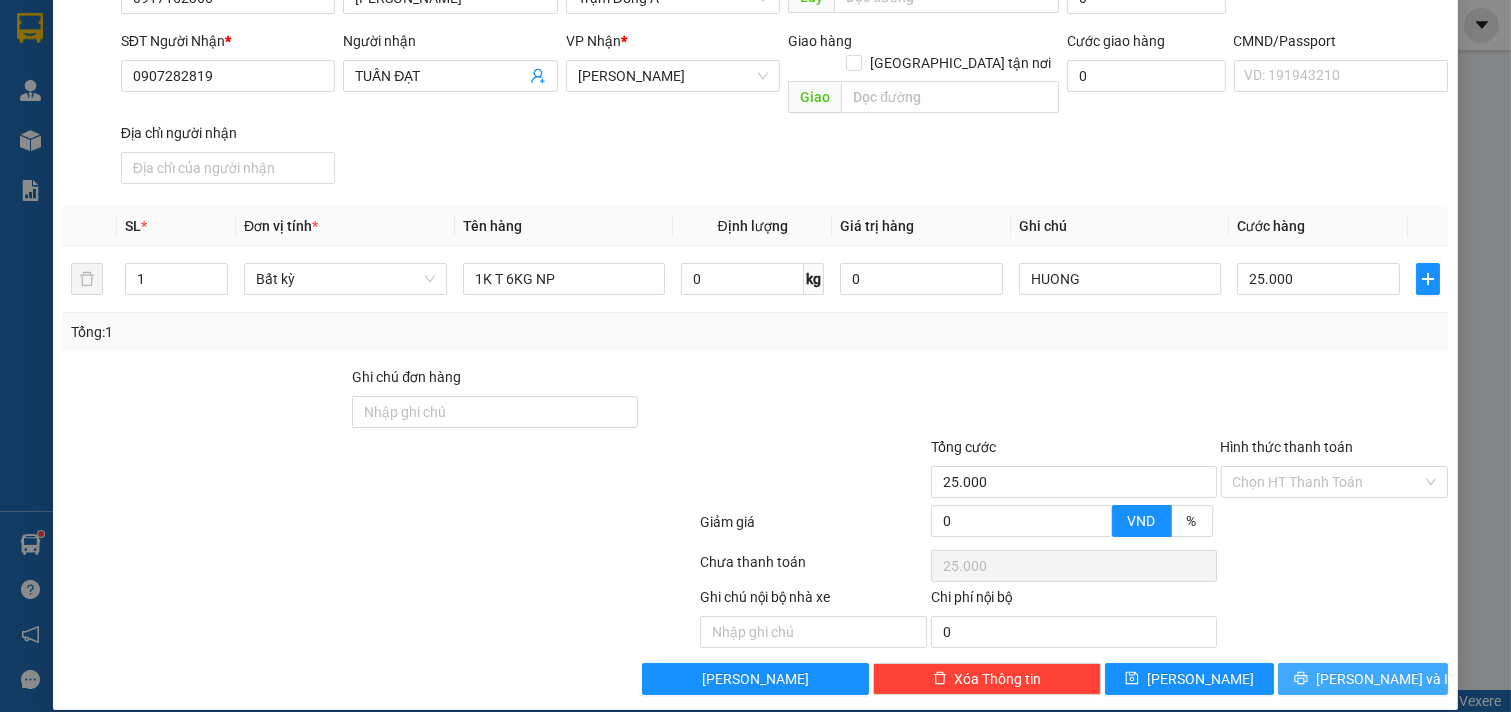 click on "[PERSON_NAME] và In" at bounding box center (1386, 679) 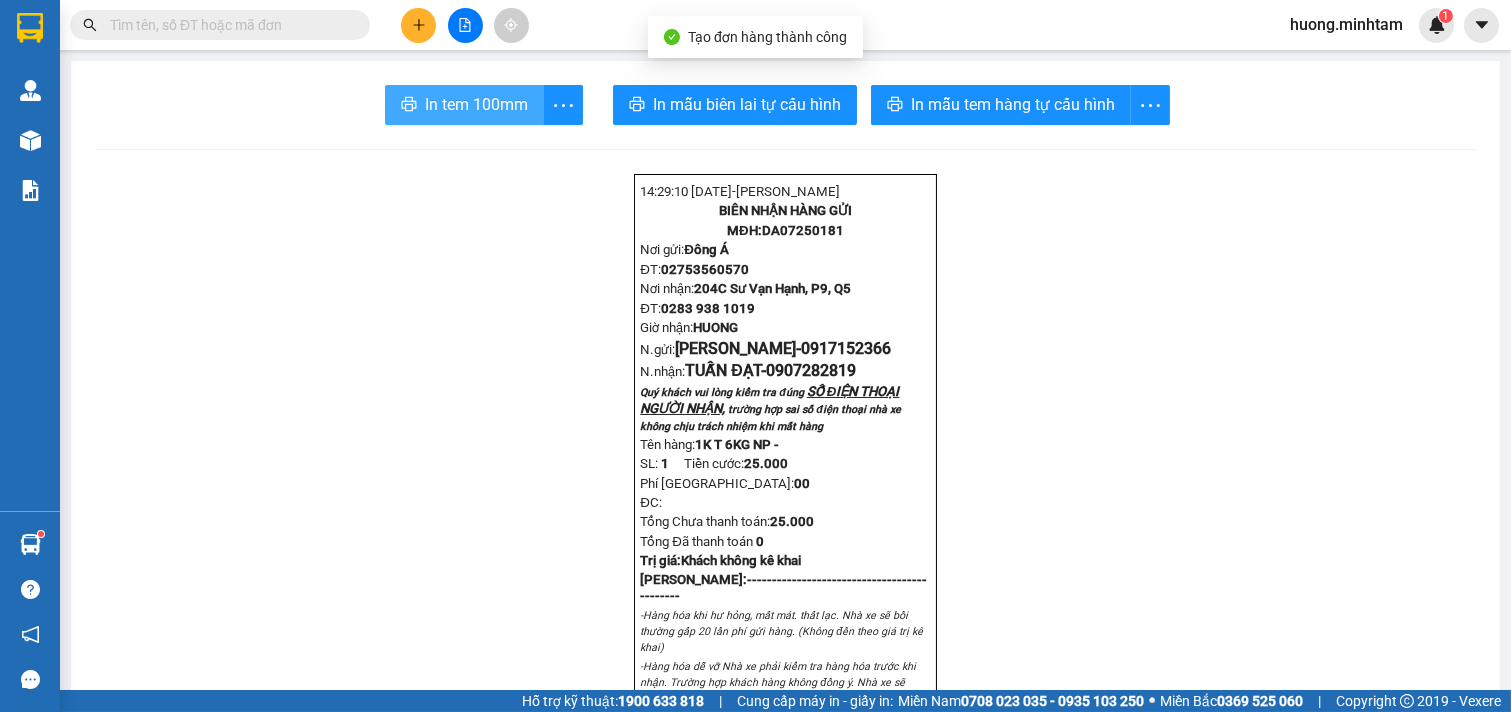 click on "In tem 100mm" at bounding box center [464, 105] 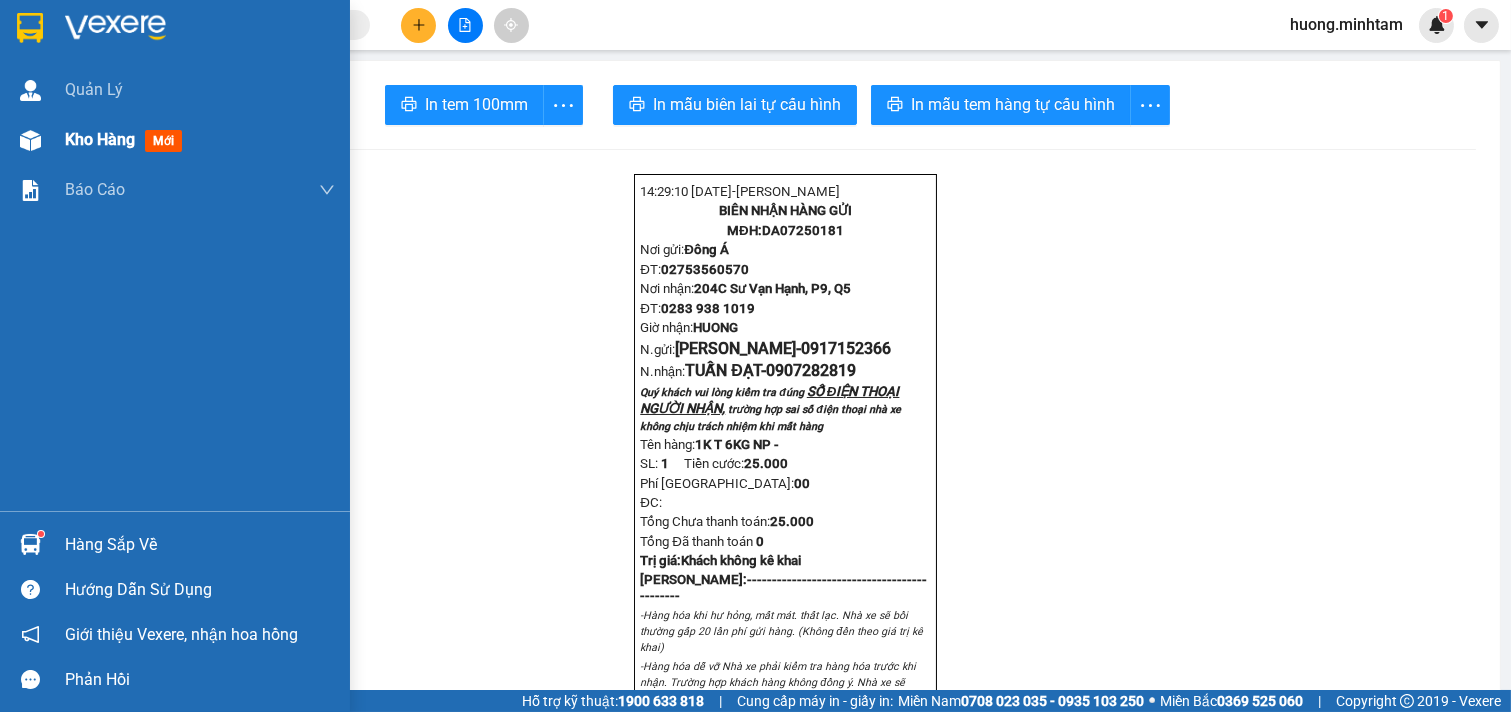click on "Kho hàng" at bounding box center [100, 139] 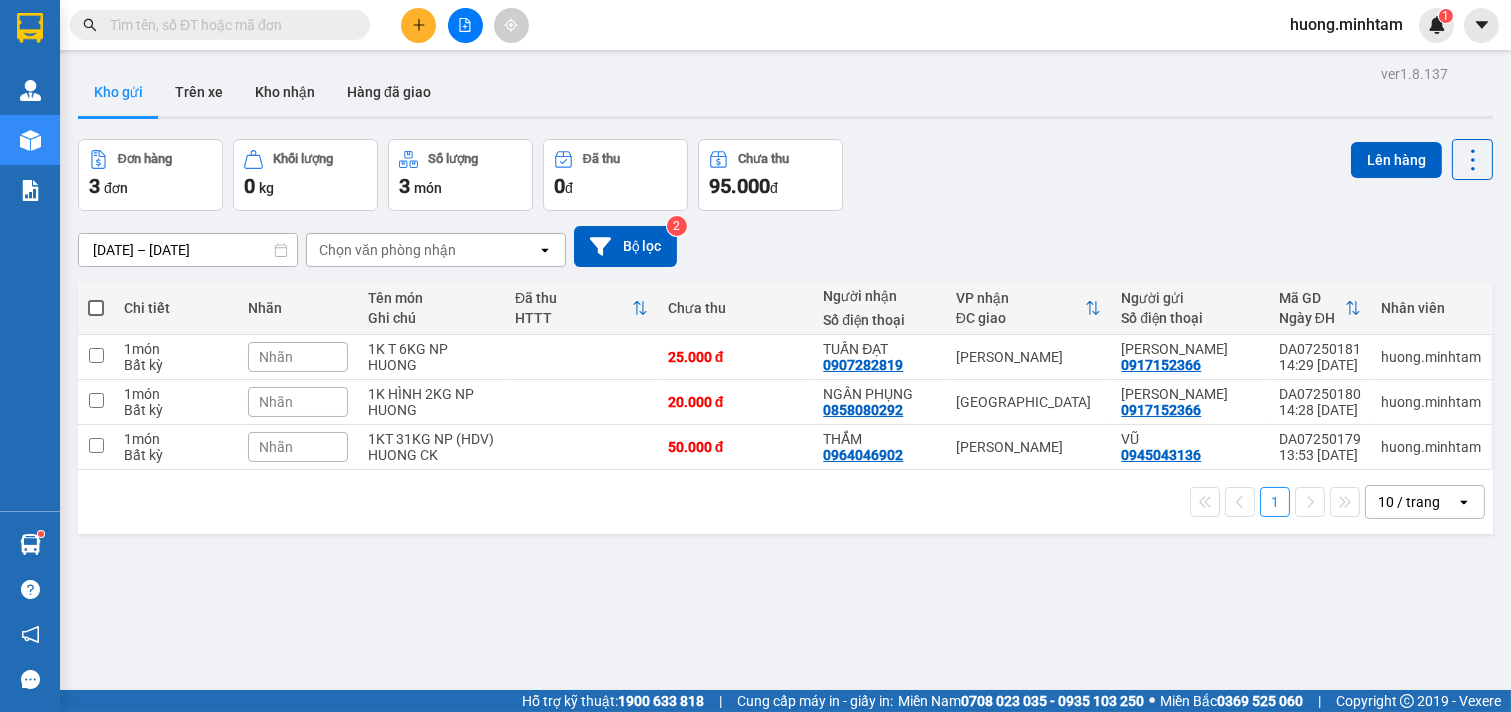 click at bounding box center (96, 308) 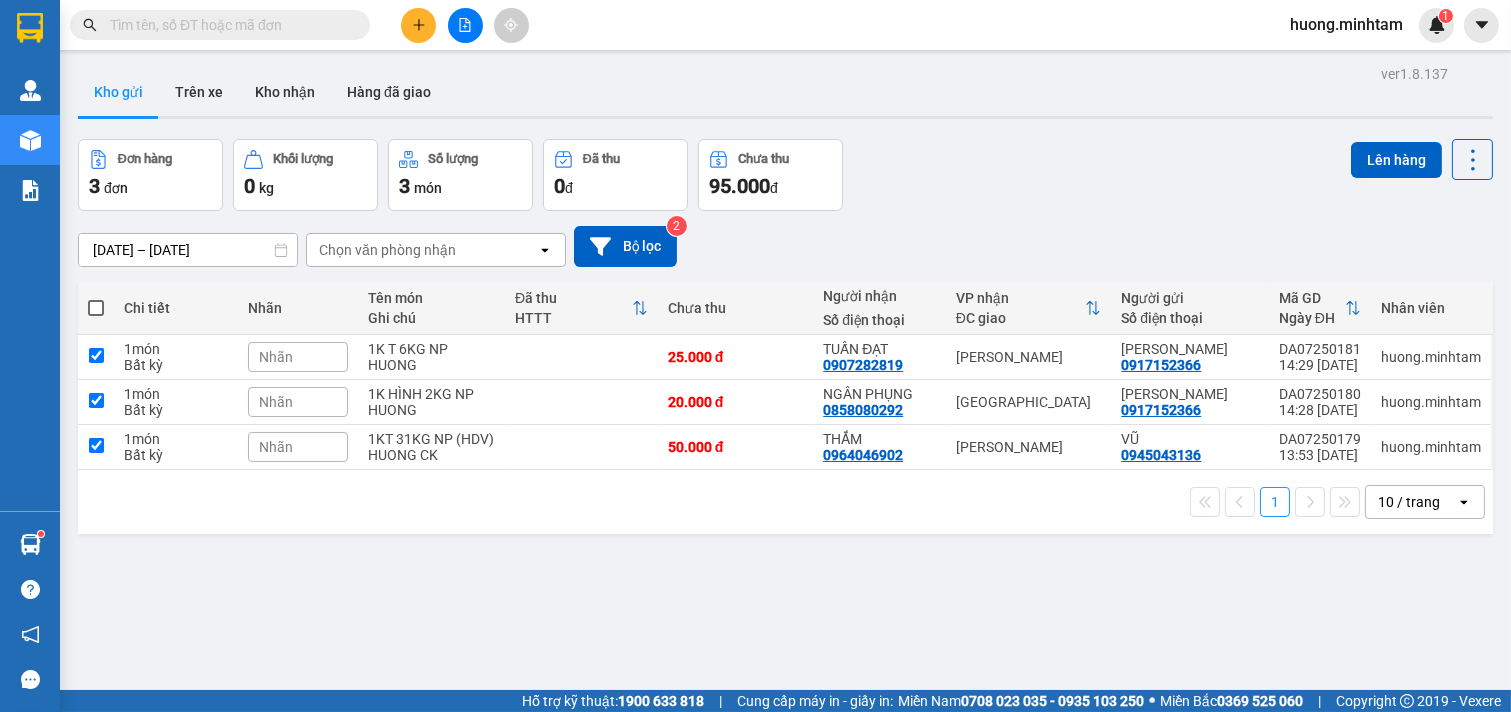 checkbox on "true" 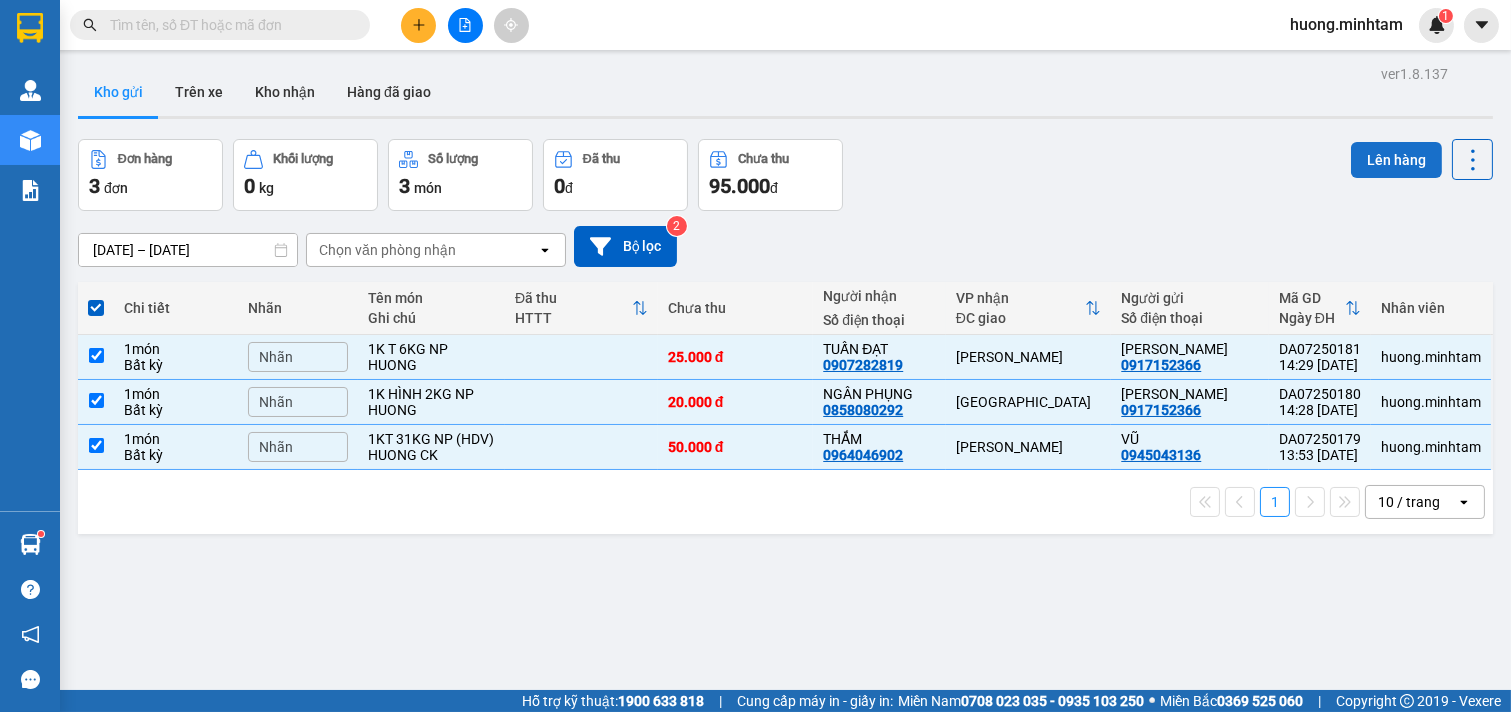 click on "Lên hàng" at bounding box center [1396, 160] 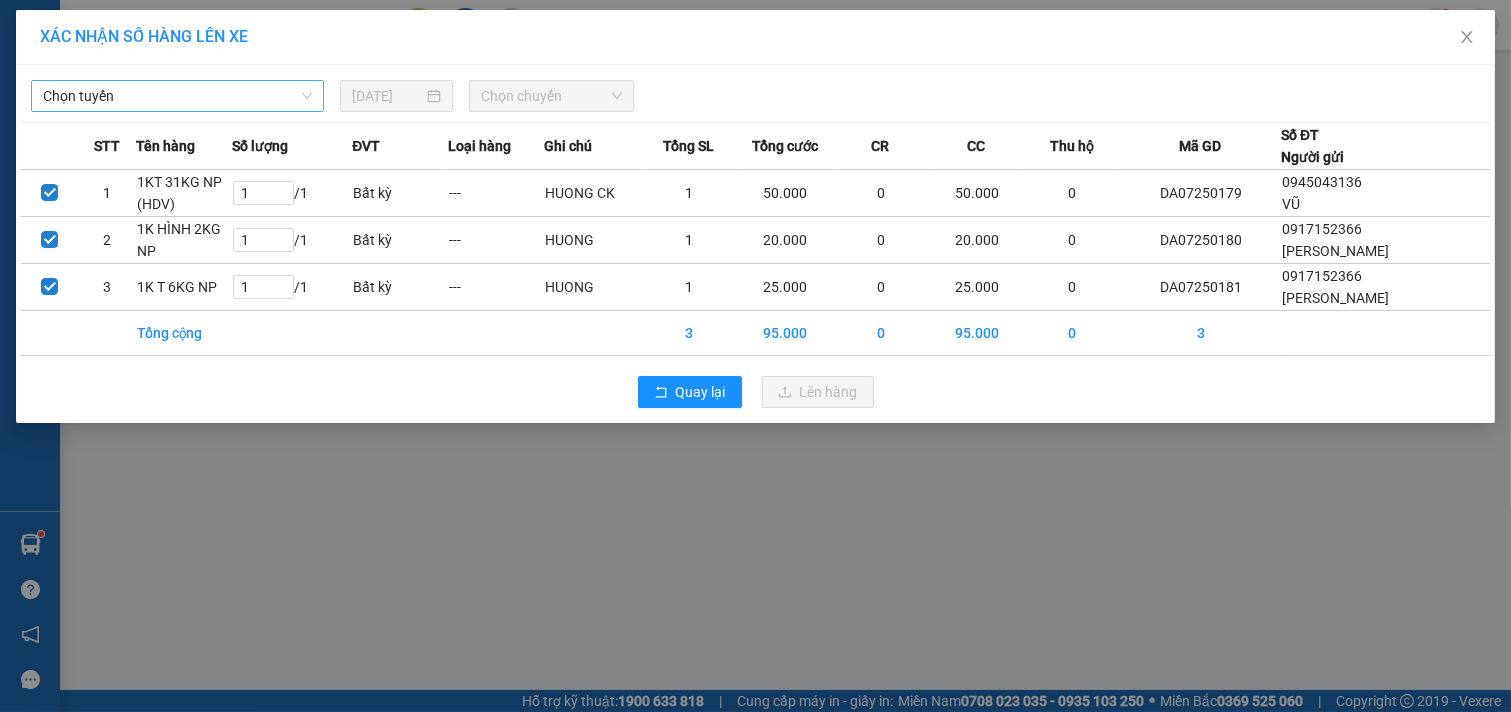 click on "Chọn tuyến" at bounding box center (177, 96) 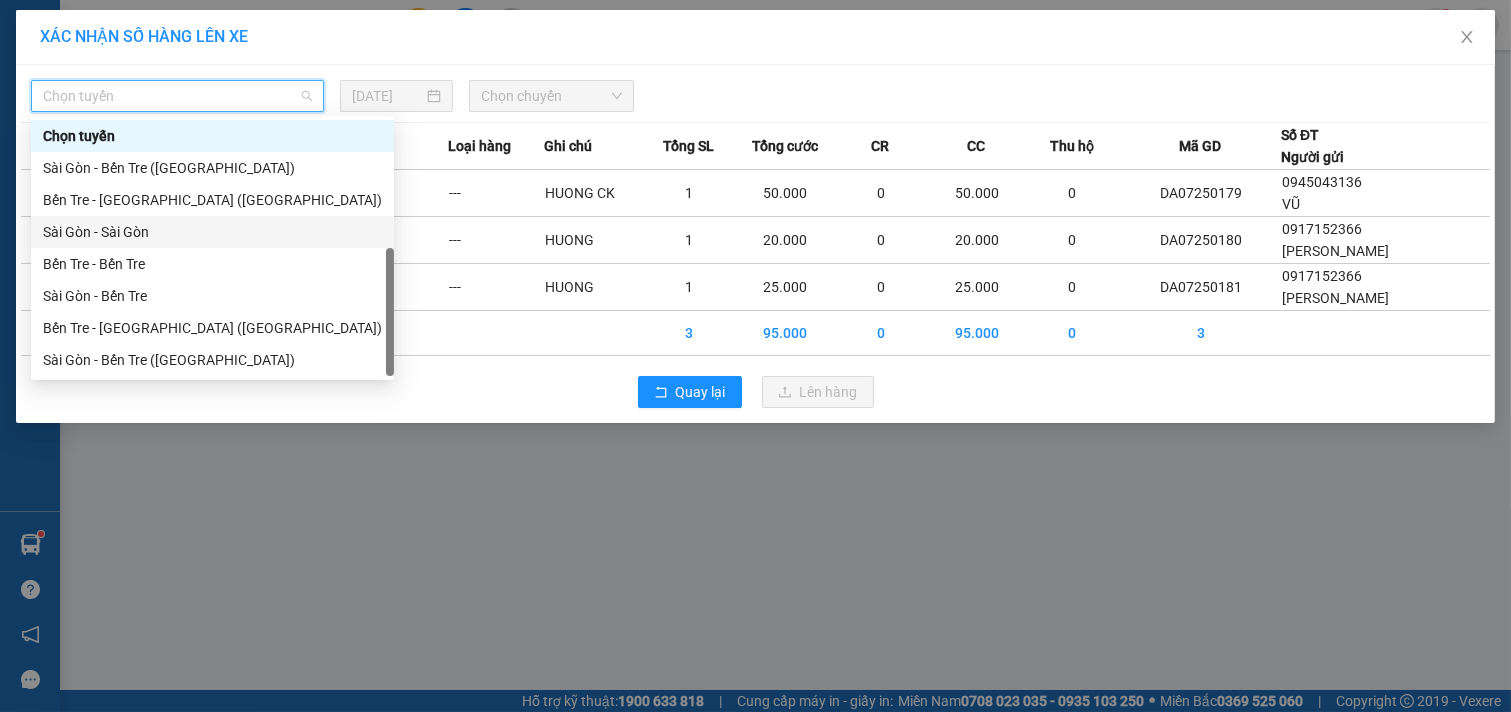 scroll, scrollTop: 32, scrollLeft: 0, axis: vertical 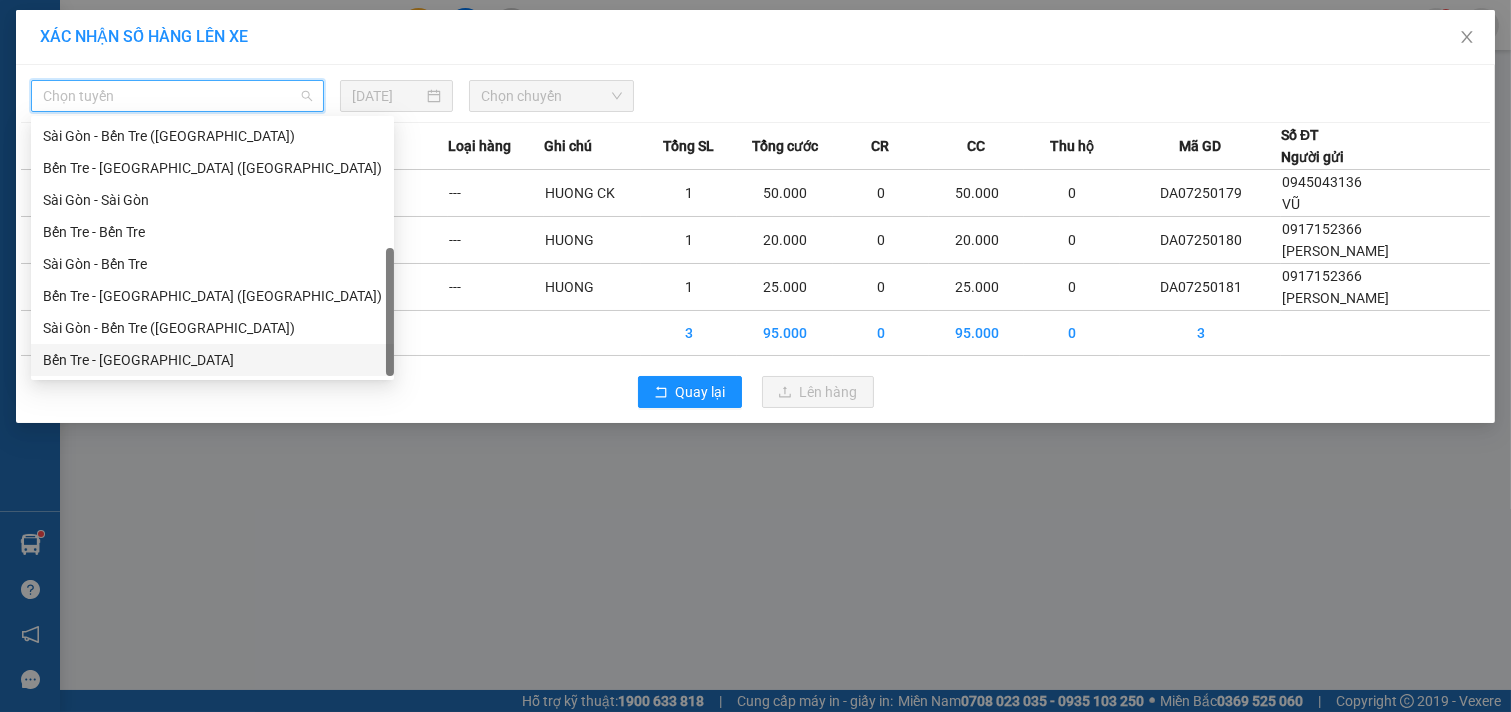 drag, startPoint x: 131, startPoint y: 361, endPoint x: 434, endPoint y: 160, distance: 363.60693 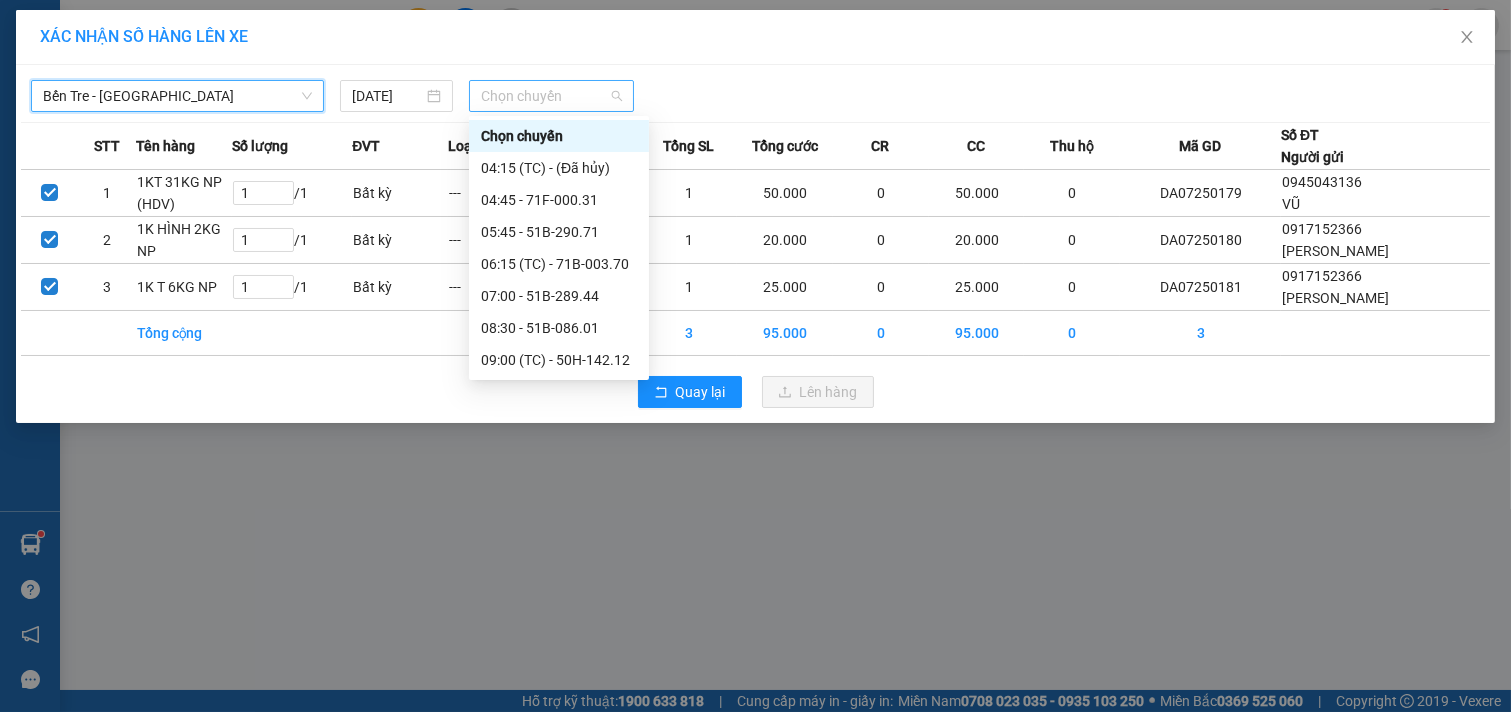click on "Chọn chuyến" at bounding box center [551, 96] 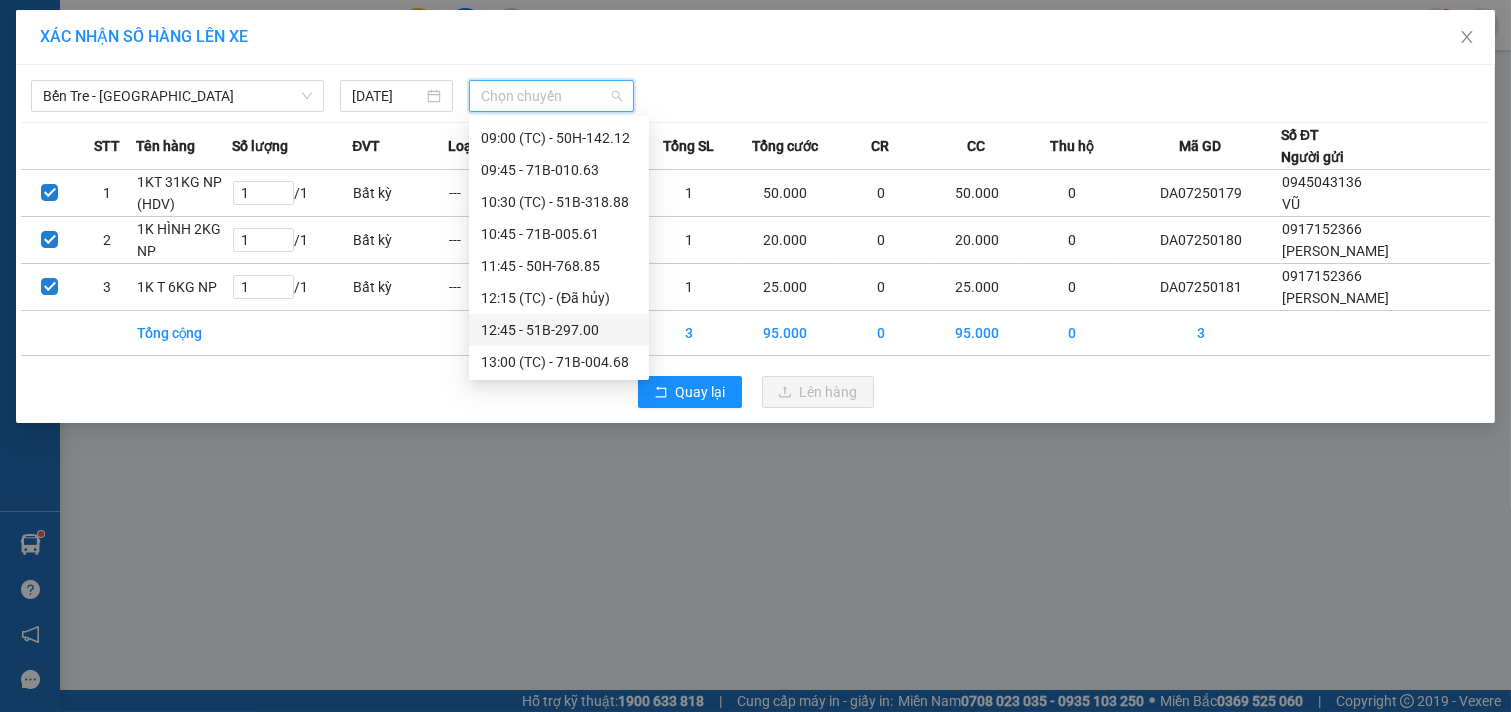 scroll, scrollTop: 444, scrollLeft: 0, axis: vertical 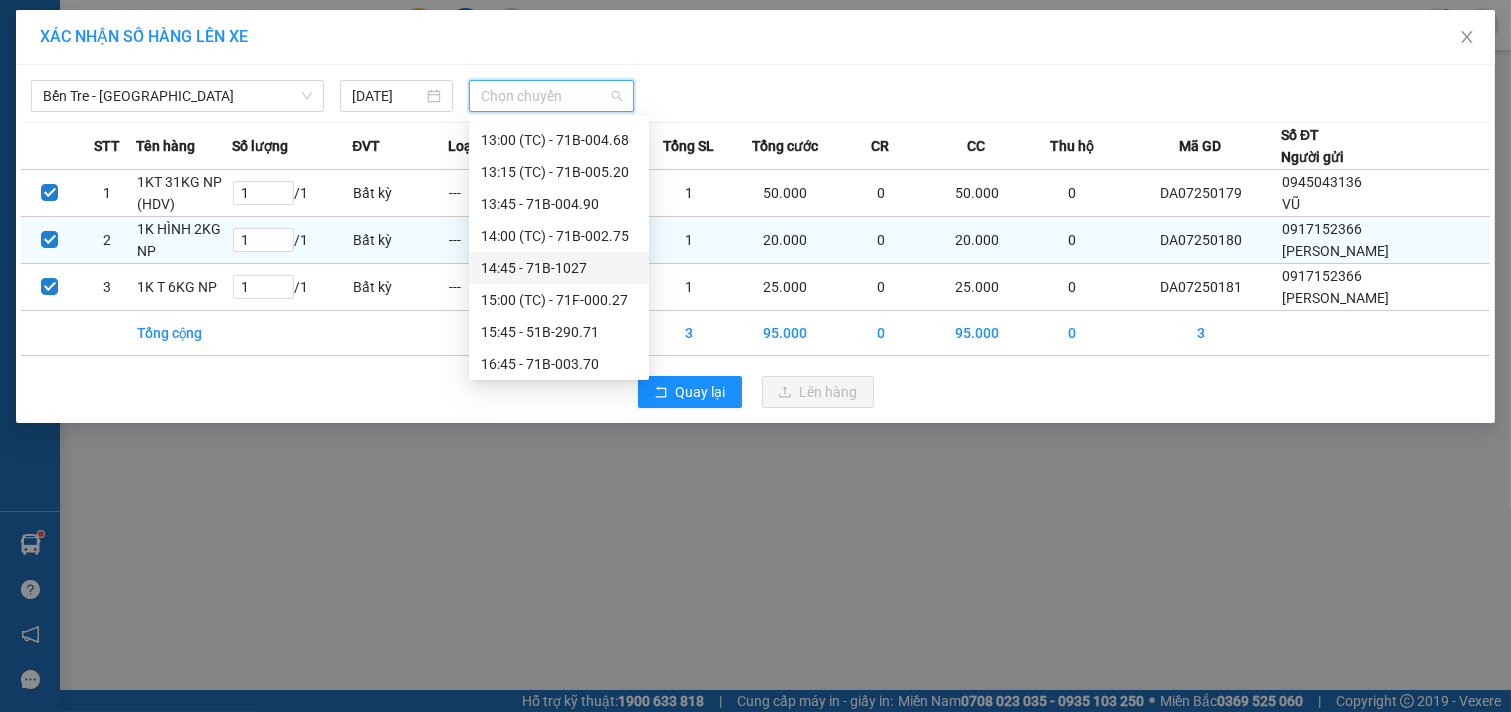 click on "14:45     - 71B-1027" at bounding box center (559, 268) 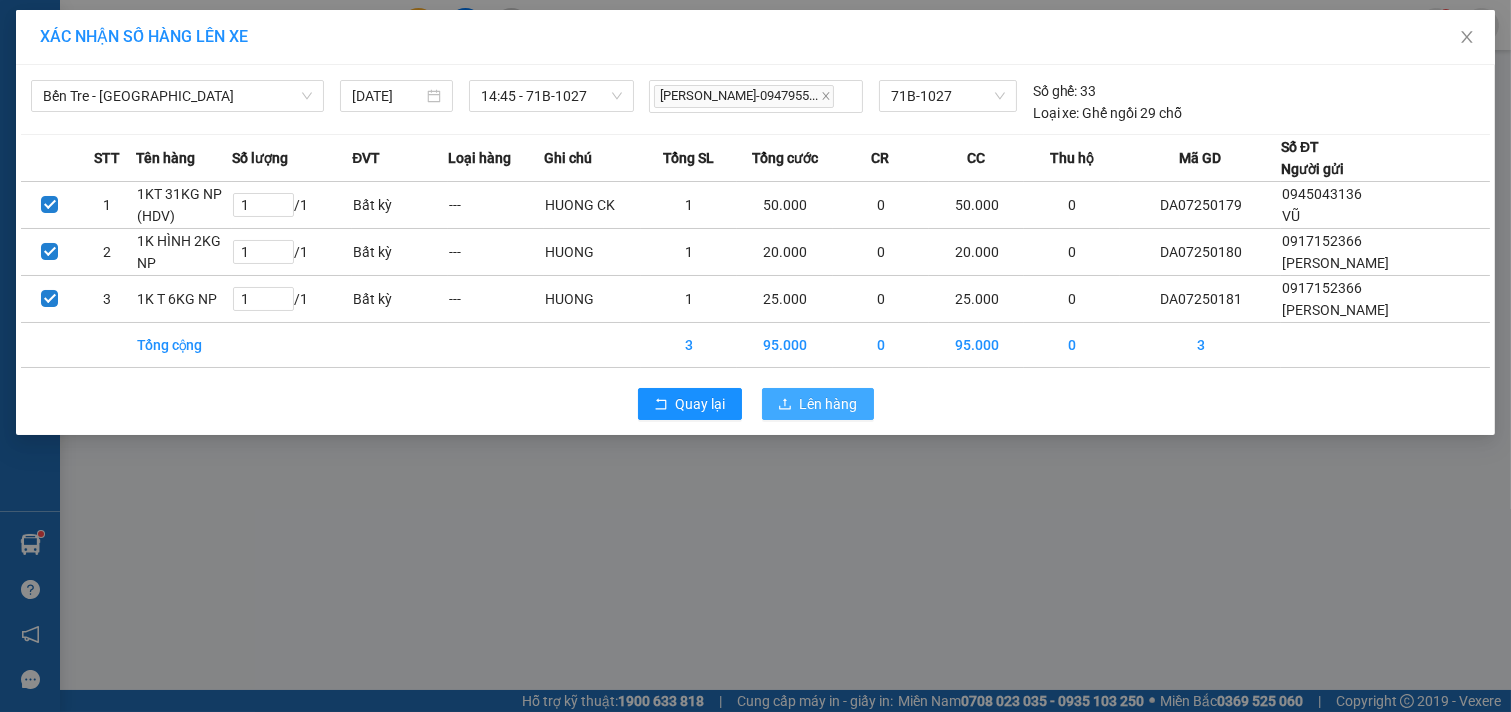 click on "Lên hàng" at bounding box center (829, 404) 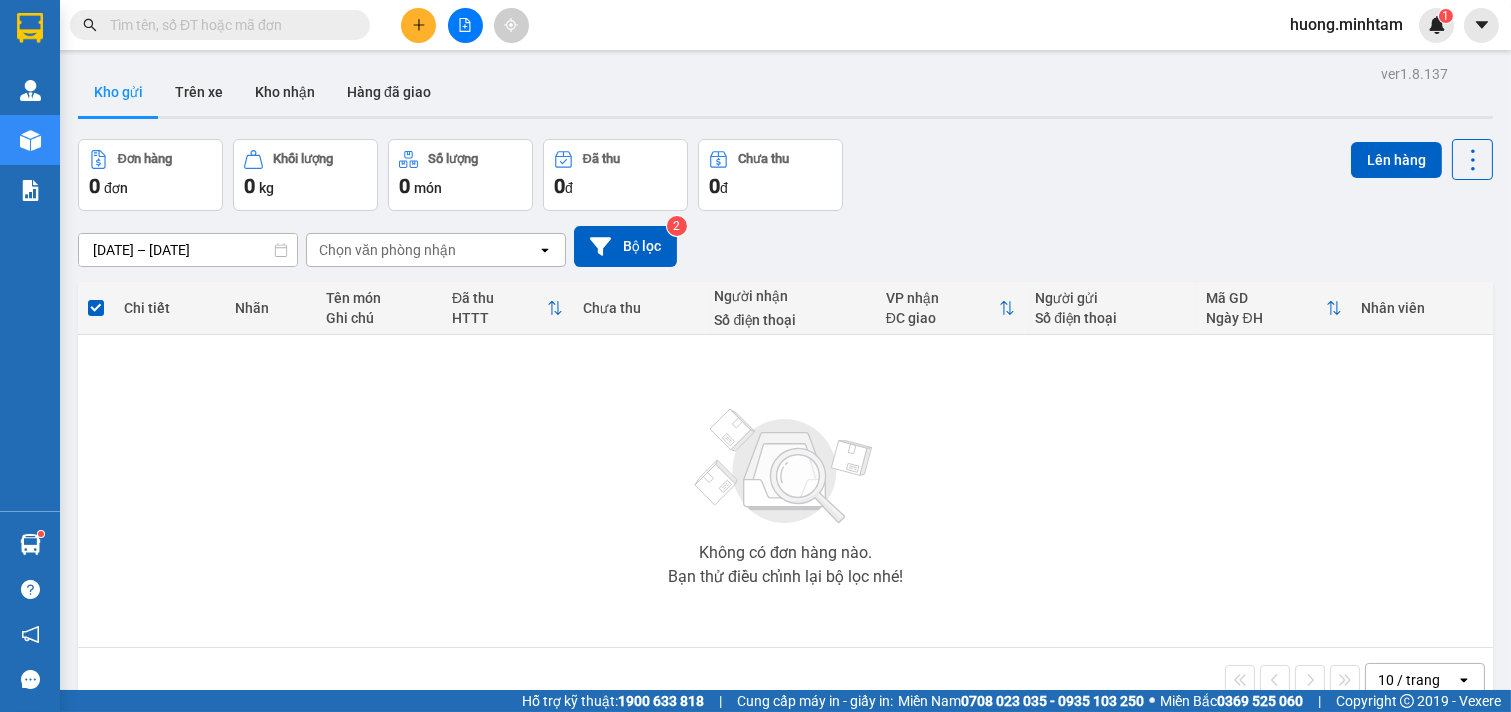 click at bounding box center [465, 25] 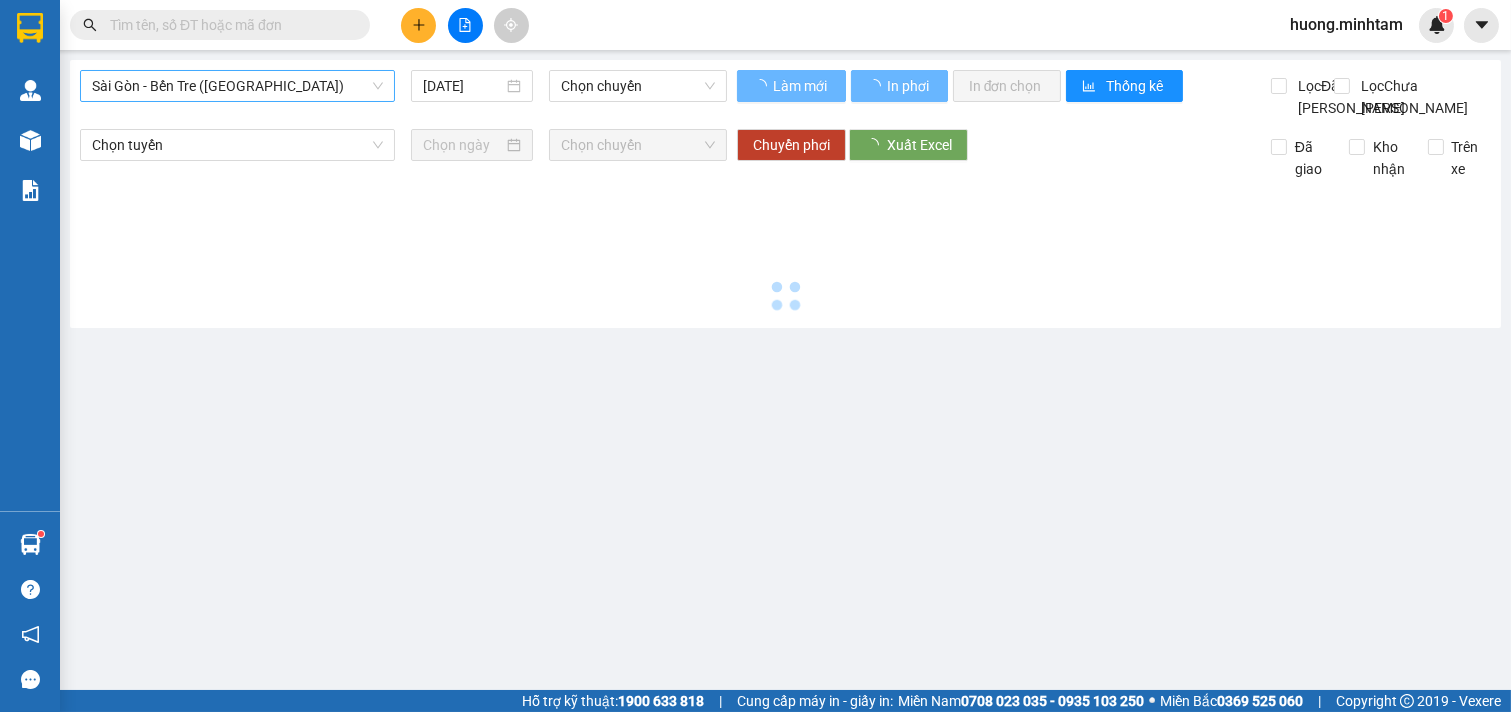 click on "Sài Gòn - Bến Tre ([GEOGRAPHIC_DATA])" at bounding box center [237, 86] 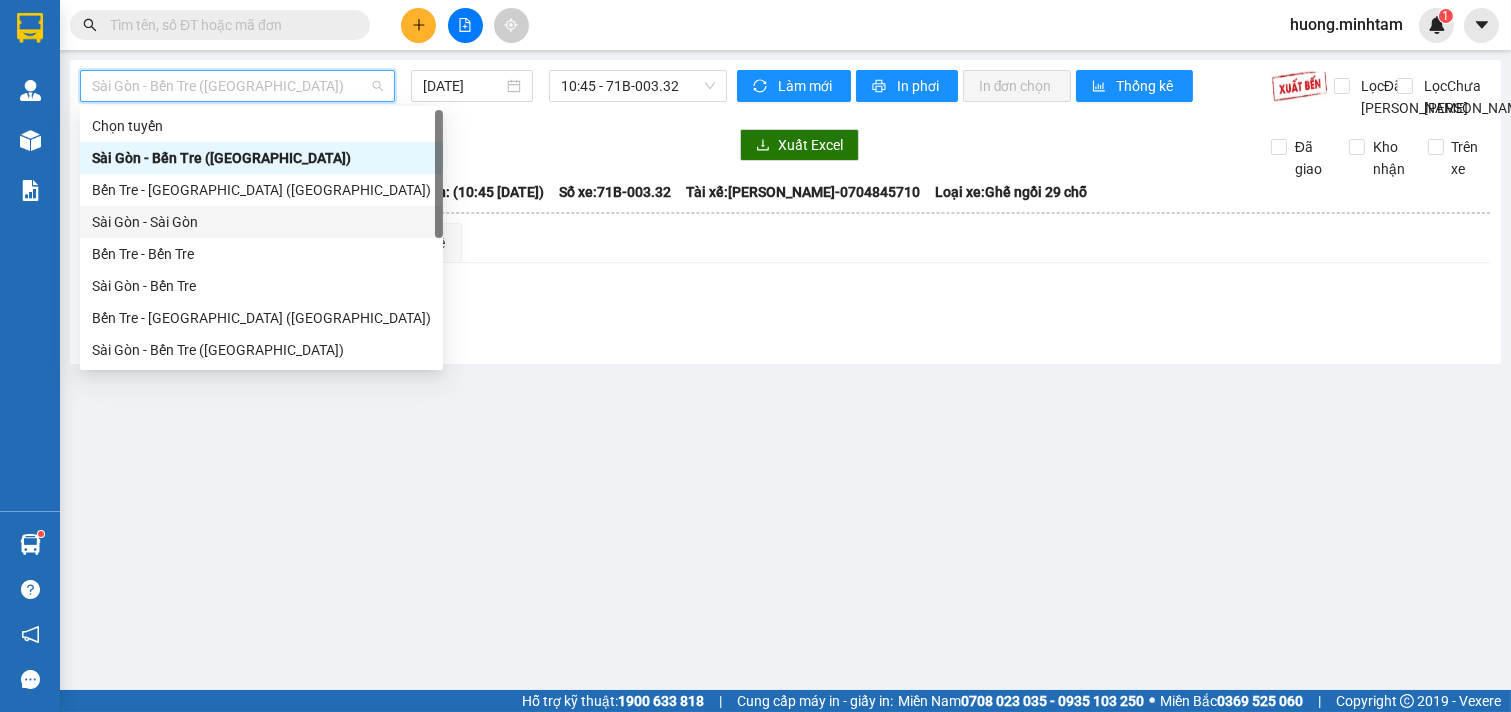 scroll, scrollTop: 32, scrollLeft: 0, axis: vertical 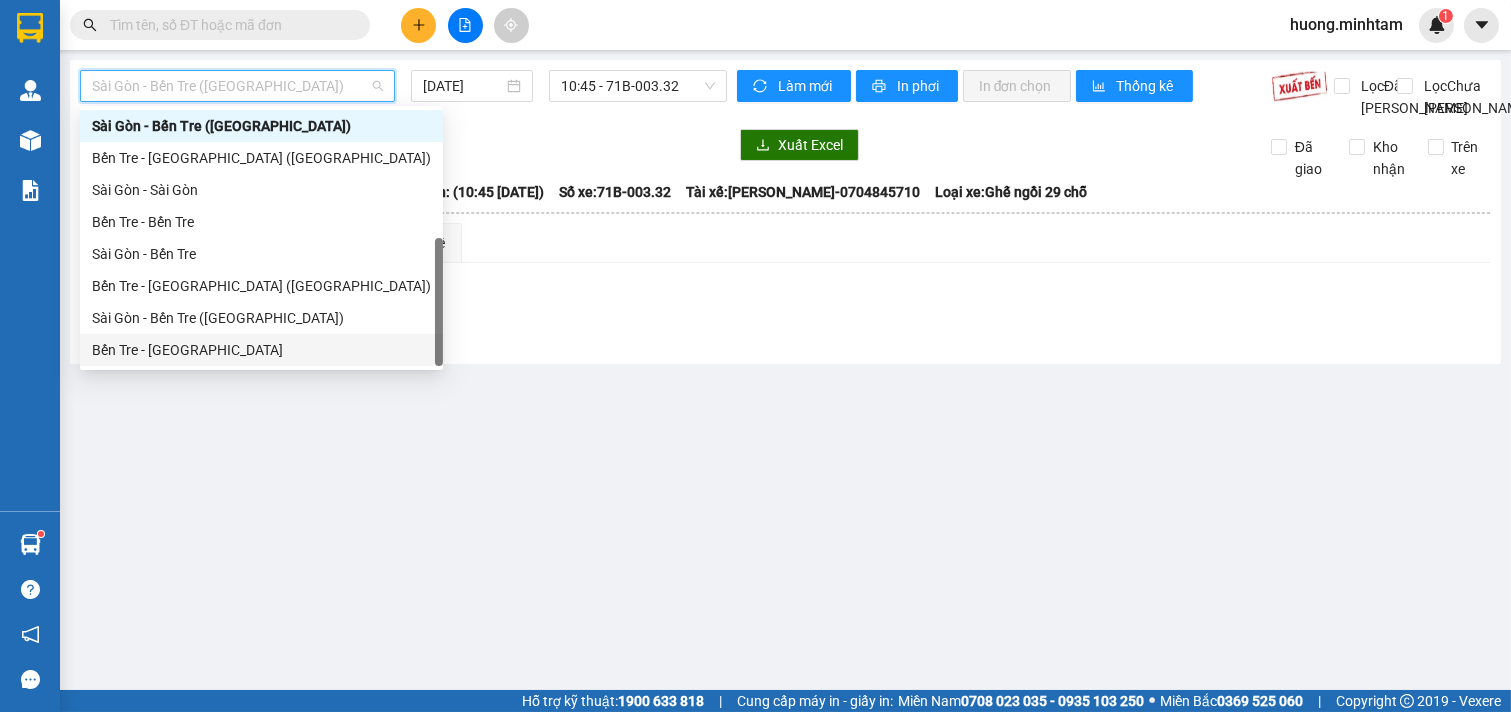 click on "Bến Tre - [GEOGRAPHIC_DATA]" at bounding box center [261, 350] 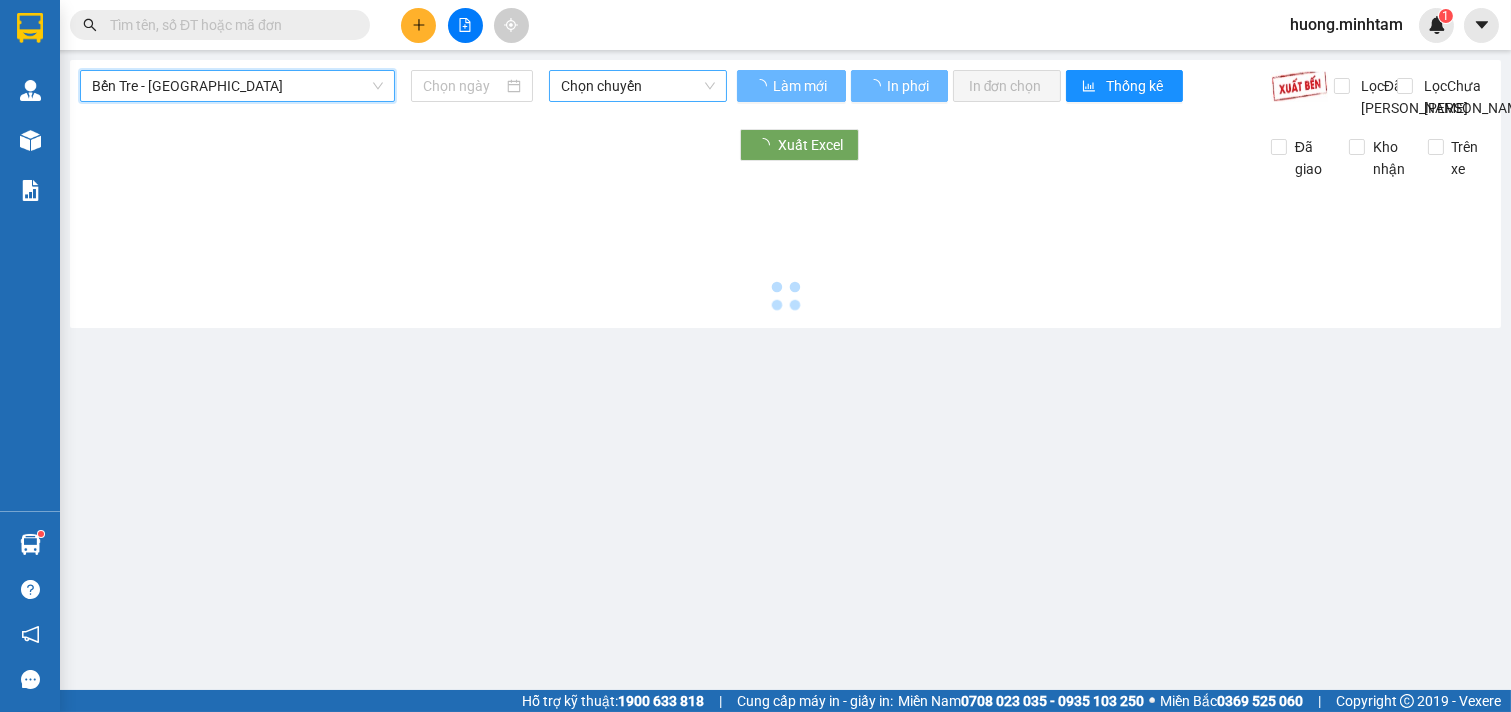 click on "Chọn chuyến" at bounding box center [637, 86] 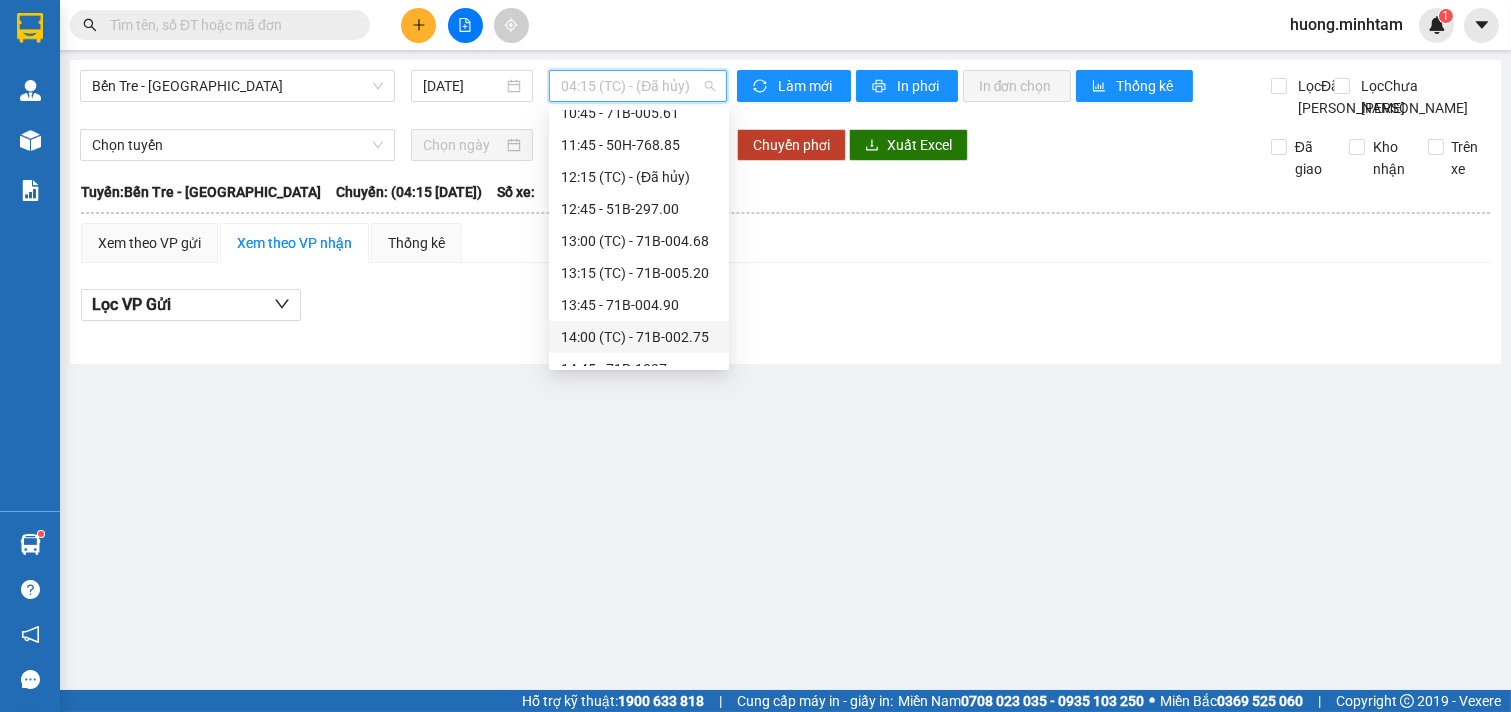 scroll, scrollTop: 444, scrollLeft: 0, axis: vertical 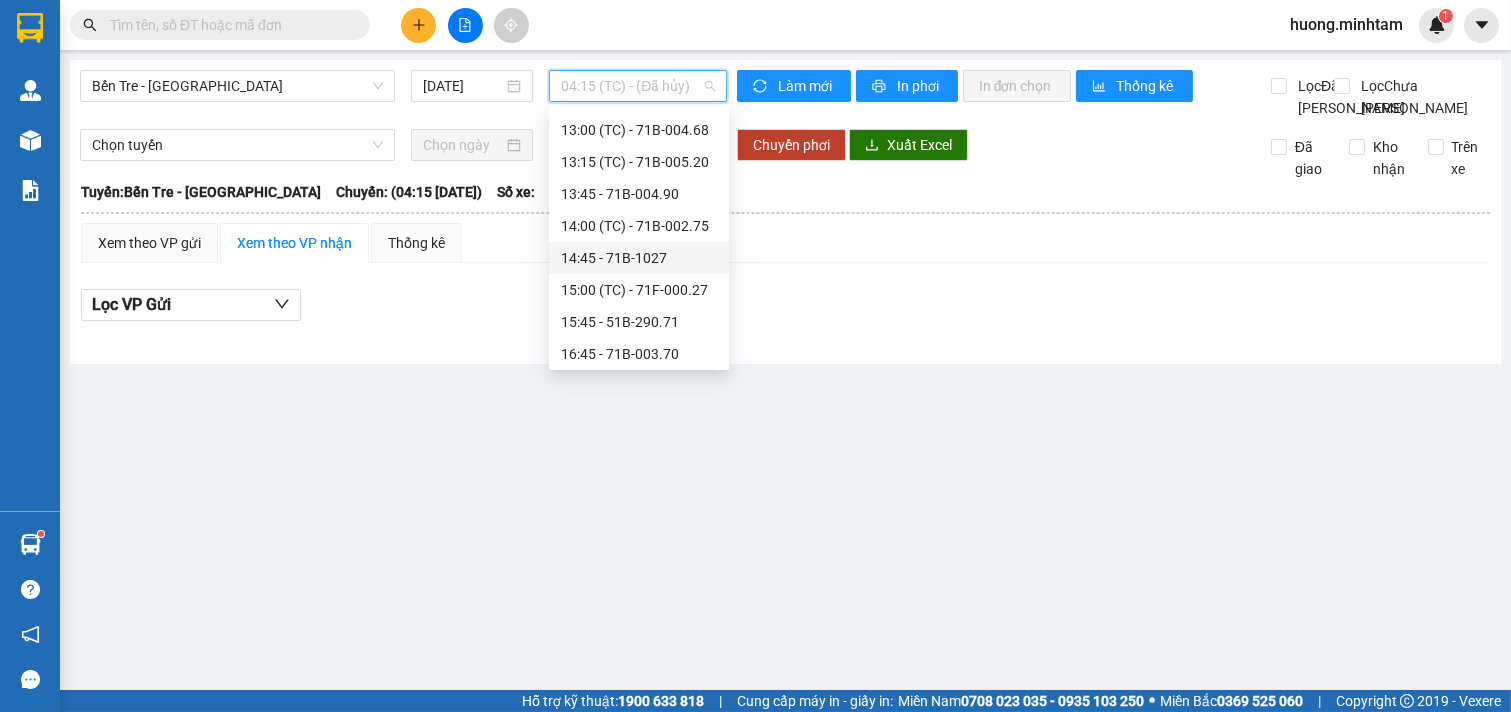 click on "14:45     - 71B-1027" at bounding box center (639, 258) 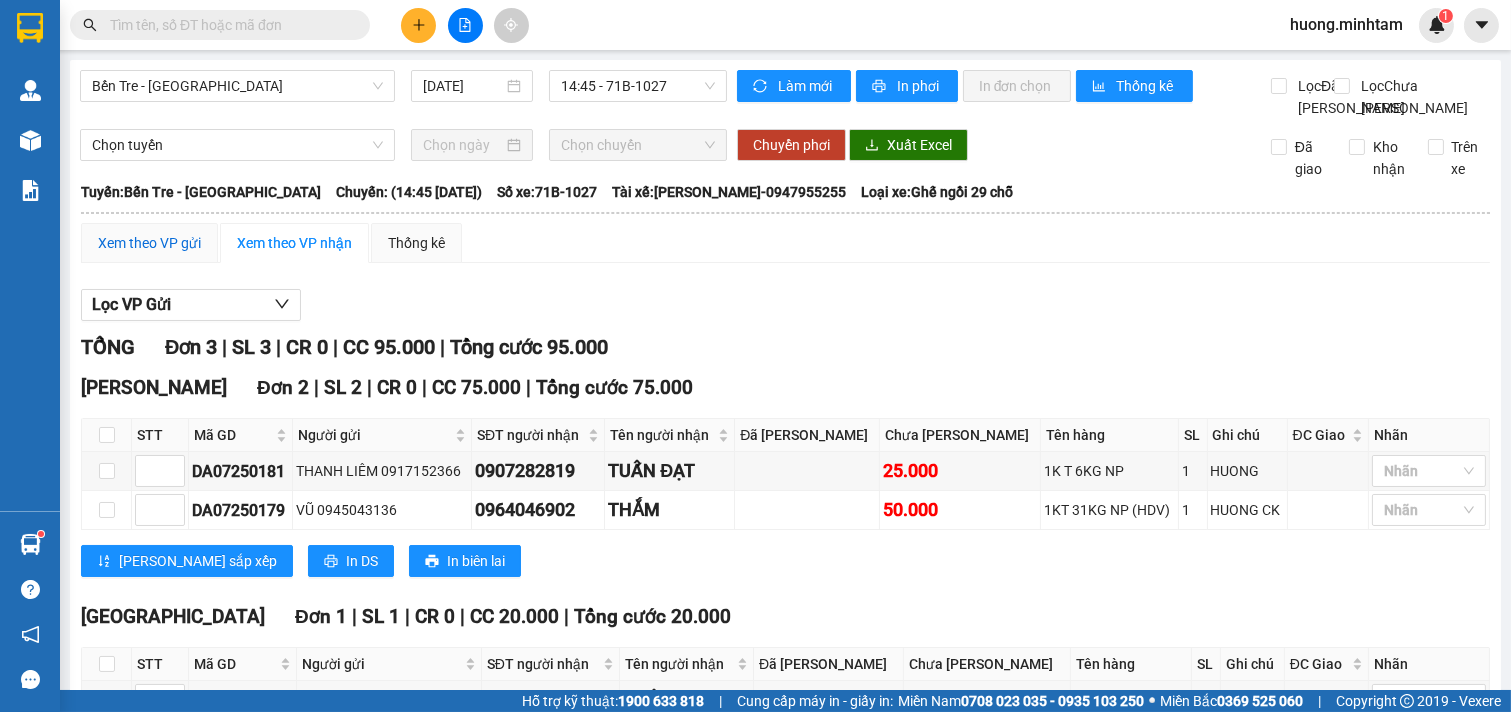 click on "Xem theo VP gửi" at bounding box center (149, 243) 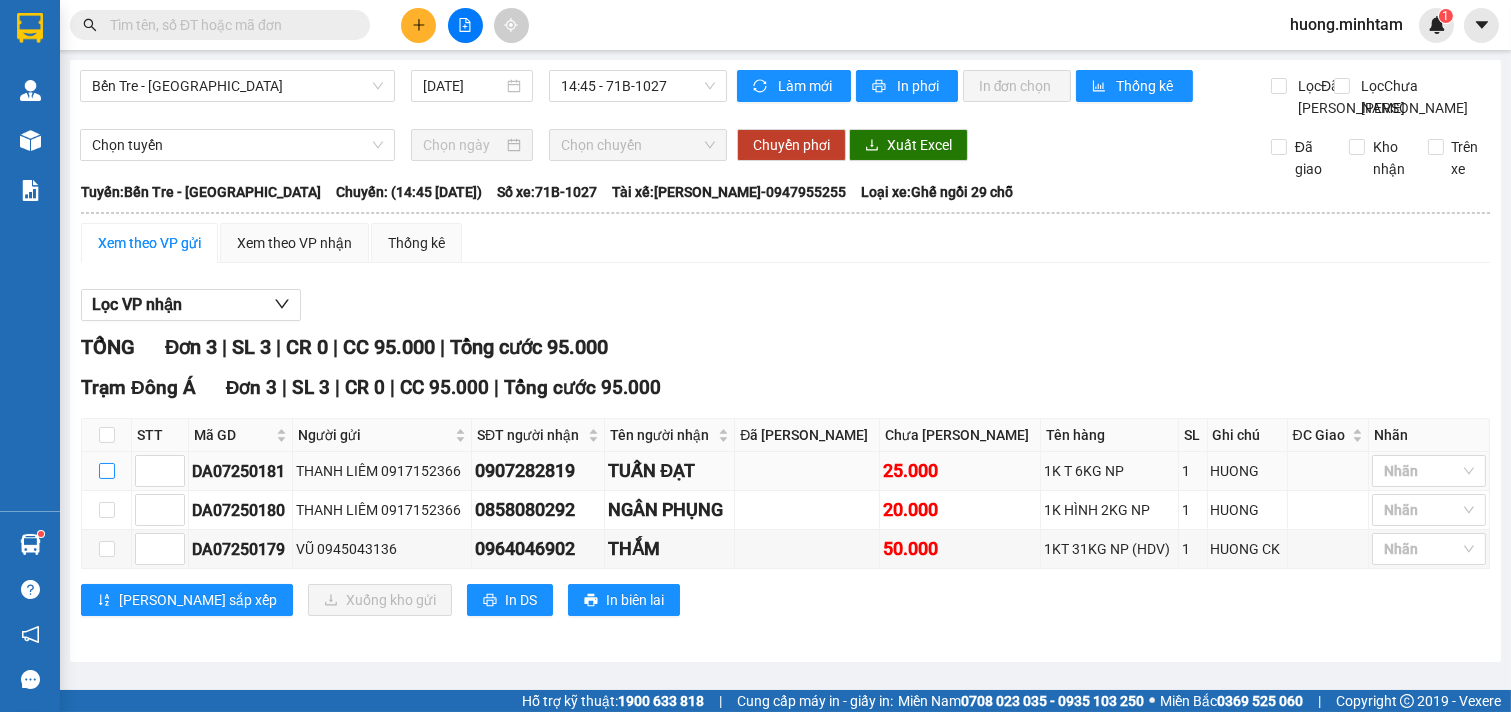 click at bounding box center (107, 471) 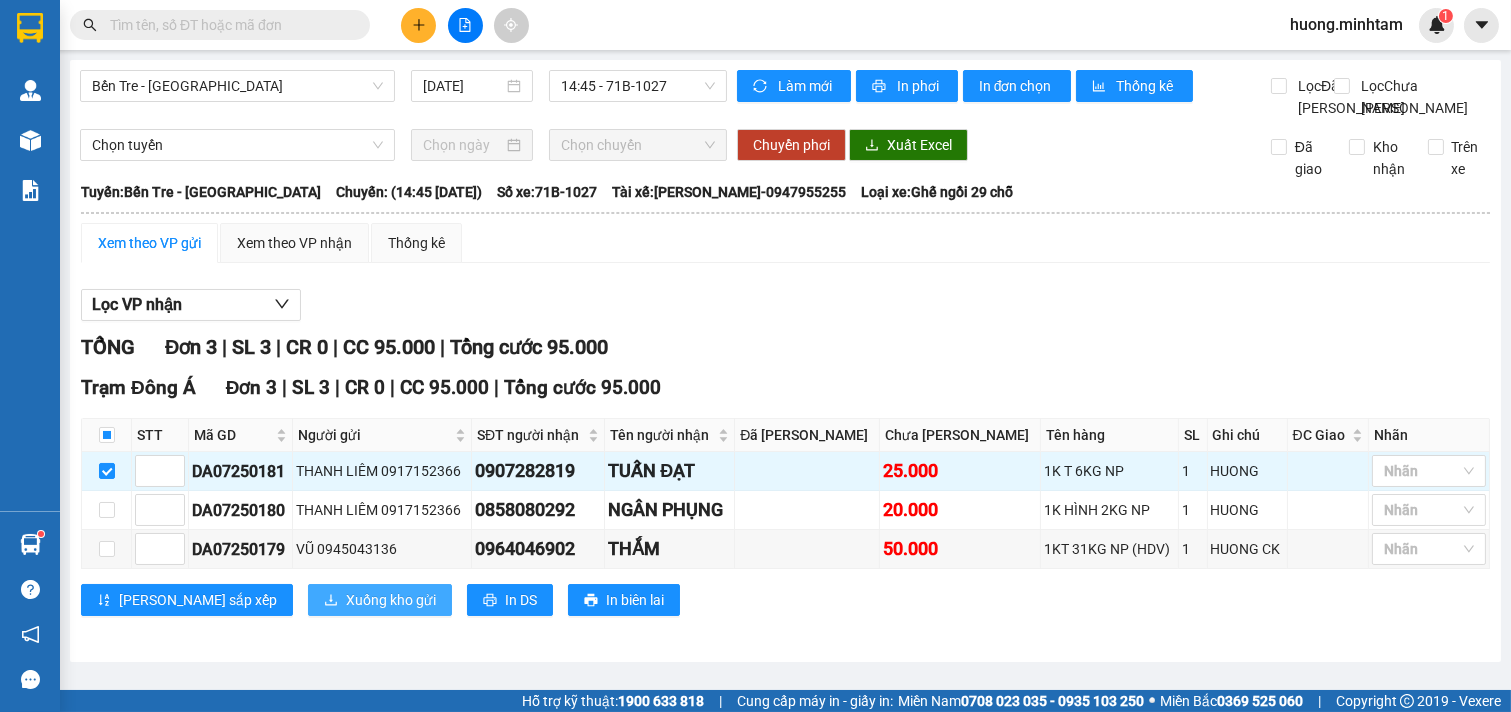 click on "Xuống kho gửi" at bounding box center (391, 600) 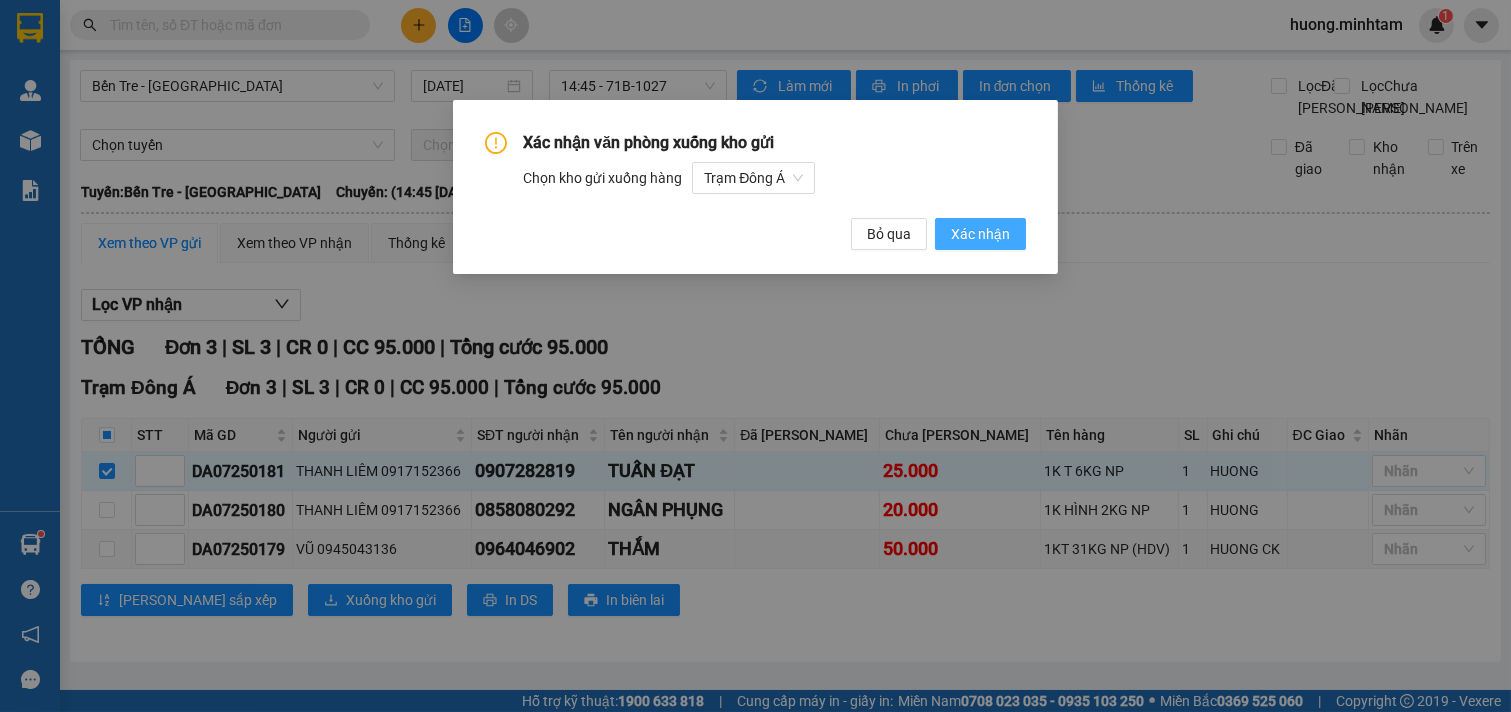 click on "Xác nhận" at bounding box center [980, 234] 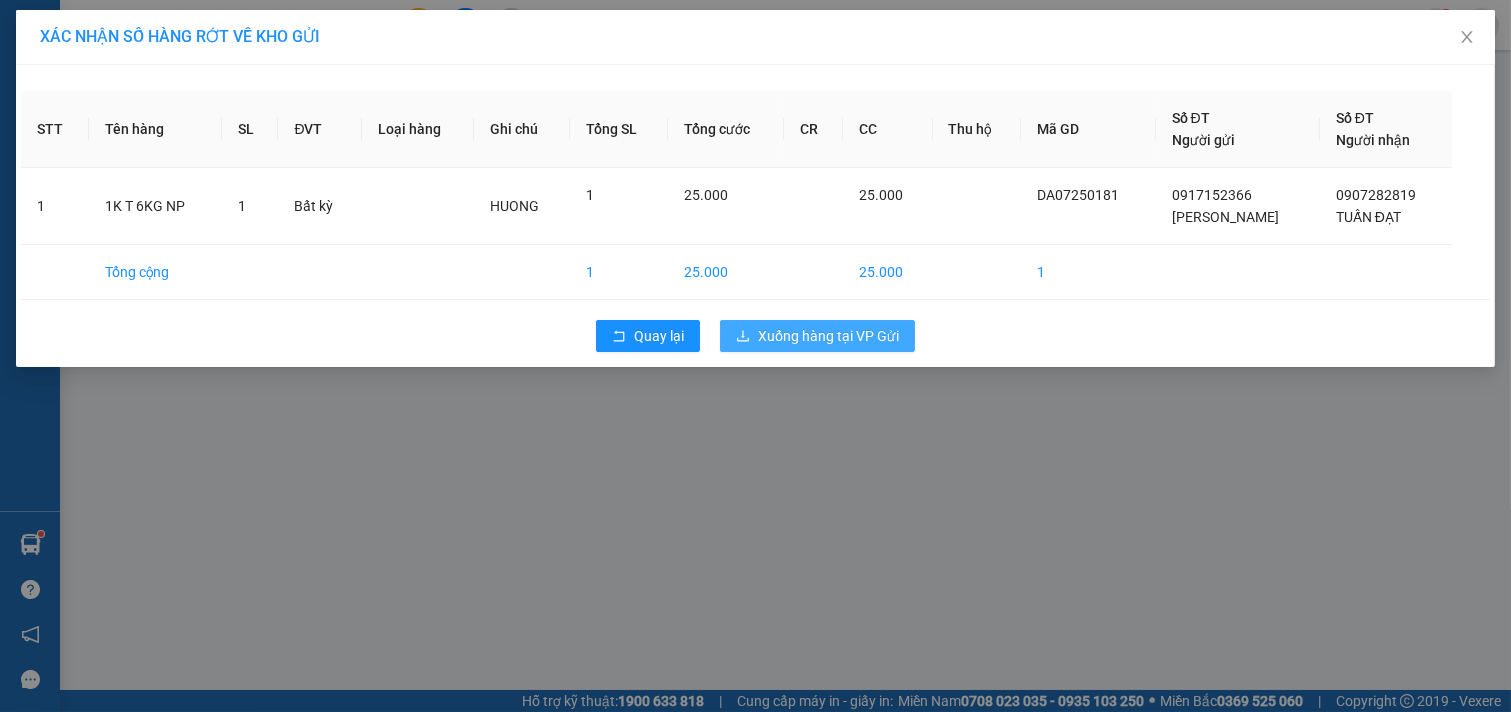 click on "Xuống hàng tại VP Gửi" at bounding box center (828, 336) 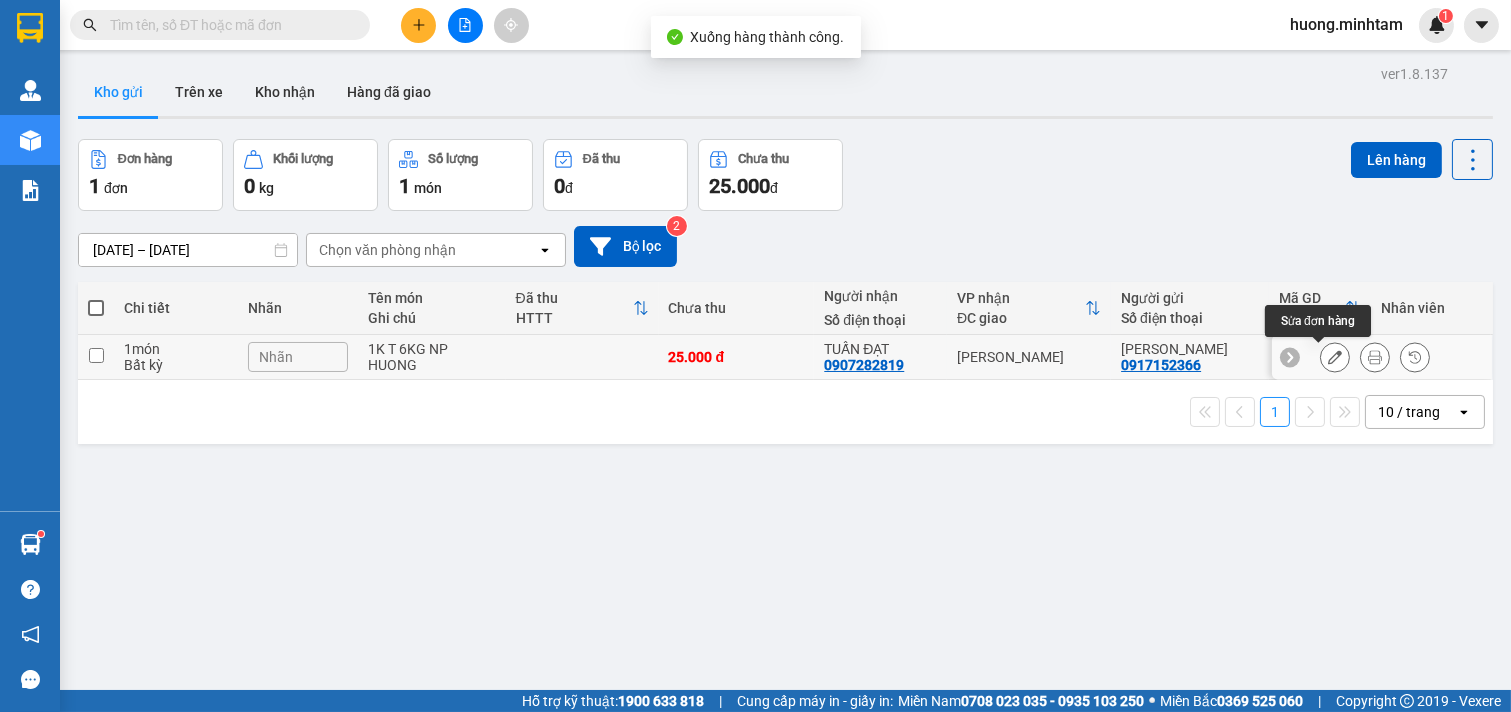 click 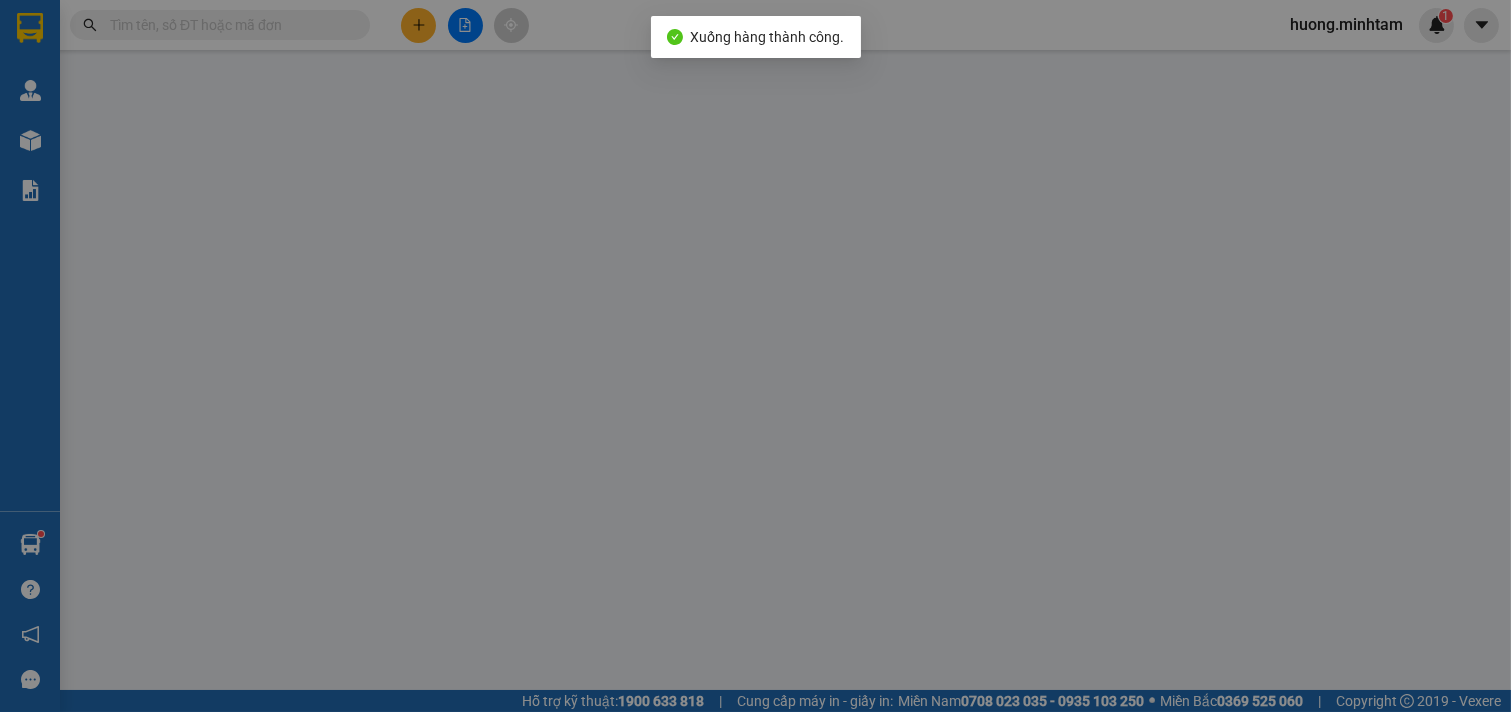type on "0917152366" 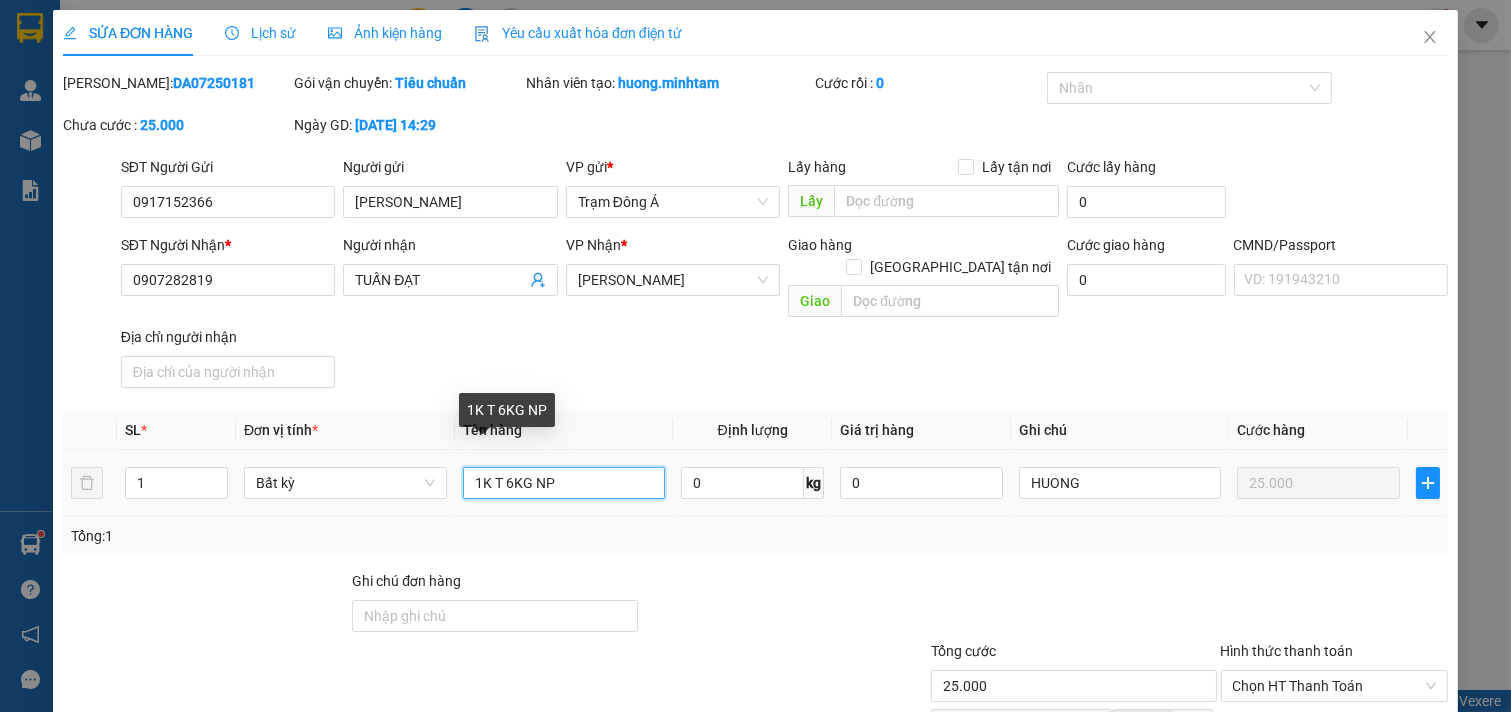 drag, startPoint x: 496, startPoint y: 464, endPoint x: 562, endPoint y: 391, distance: 98.4124 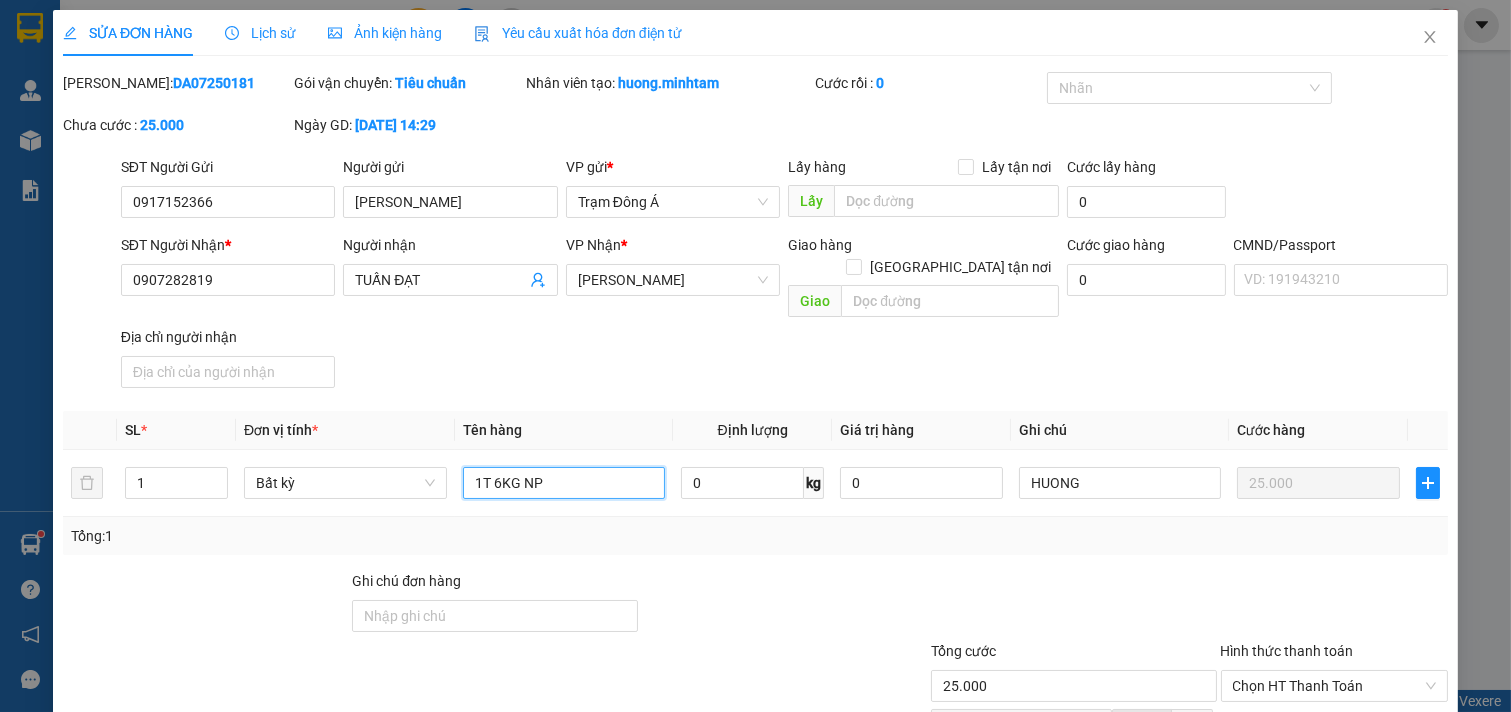 scroll, scrollTop: 204, scrollLeft: 0, axis: vertical 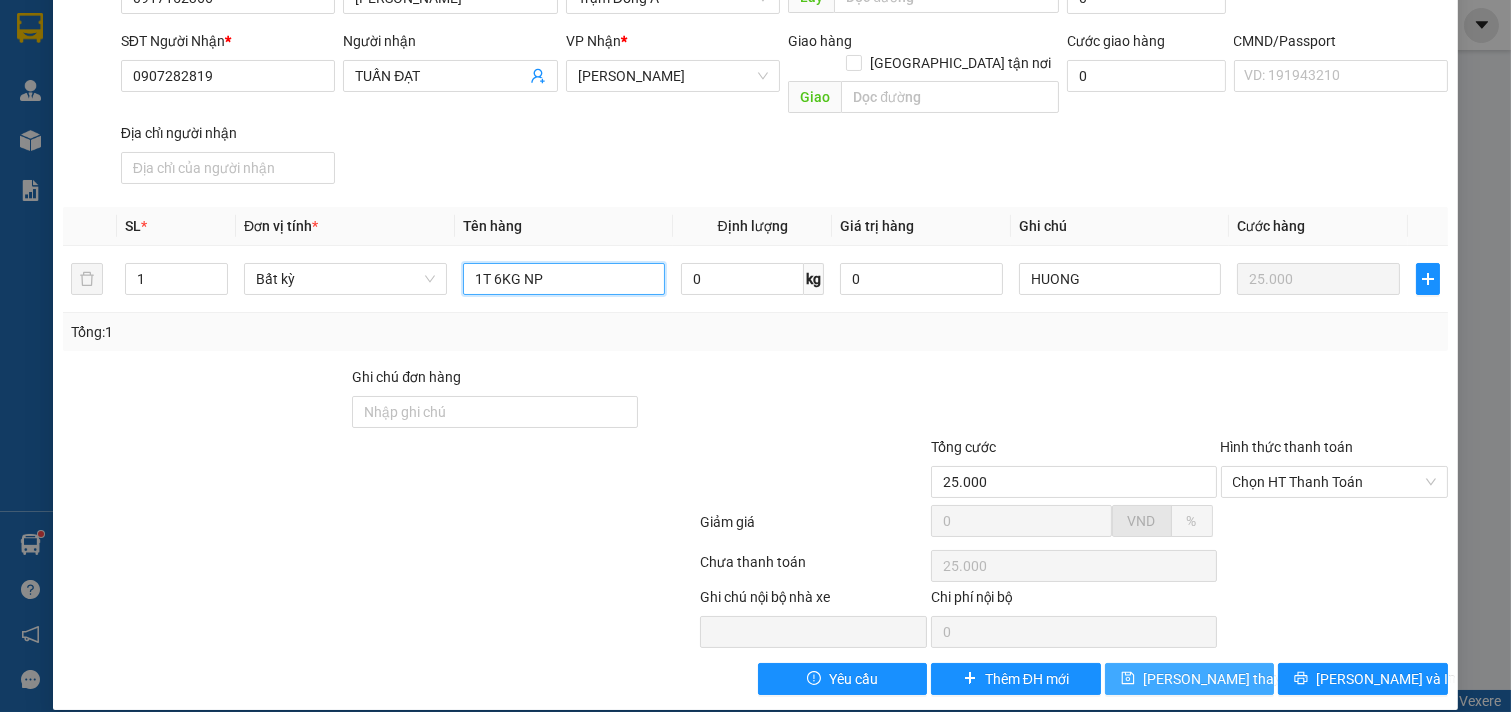 type on "1T 6KG NP" 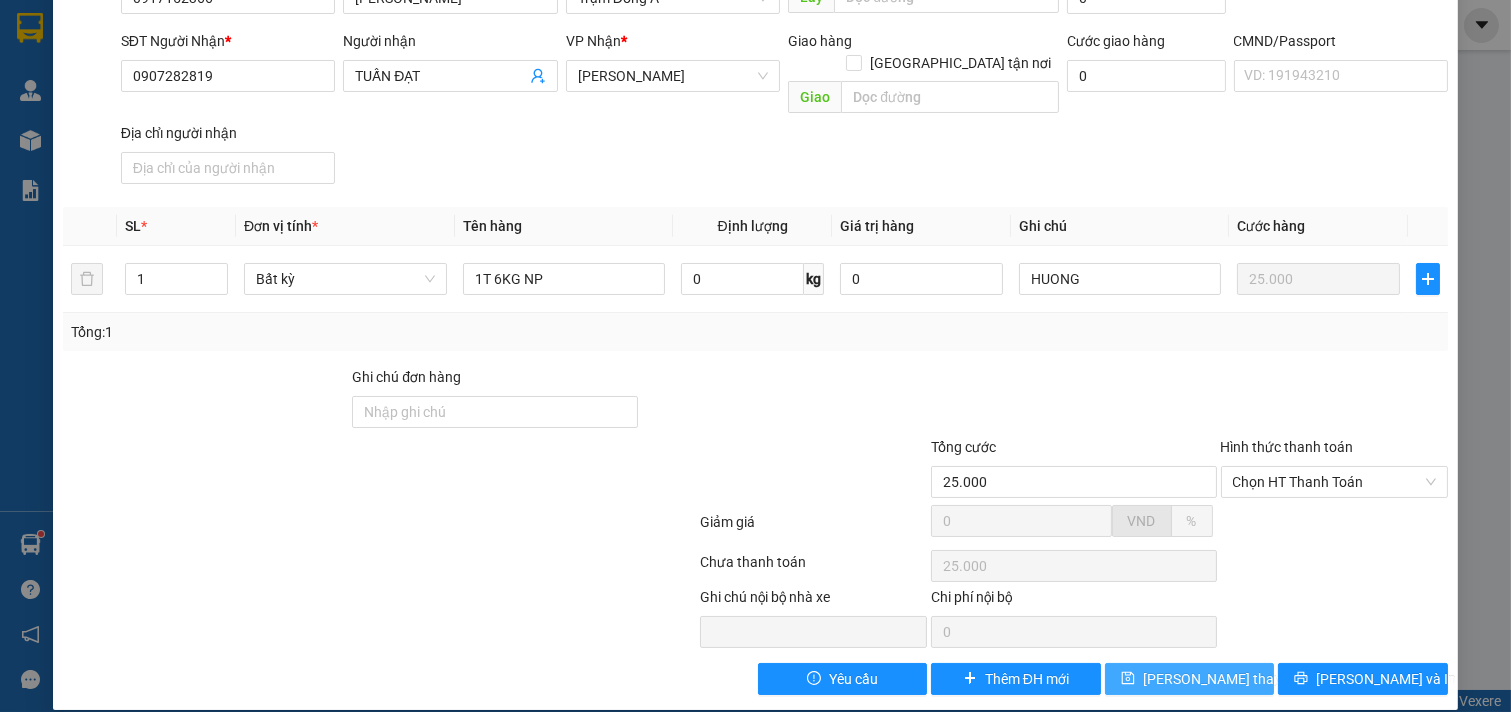 click on "[PERSON_NAME] thay đổi" at bounding box center [1223, 679] 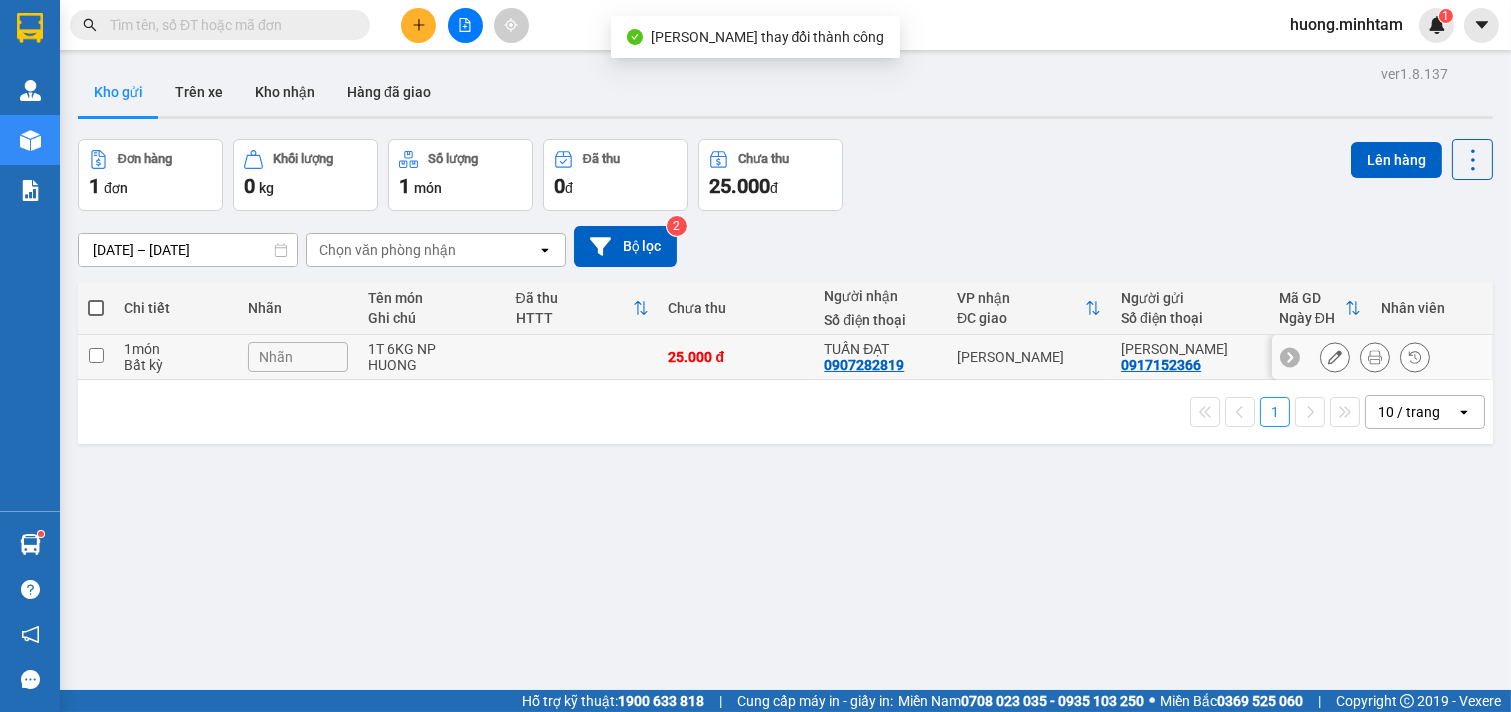 click at bounding box center [96, 355] 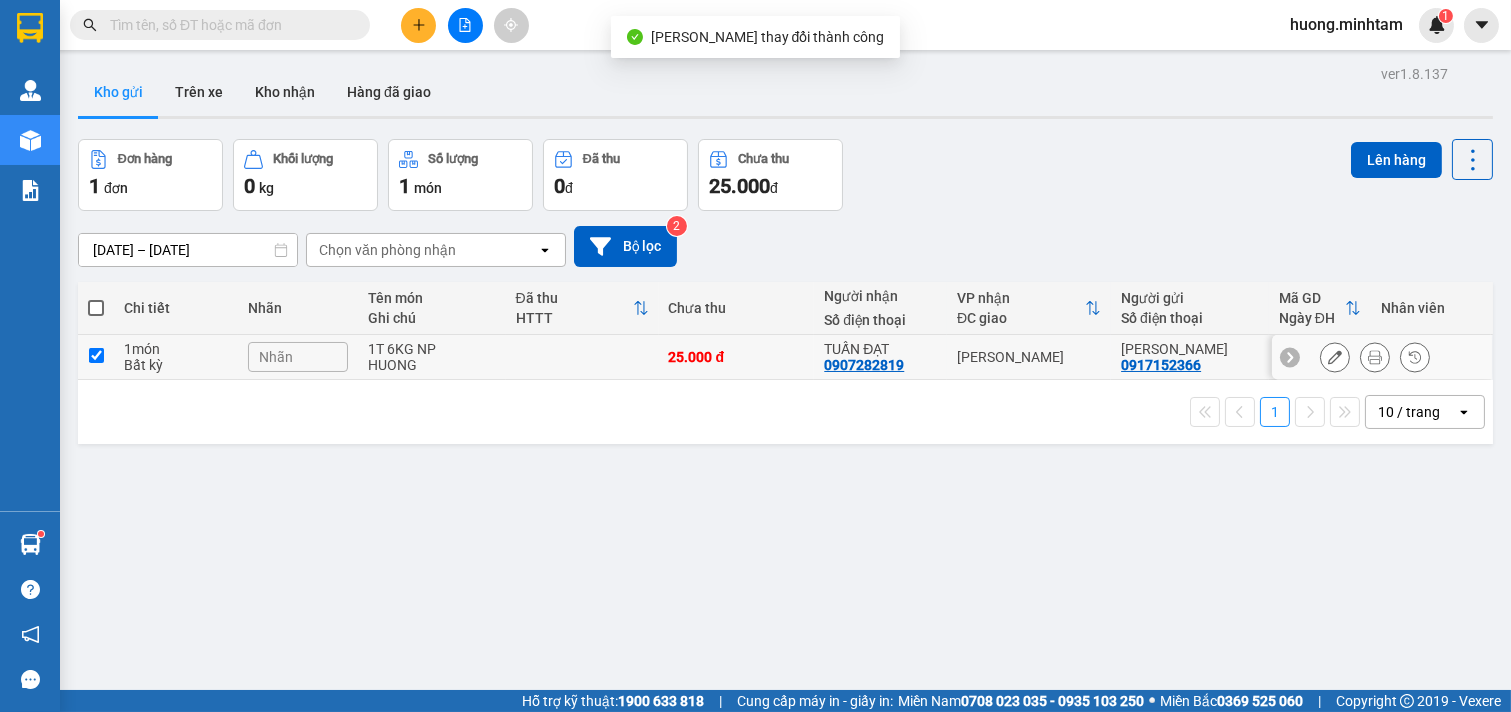 checkbox on "true" 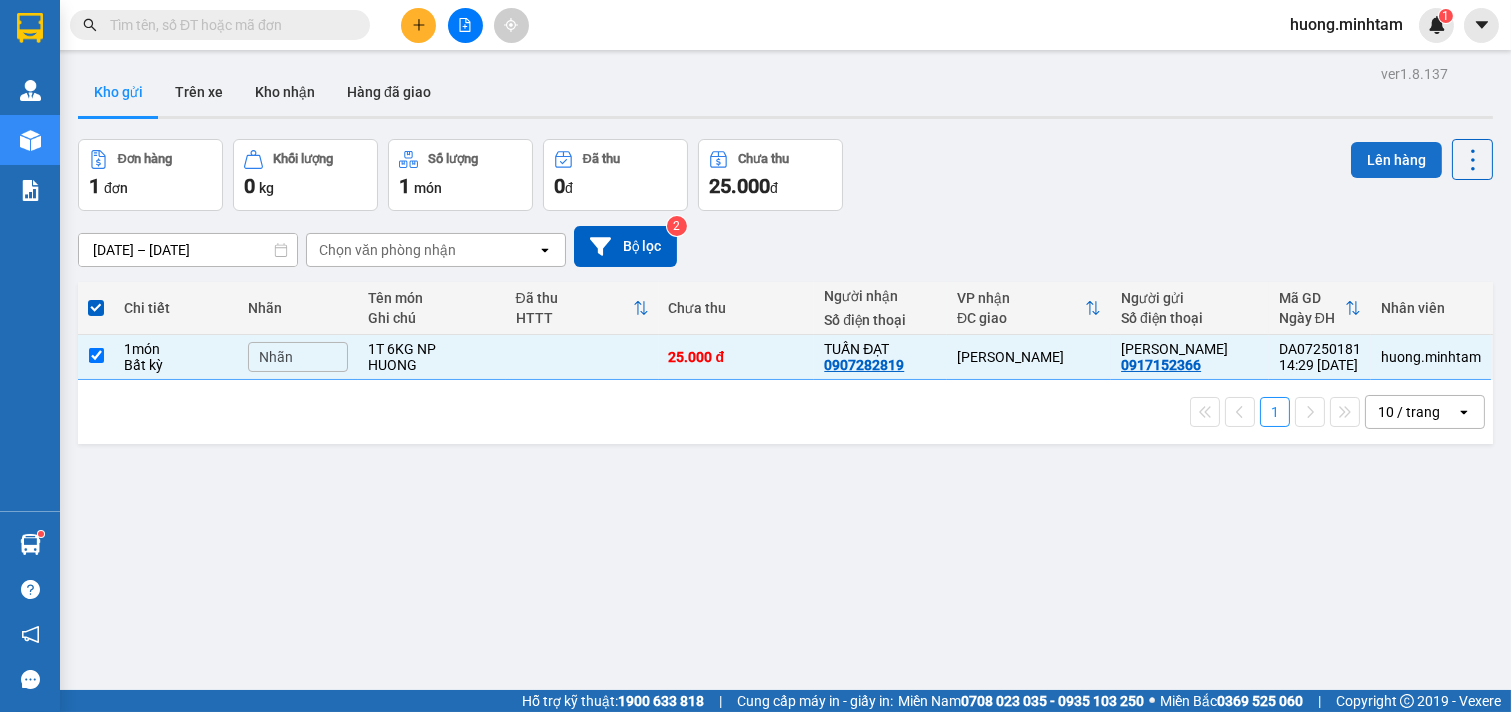click on "Lên hàng" at bounding box center (1396, 160) 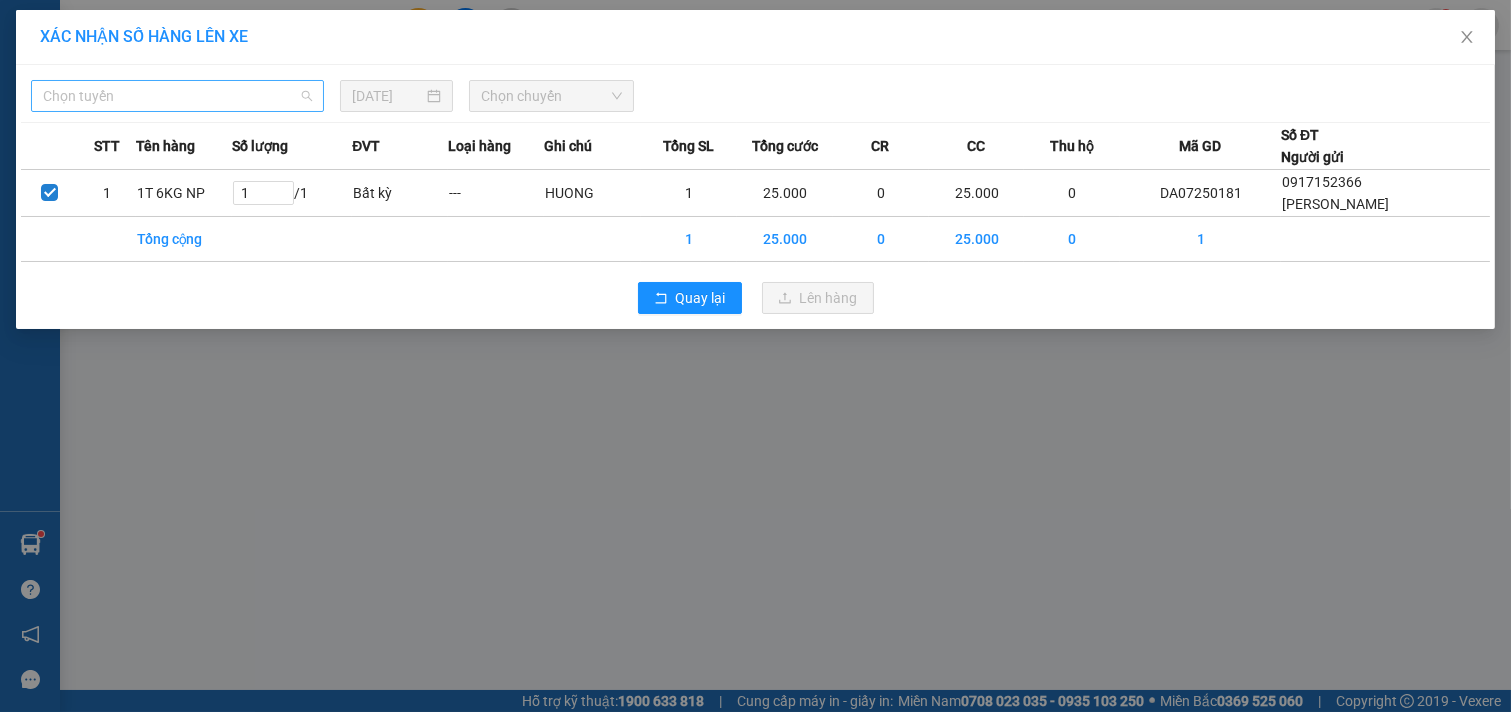 click on "Chọn tuyến" at bounding box center [177, 96] 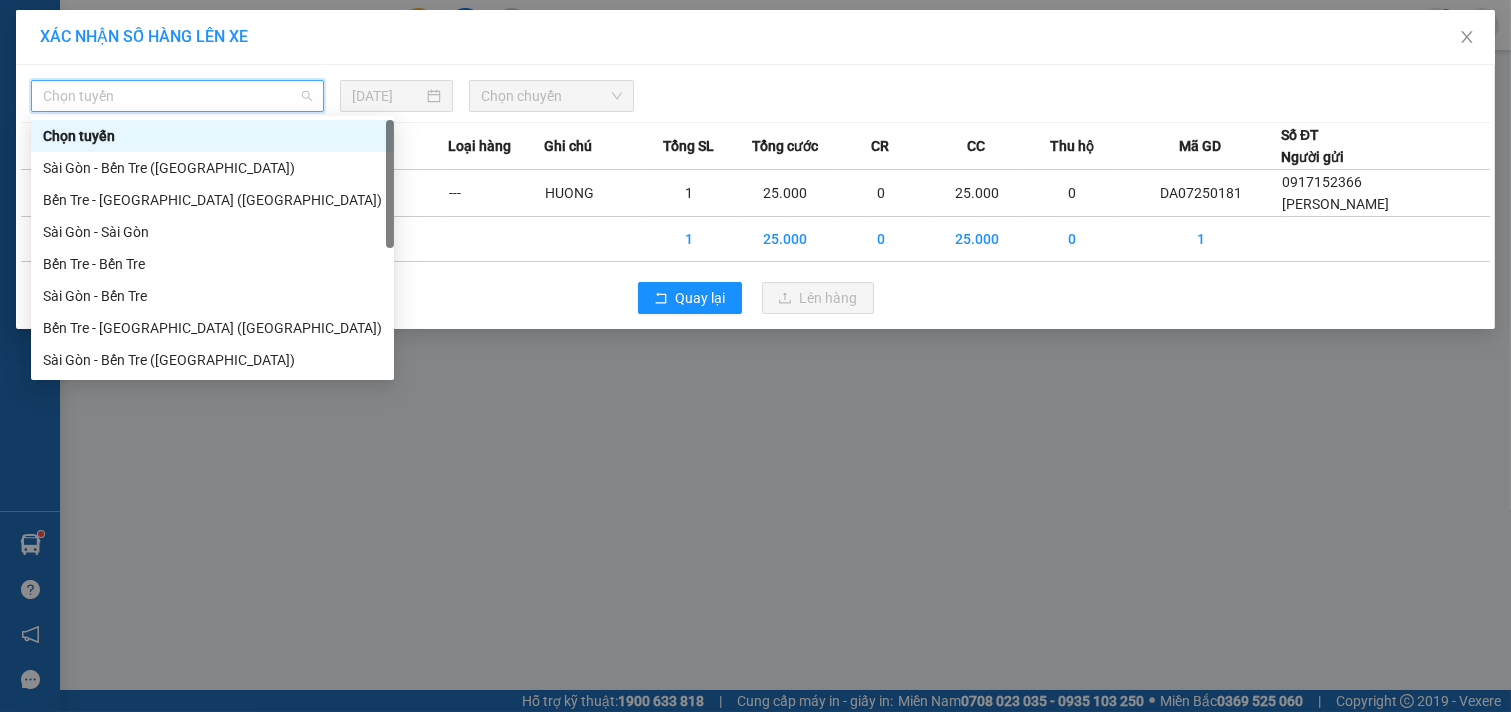 scroll, scrollTop: 32, scrollLeft: 0, axis: vertical 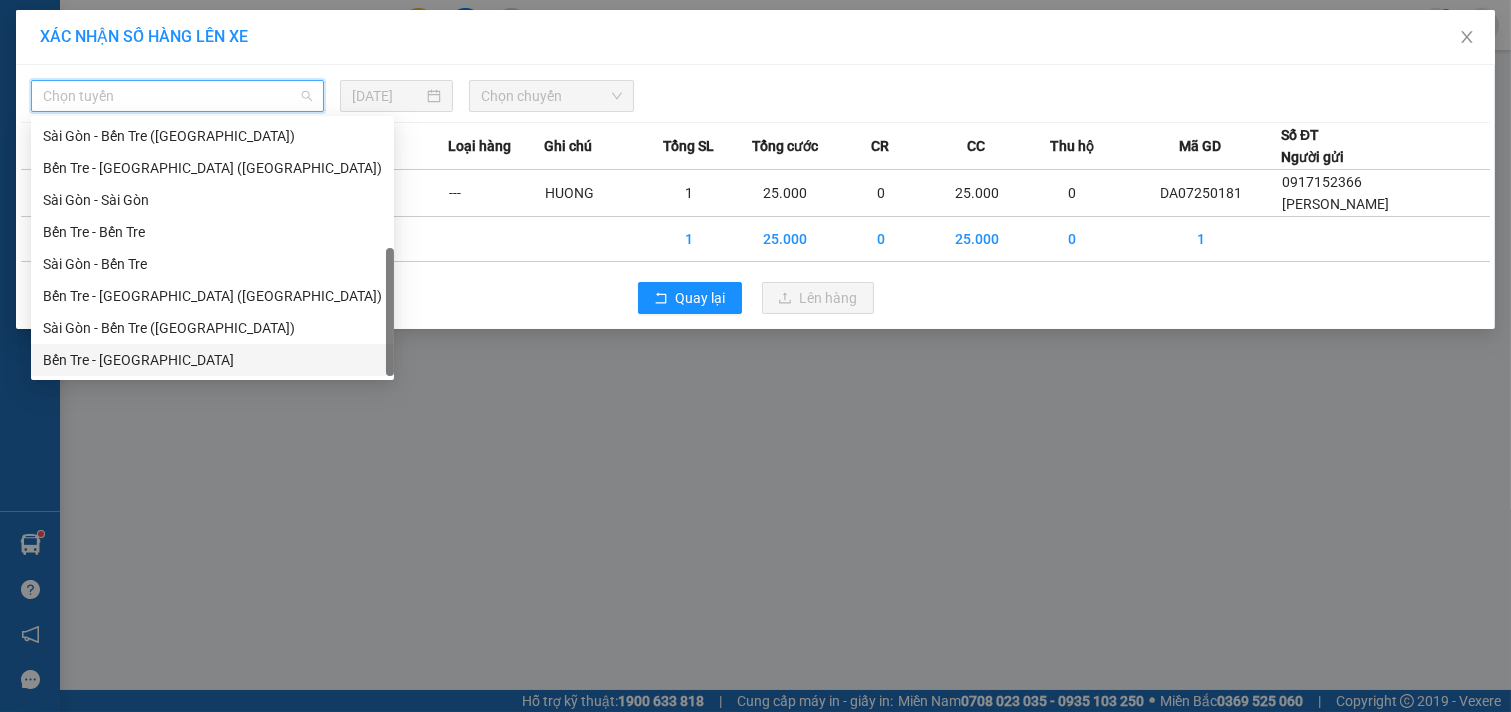 click on "Bến Tre - [GEOGRAPHIC_DATA]" at bounding box center (212, 360) 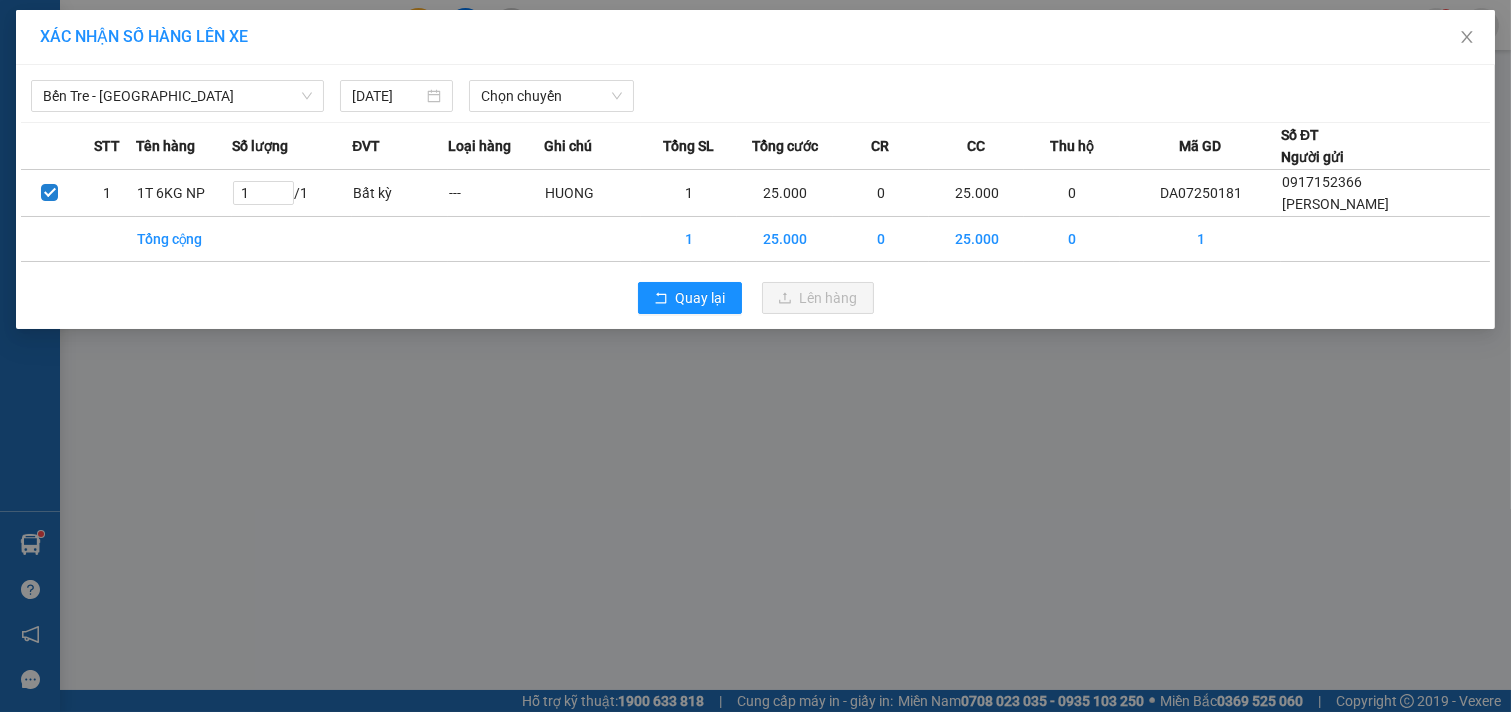 click on "Bến Tre - [GEOGRAPHIC_DATA] [DATE] Chọn chuyến STT Tên hàng Số lượng ĐVT Loại hàng Ghi chú Tổng SL Tổng cước CR CC Thu hộ Mã GD Số ĐT   Người gửi 1 1T 6KG NP  1  /  1 Bất kỳ --- HUONG 1 25.000 0 25.000 0 DA07250181 0917152366 THANH LIÊM     Tổng cộng         1 25.000 0 25.000 0 1   Quay lại Lên hàng" at bounding box center (755, 197) 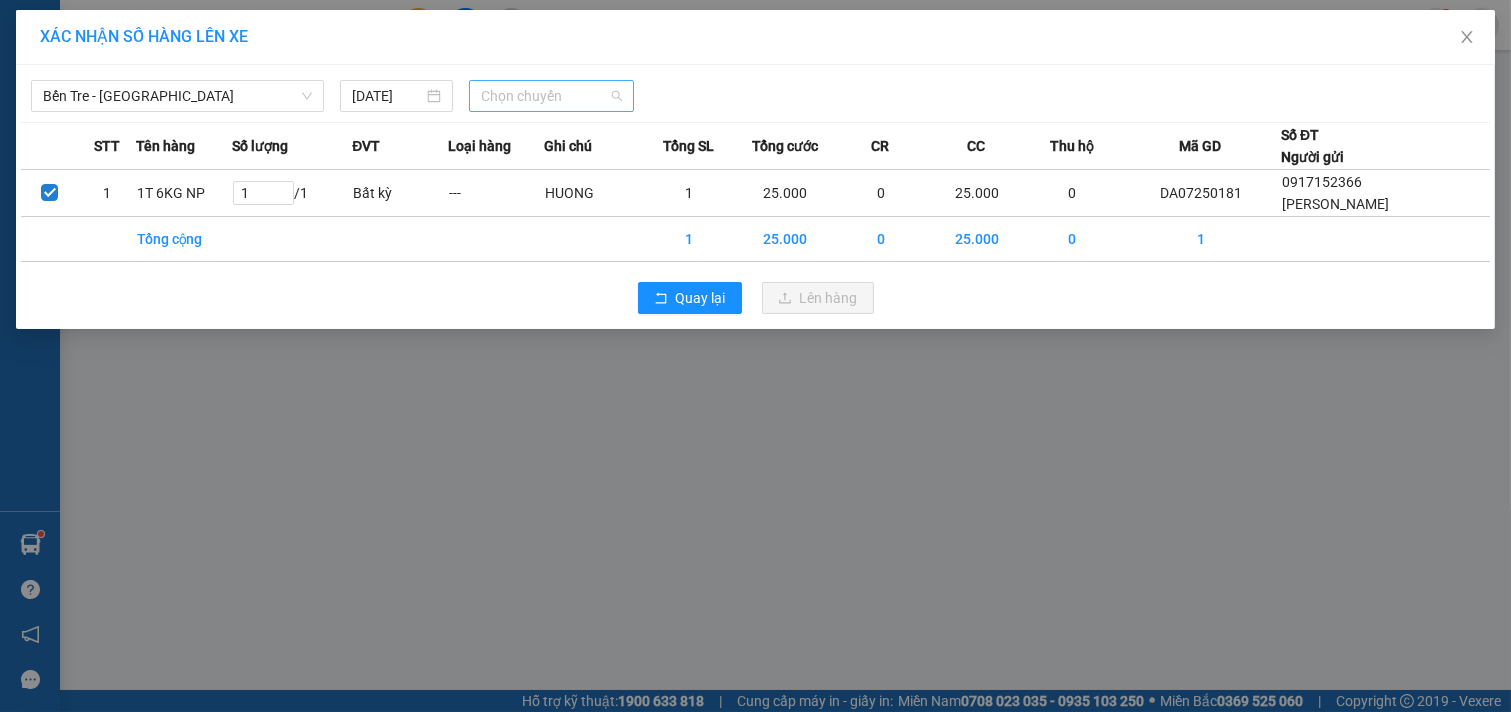 click on "Chọn chuyến" at bounding box center [551, 96] 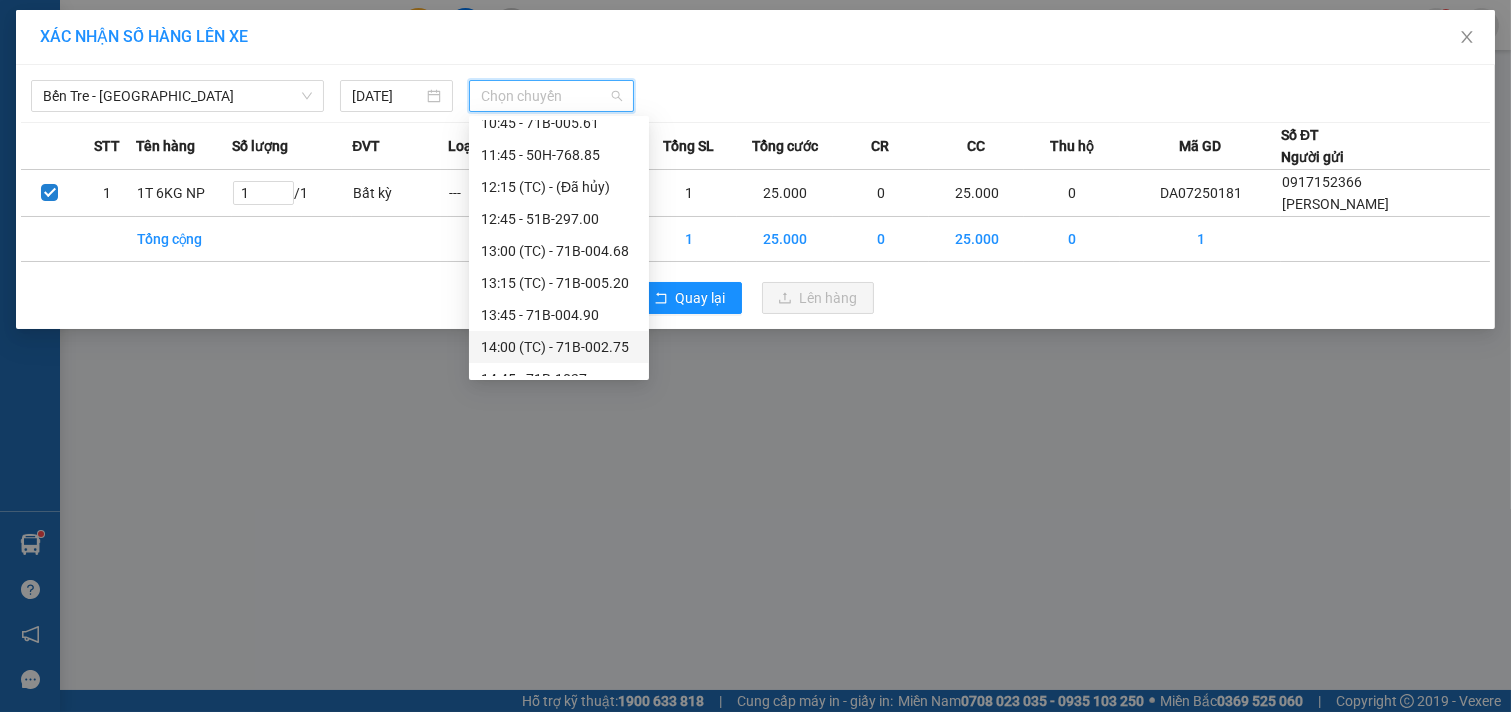 scroll, scrollTop: 444, scrollLeft: 0, axis: vertical 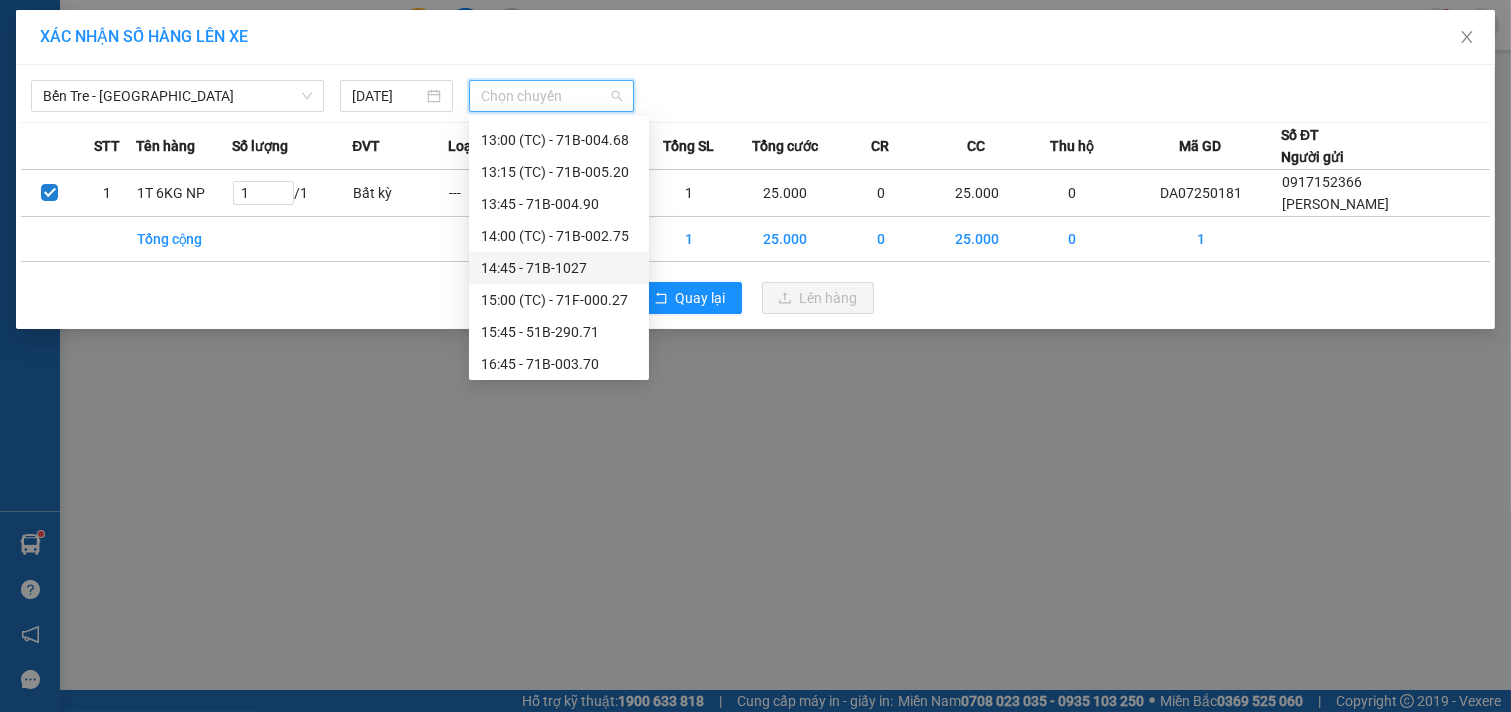 click on "14:45     - 71B-1027" at bounding box center [559, 268] 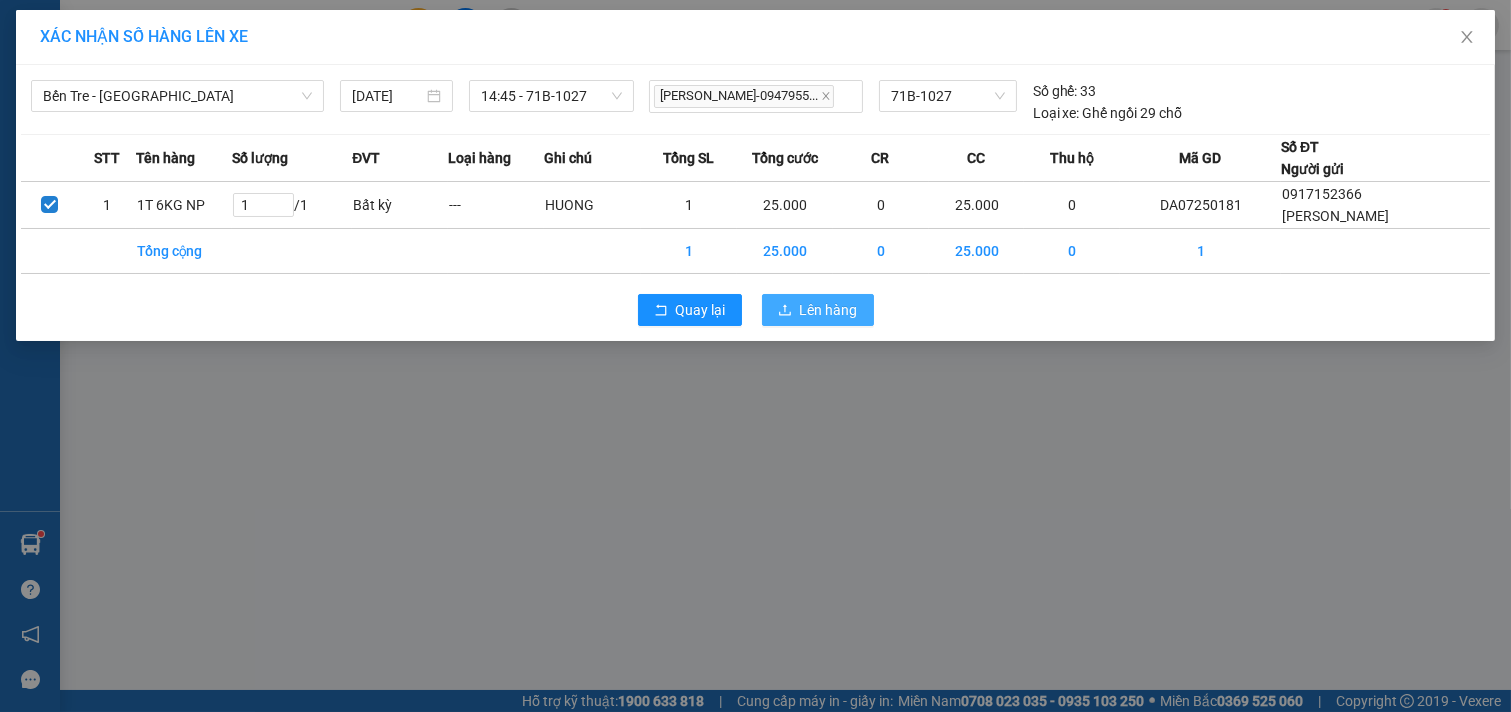 click on "Lên hàng" at bounding box center [829, 310] 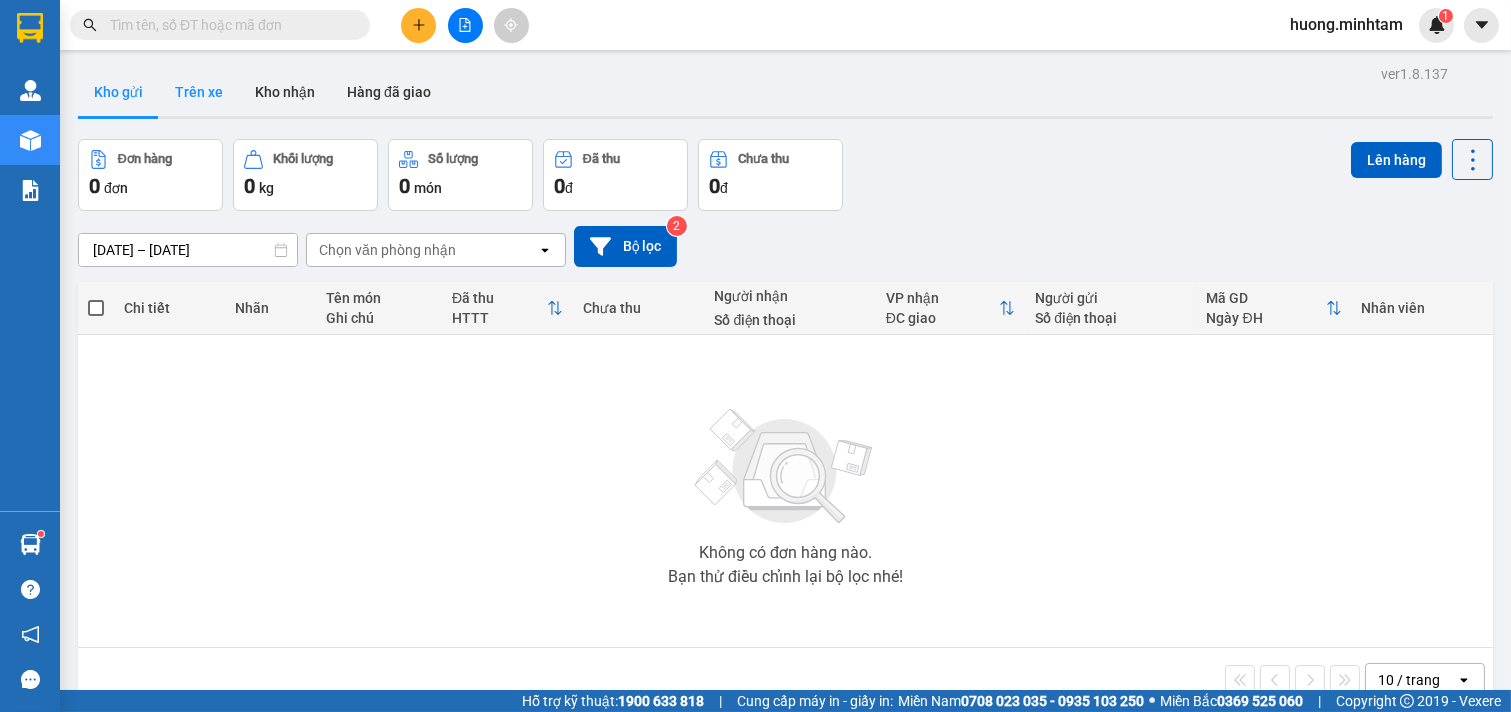 click on "Trên xe" at bounding box center (199, 92) 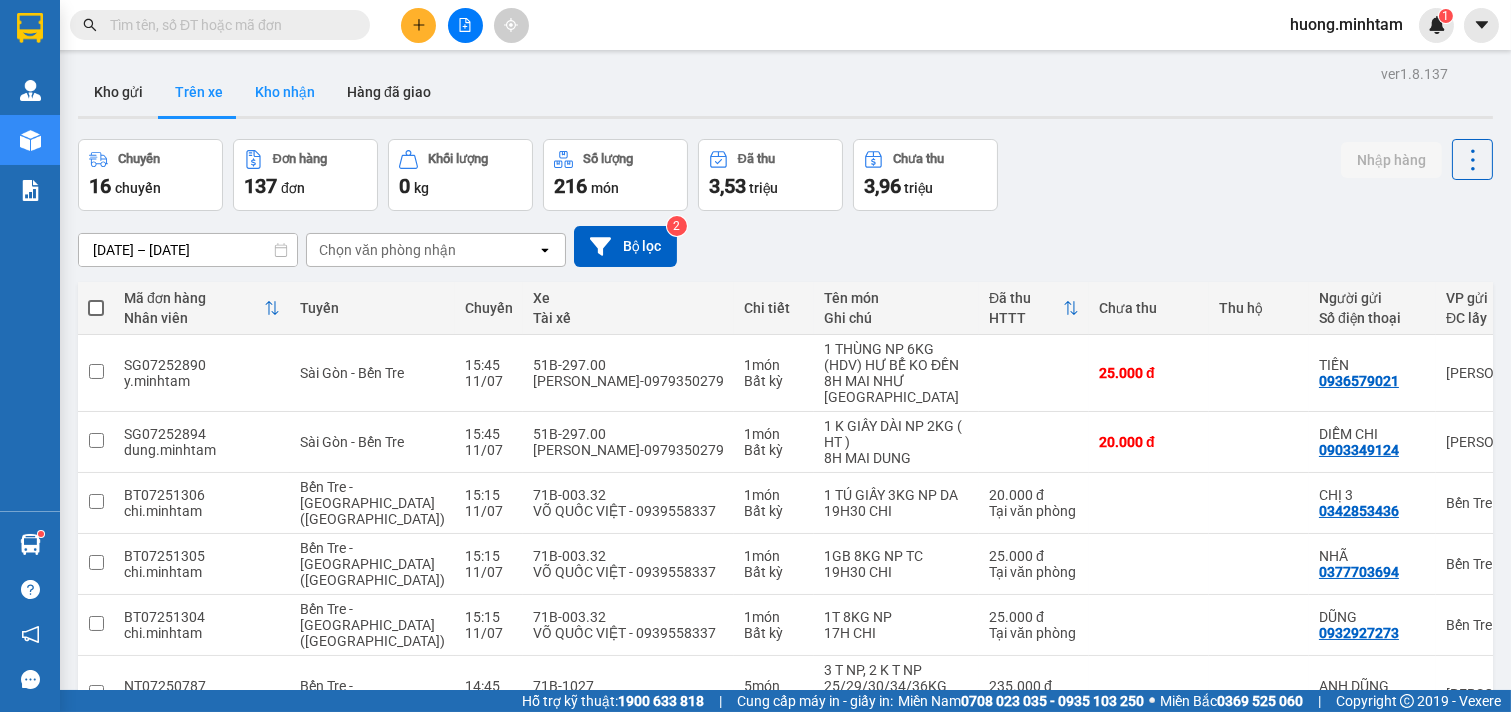 click on "Kho nhận" at bounding box center (285, 92) 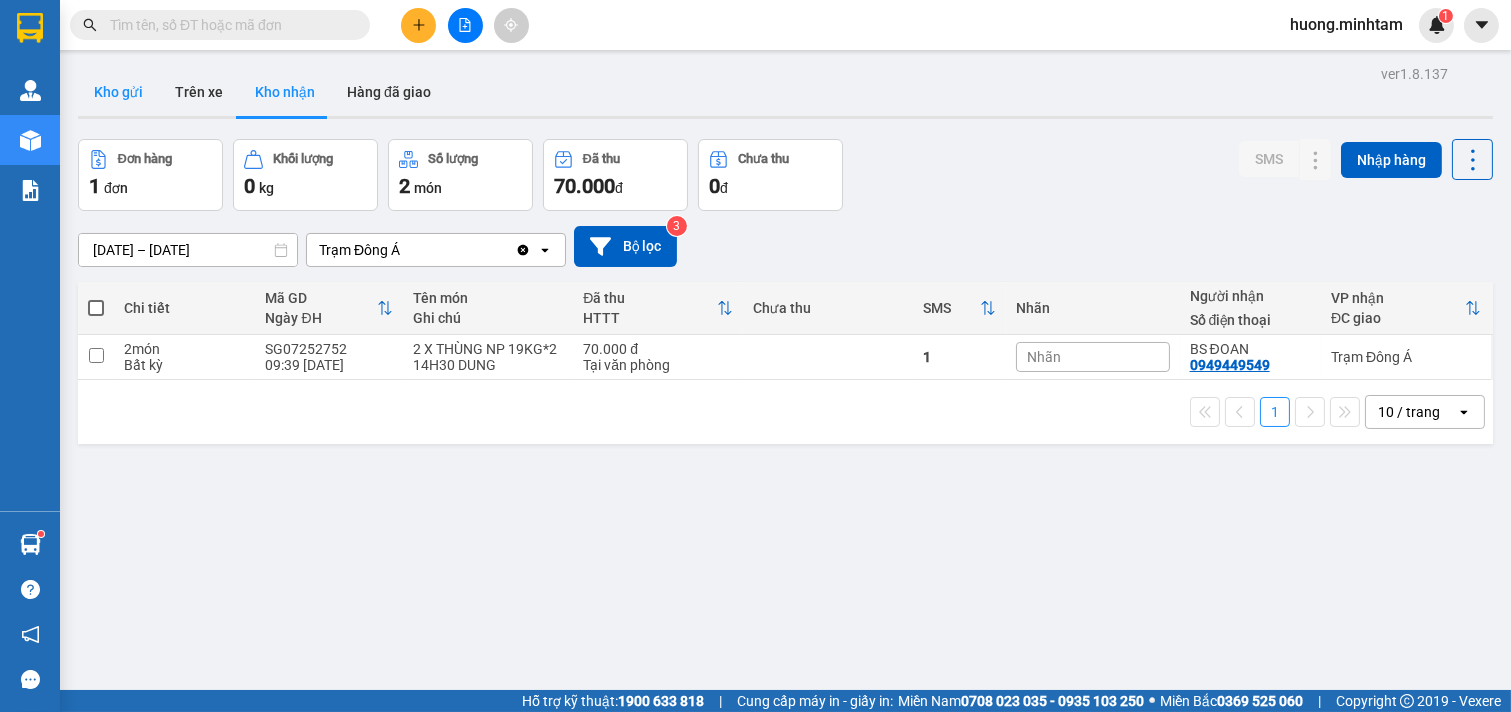 click on "Kho gửi" at bounding box center (118, 92) 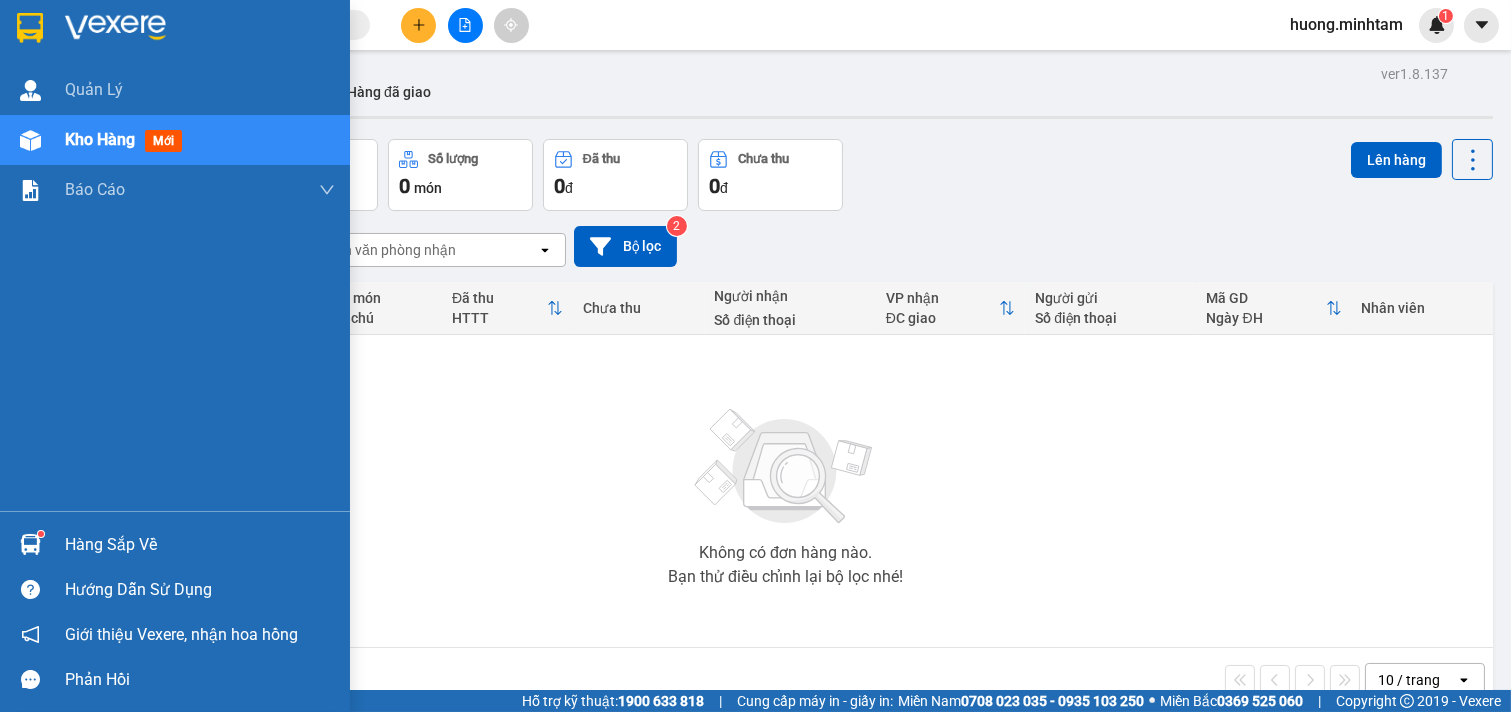 drag, startPoint x: 105, startPoint y: 135, endPoint x: 181, endPoint y: 247, distance: 135.3514 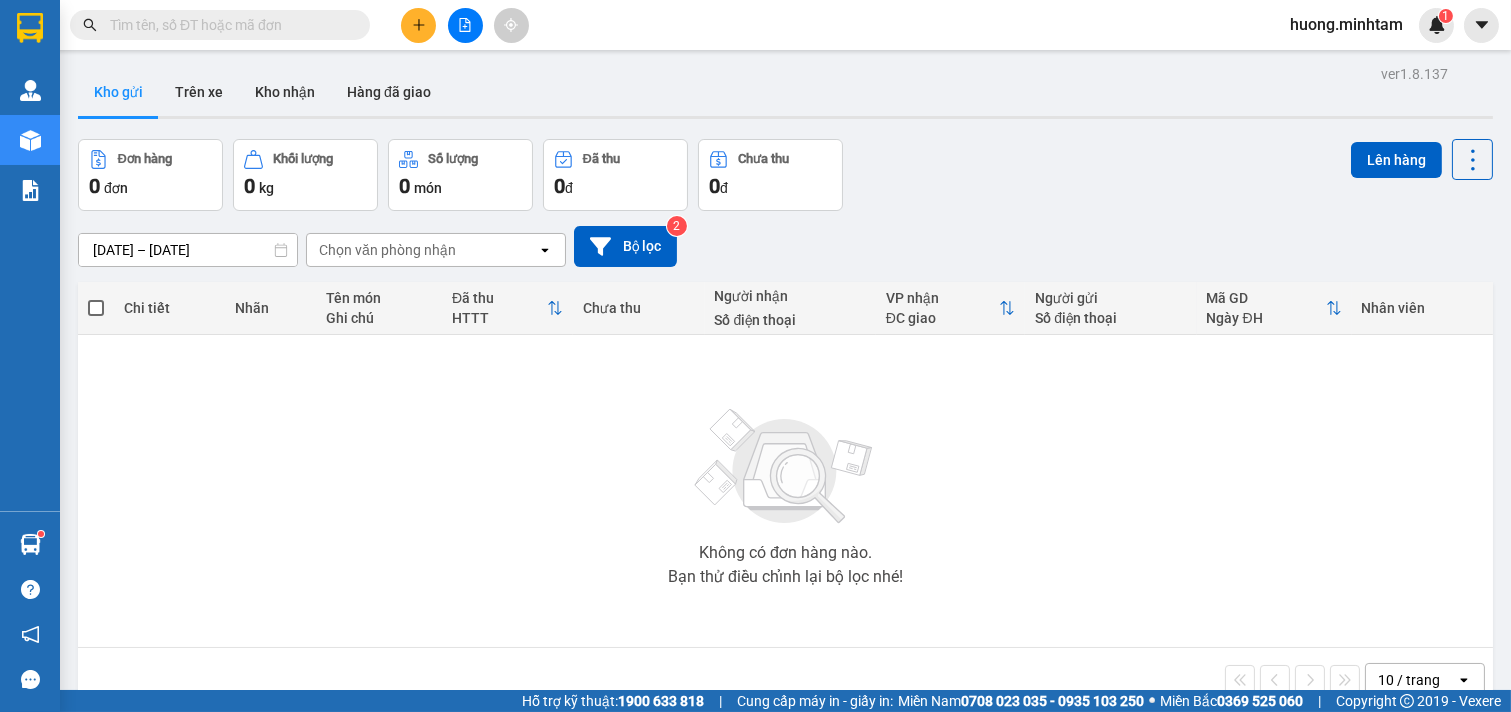 click 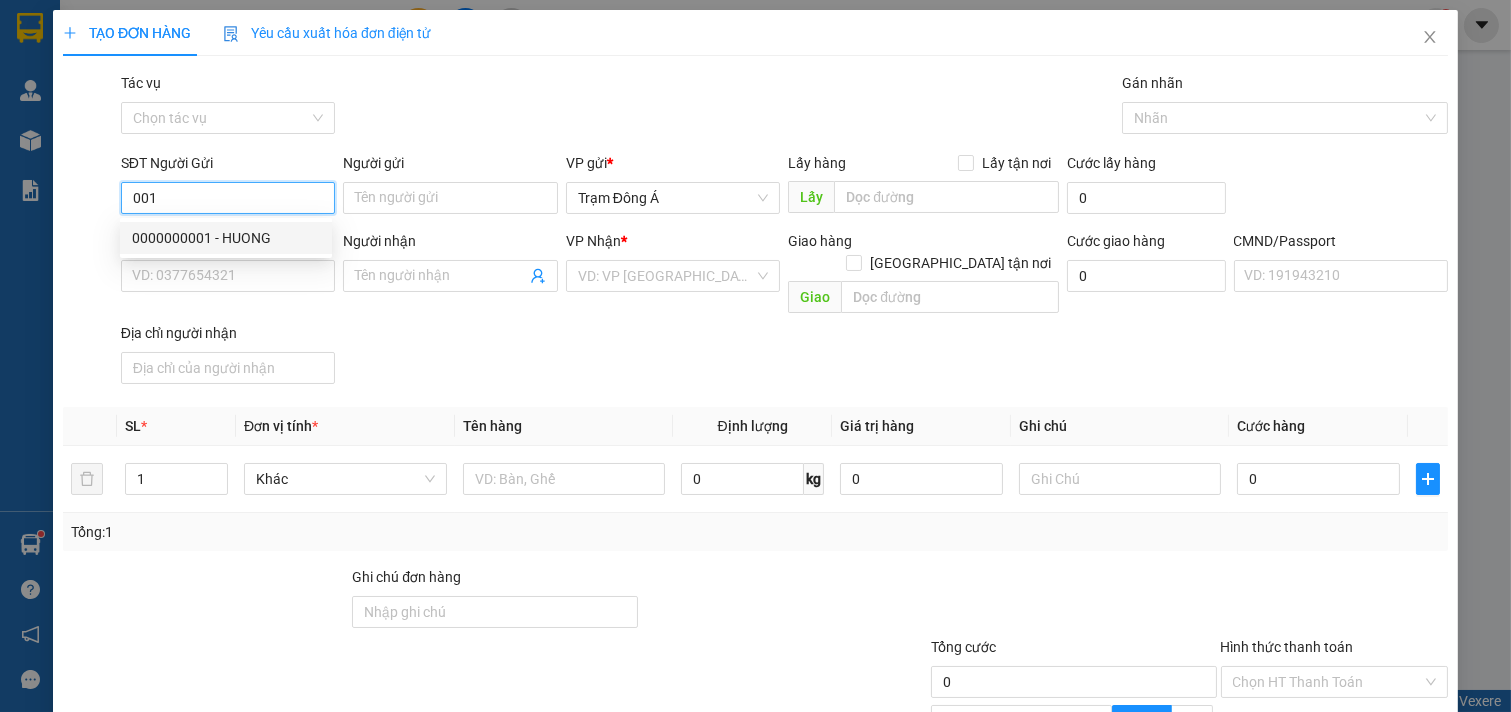click on "0000000001 - HUONG" at bounding box center [226, 238] 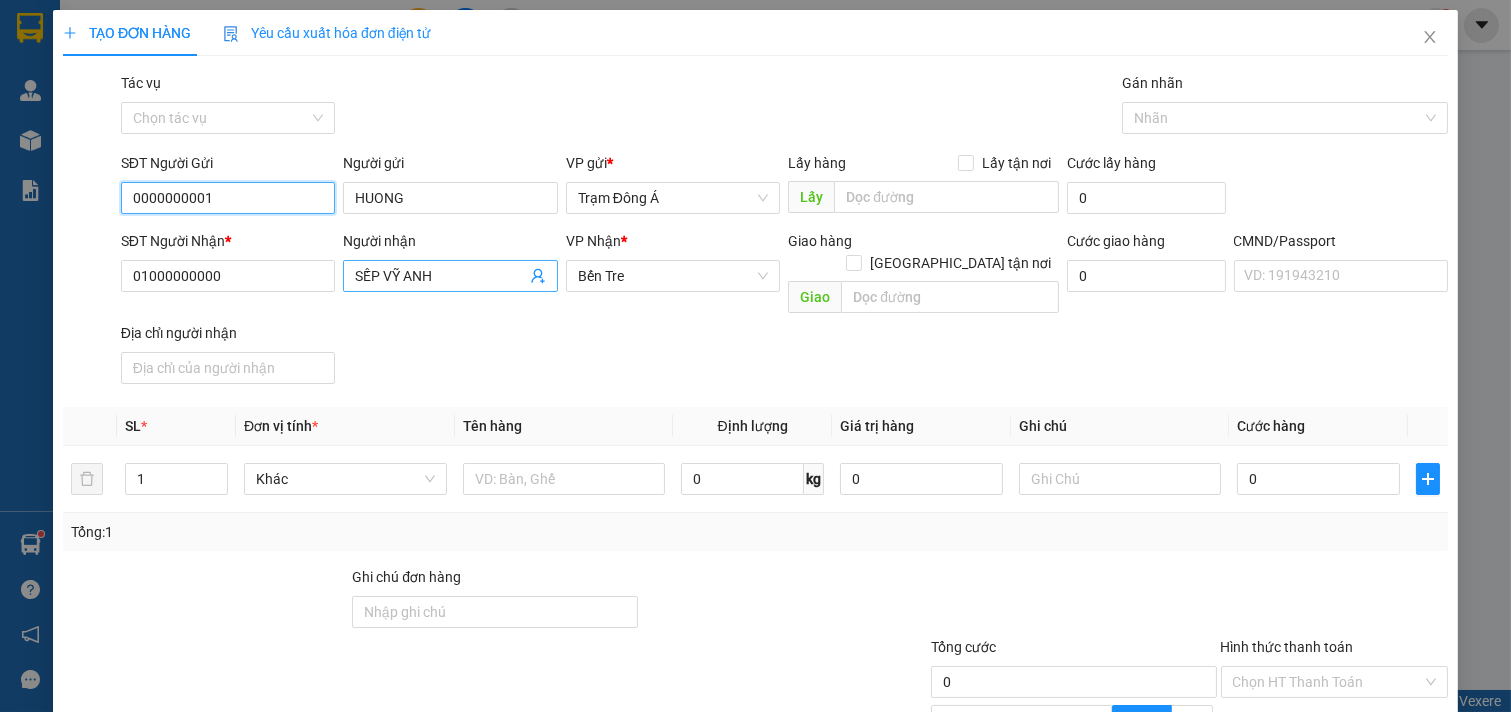 type on "0000000001" 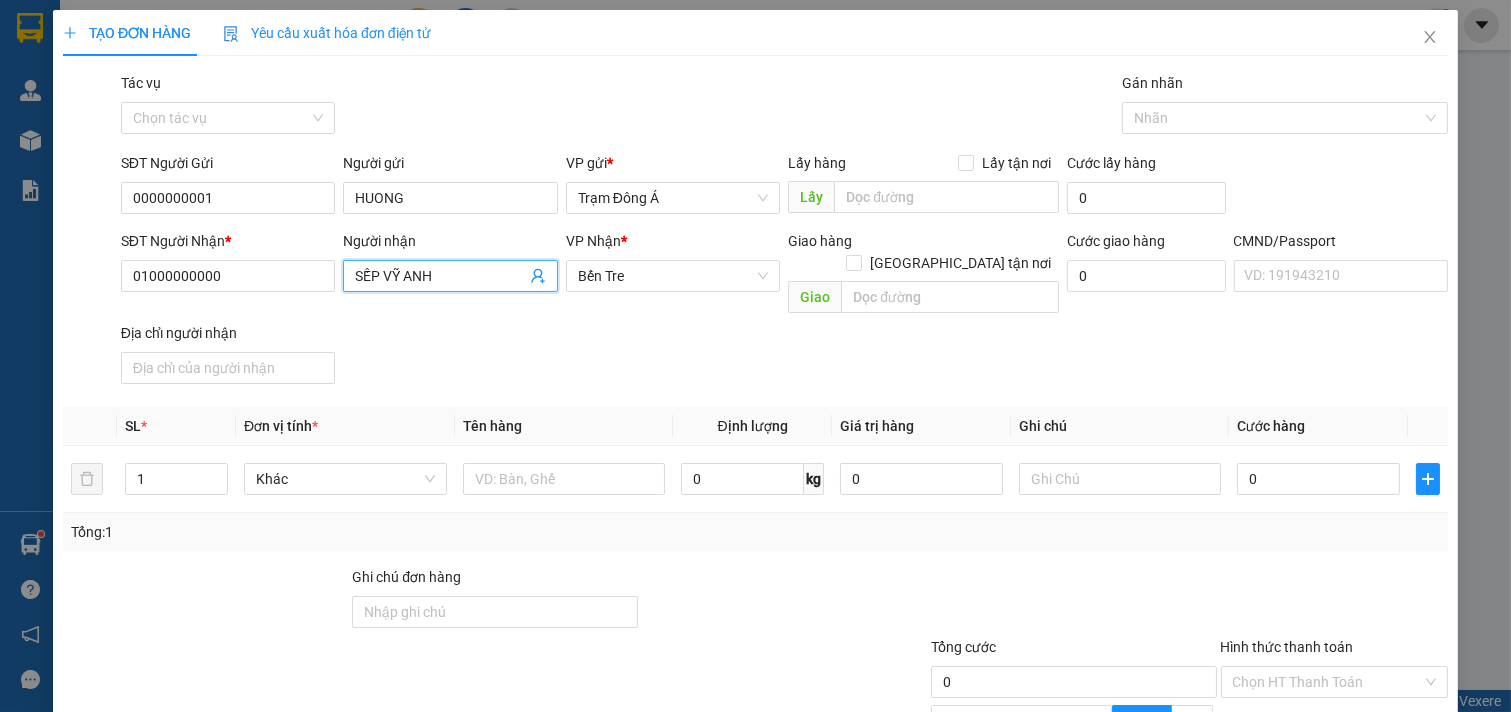drag, startPoint x: 453, startPoint y: 277, endPoint x: 184, endPoint y: 300, distance: 269.98148 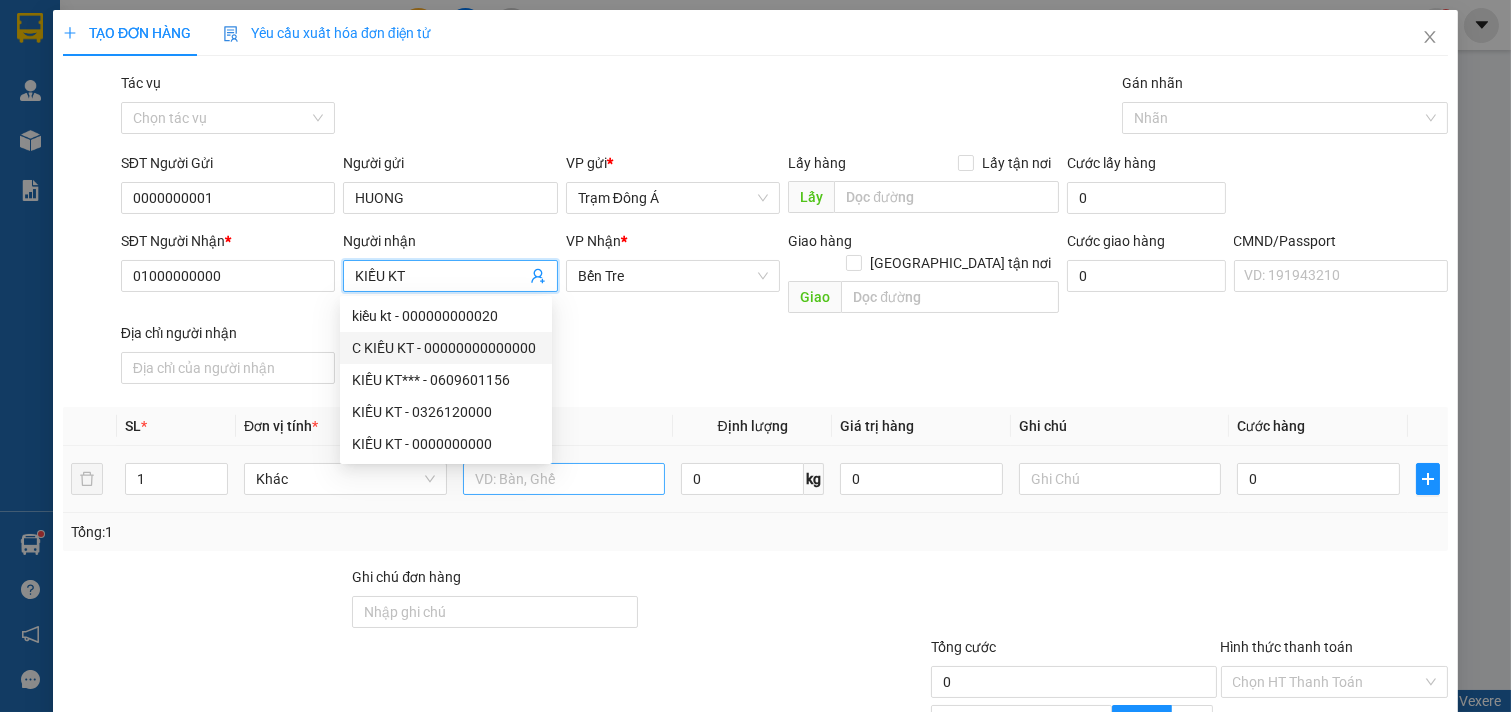 type on "KIỀU KT" 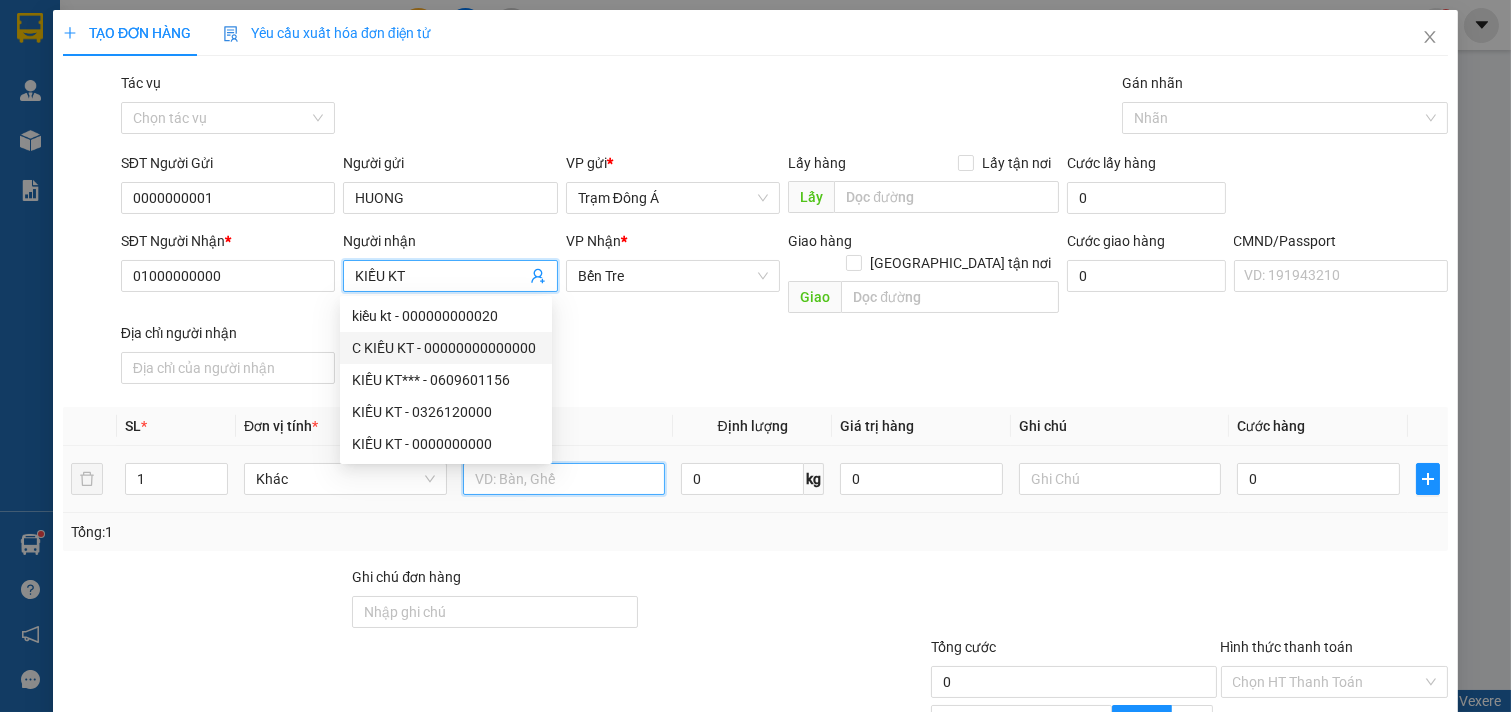 click at bounding box center [564, 479] 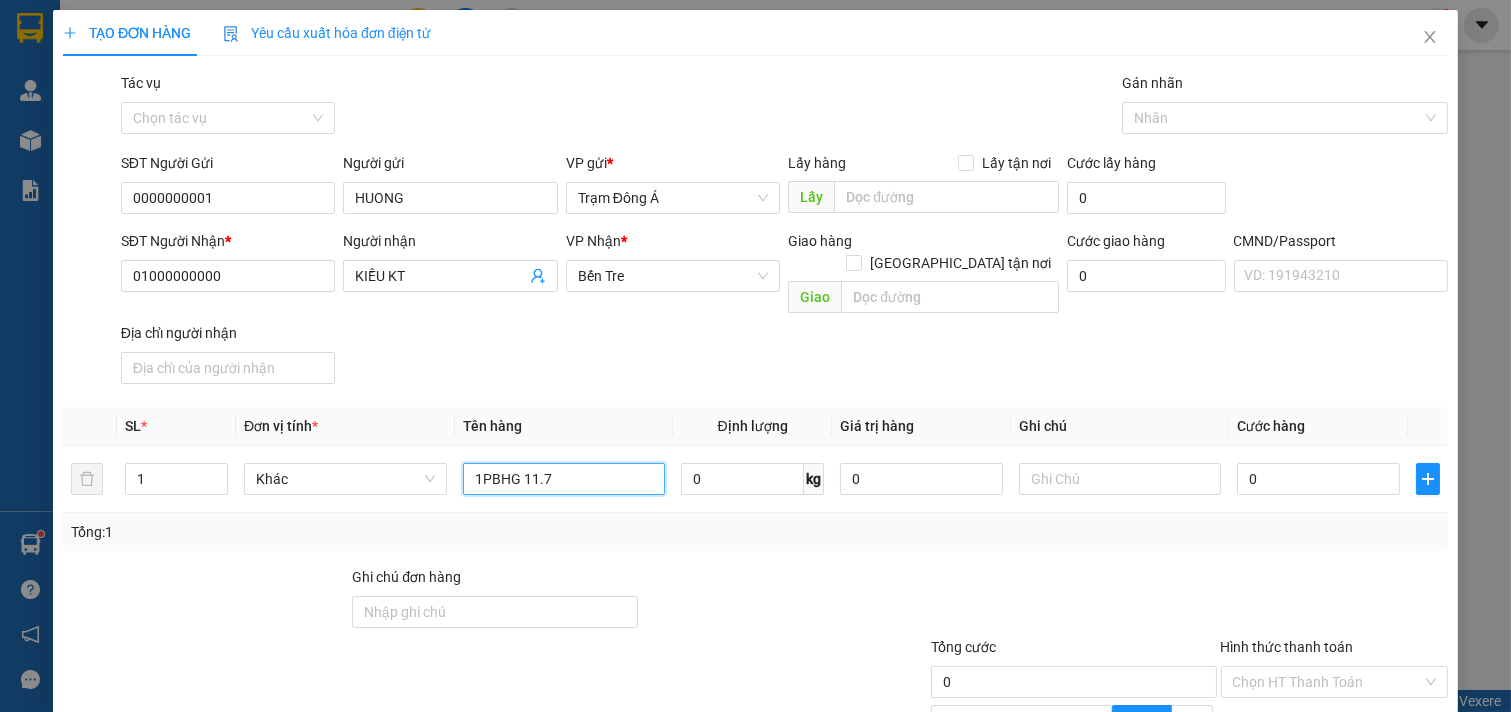 scroll, scrollTop: 200, scrollLeft: 0, axis: vertical 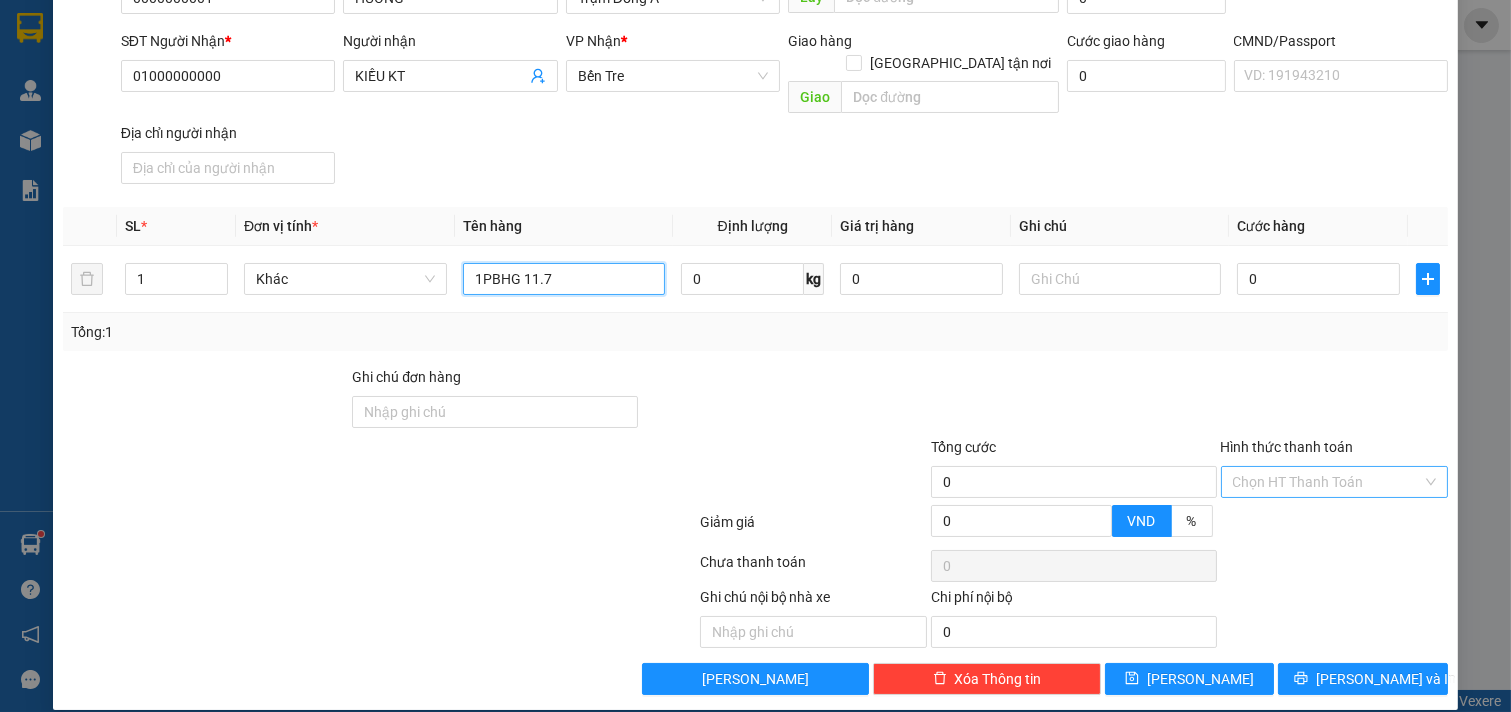 type on "1PBHG 11.7" 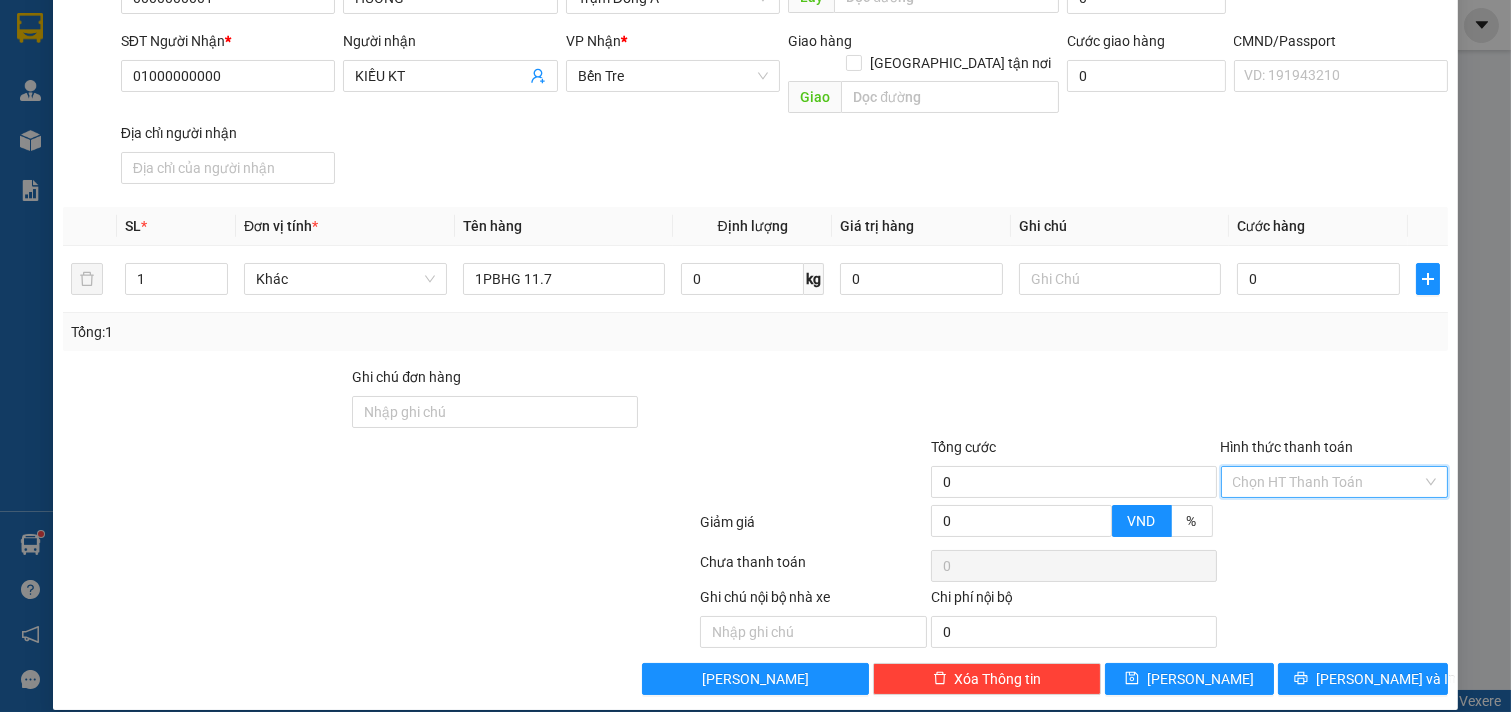 click on "Hình thức thanh toán" at bounding box center [1328, 482] 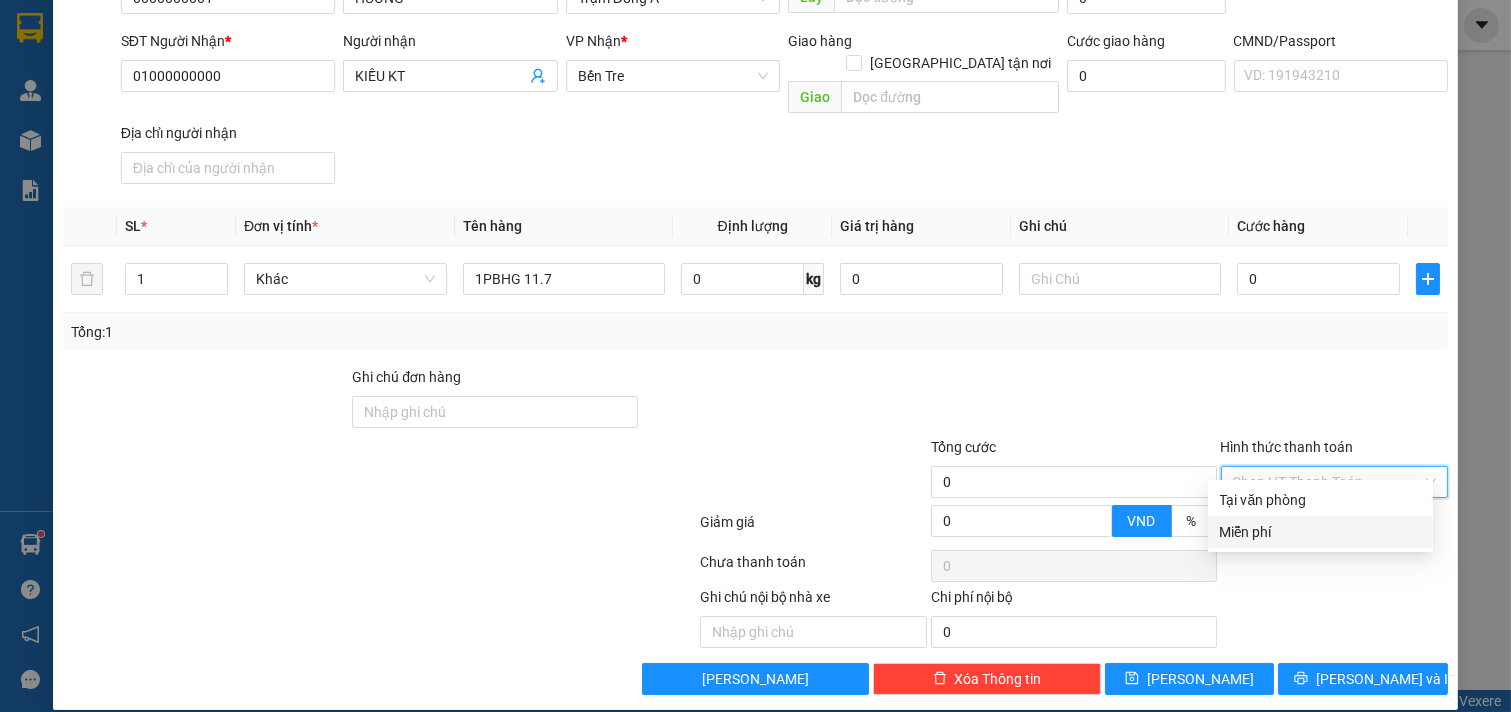 click on "Miễn phí" at bounding box center (1320, 532) 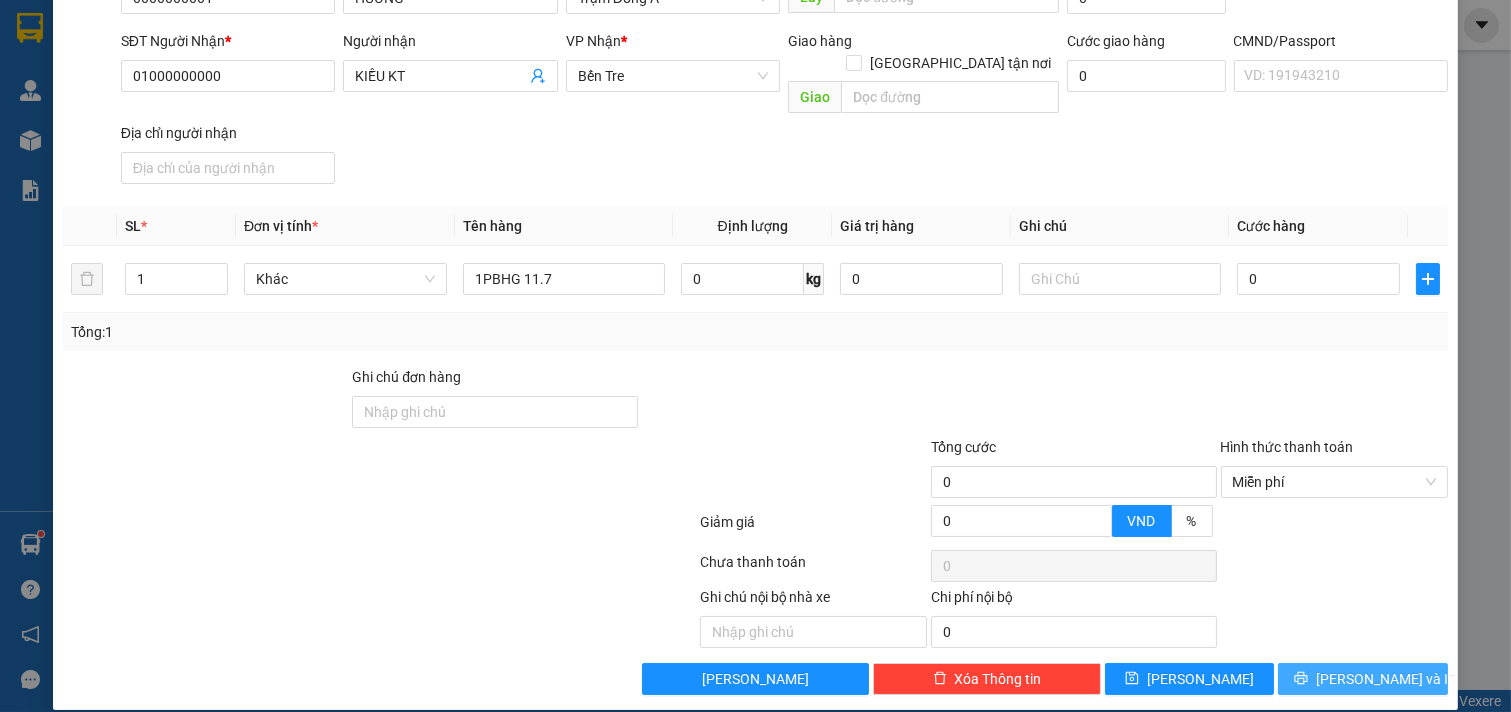 click on "[PERSON_NAME] và In" at bounding box center [1386, 679] 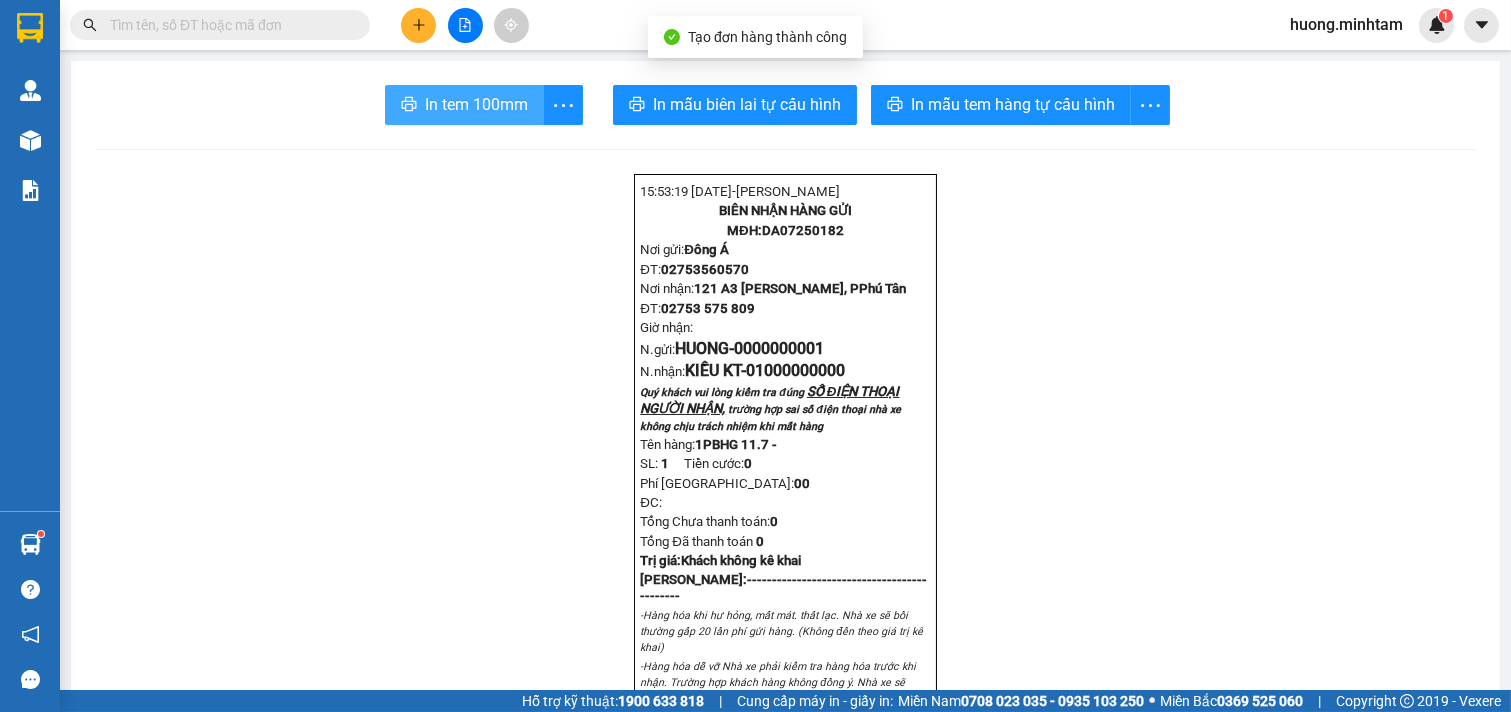 click on "In tem 100mm" at bounding box center (476, 104) 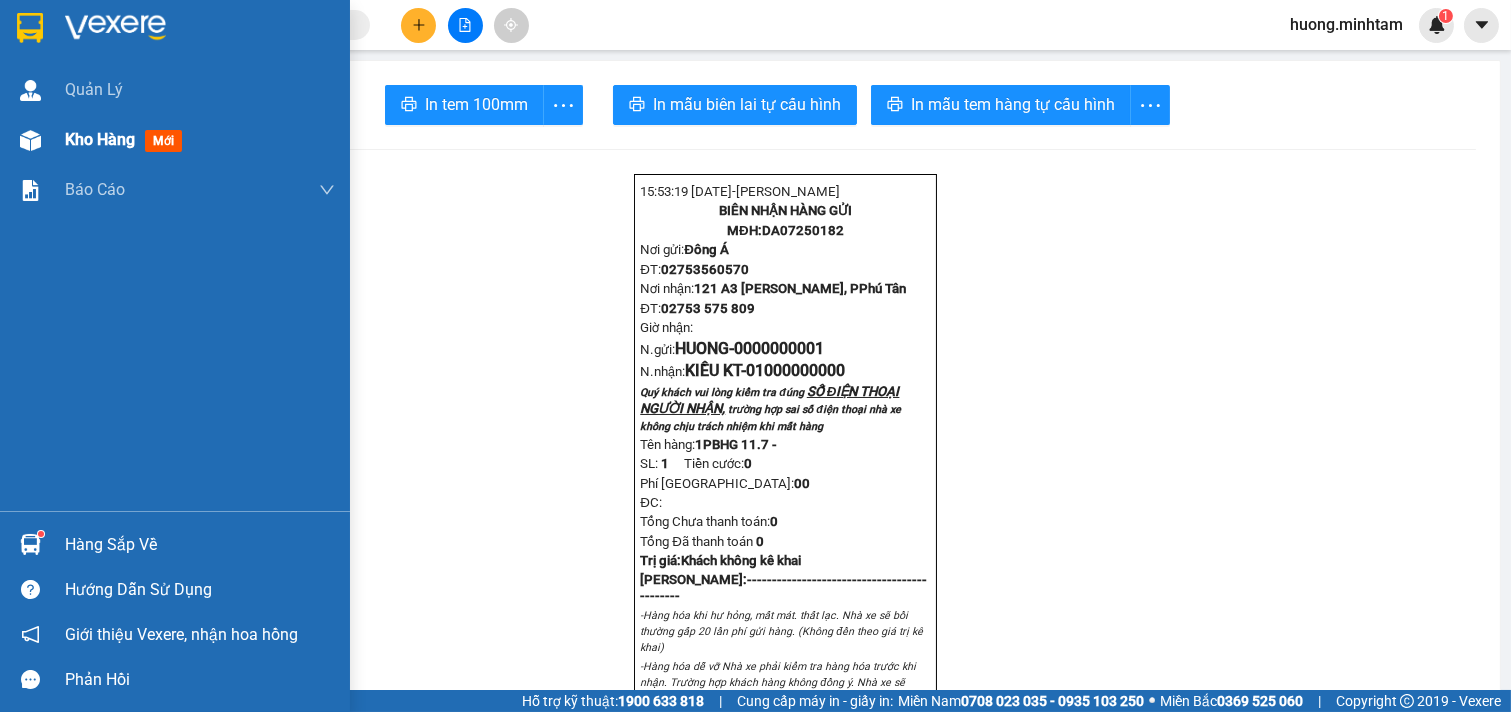 click on "Kho hàng" at bounding box center [100, 139] 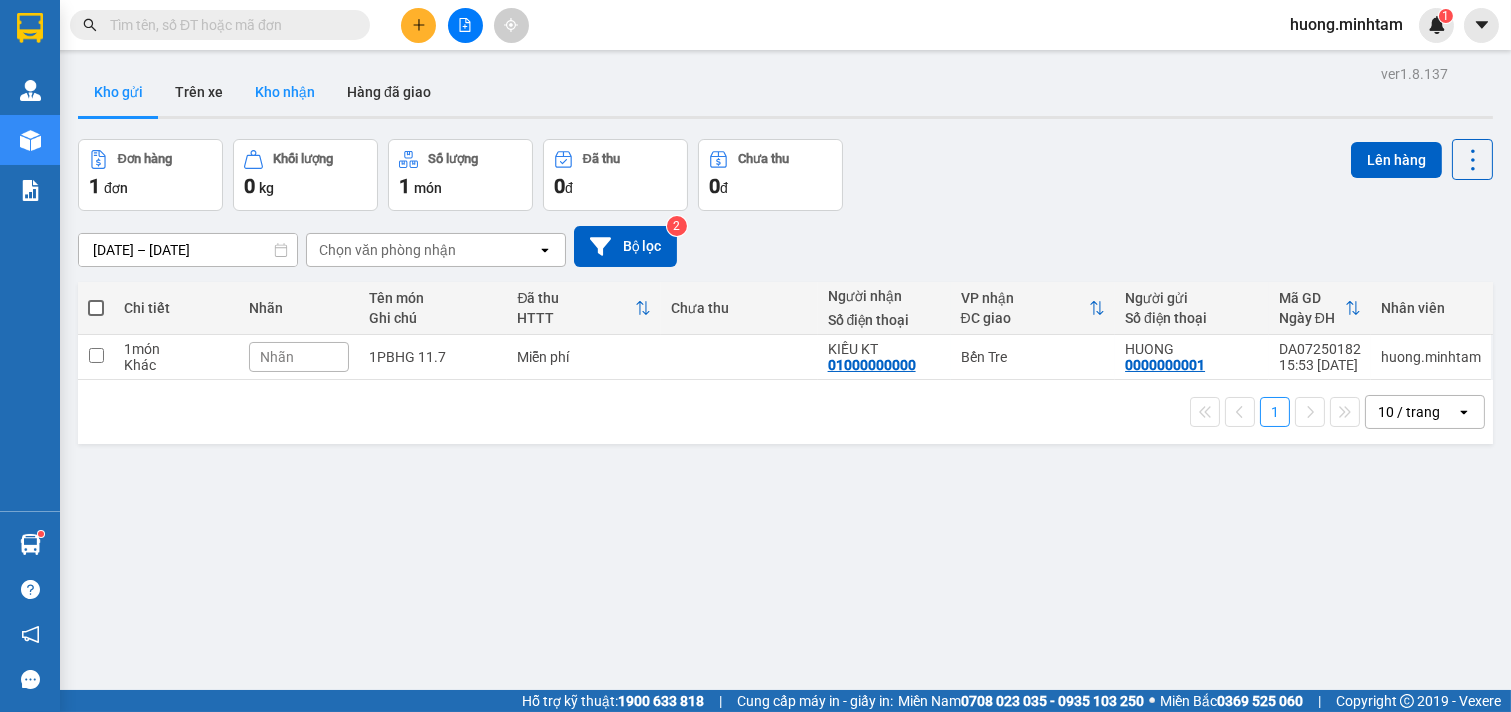click on "Kho nhận" at bounding box center [285, 92] 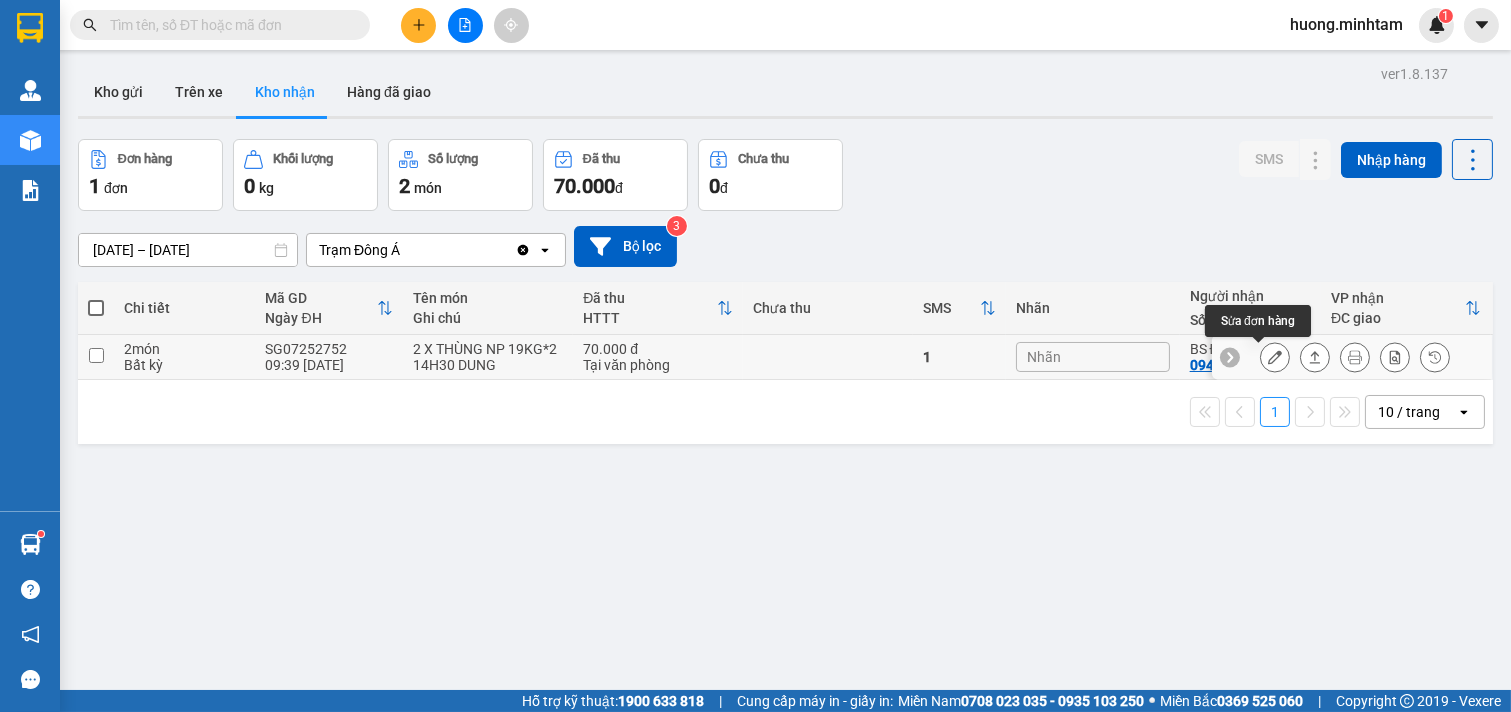 click 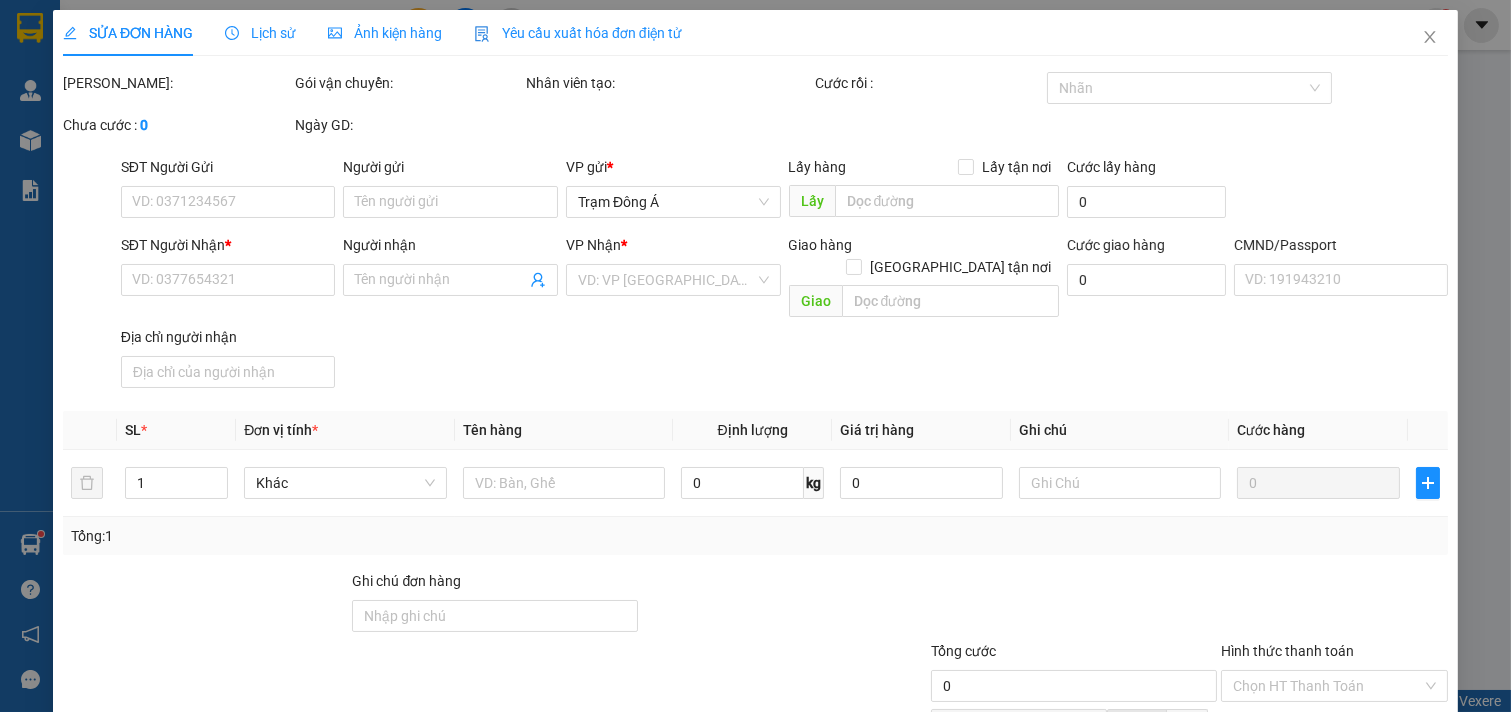 type on "0907626040" 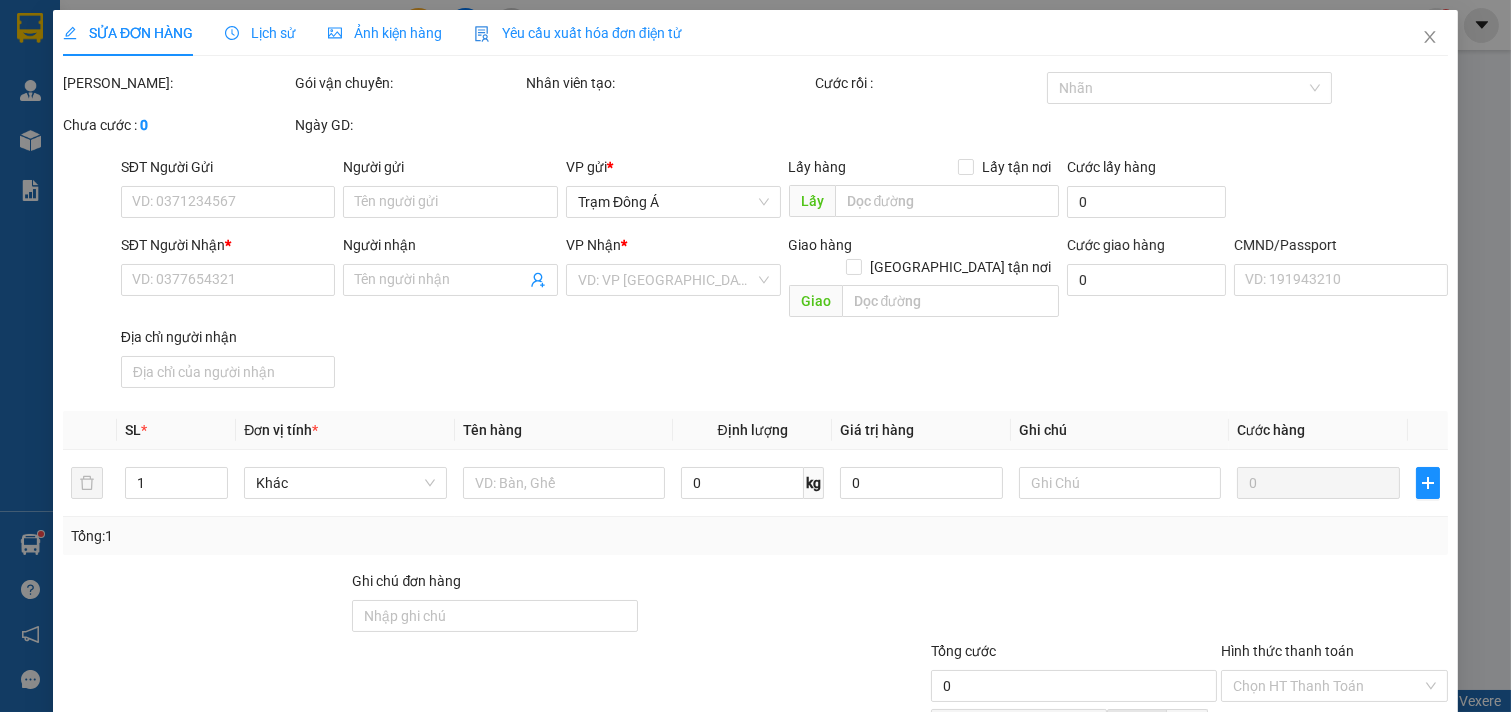 type on "0949449549" 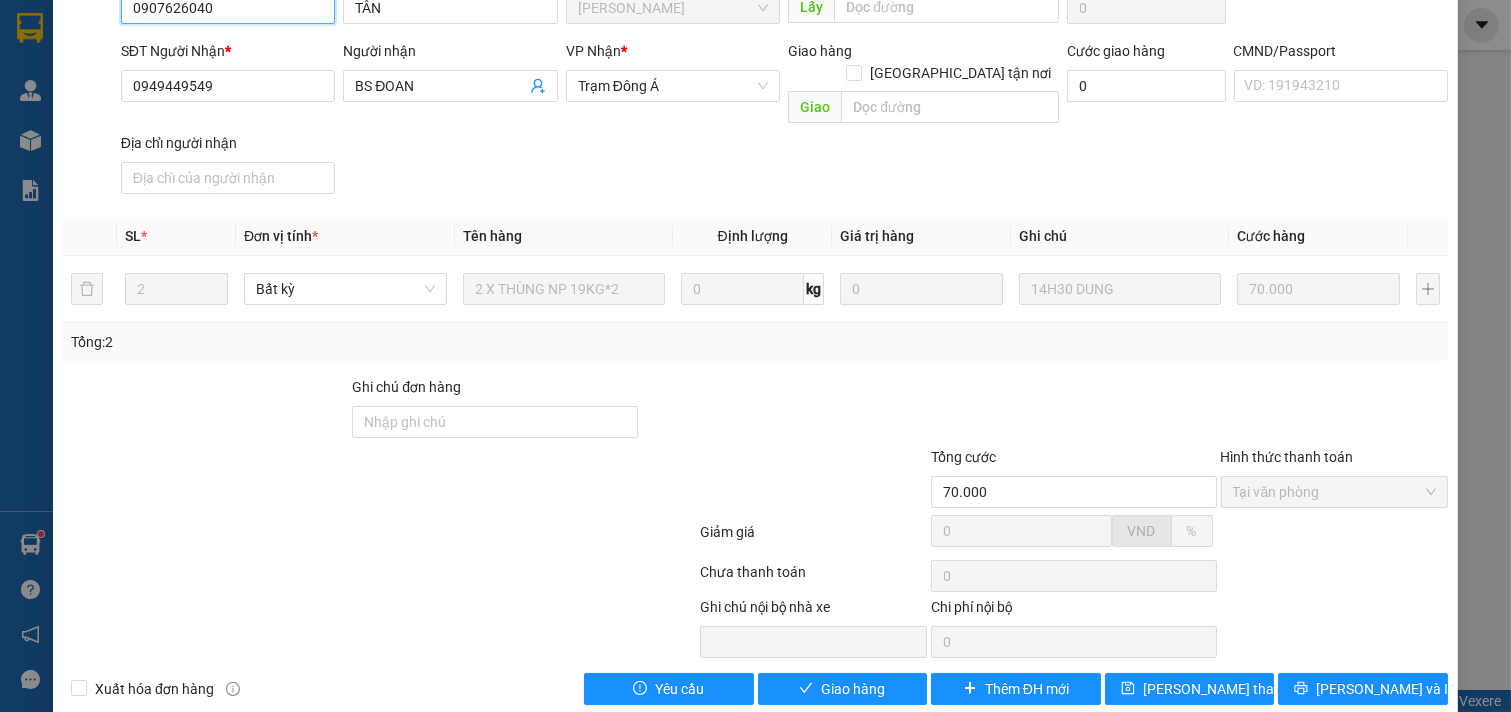 scroll, scrollTop: 204, scrollLeft: 0, axis: vertical 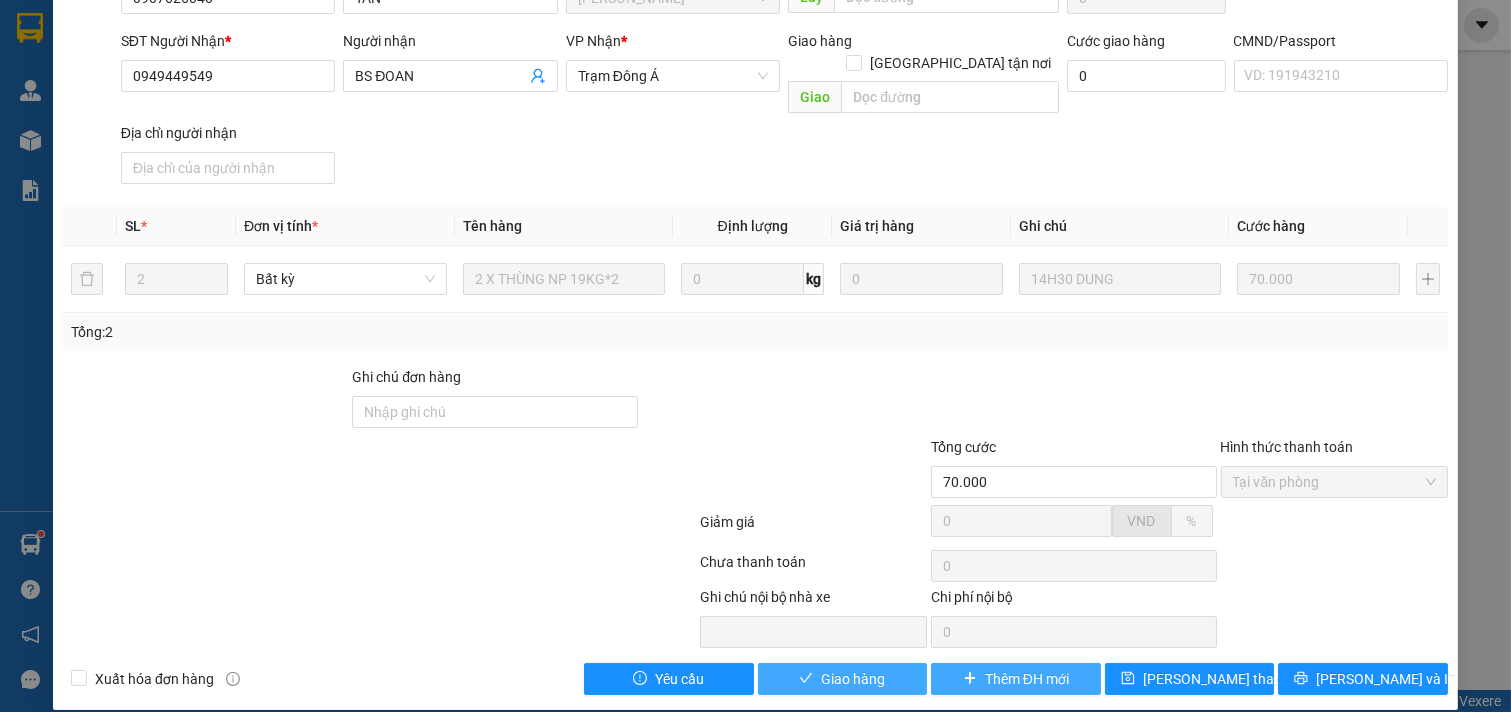 drag, startPoint x: 858, startPoint y: 658, endPoint x: 961, endPoint y: 641, distance: 104.393486 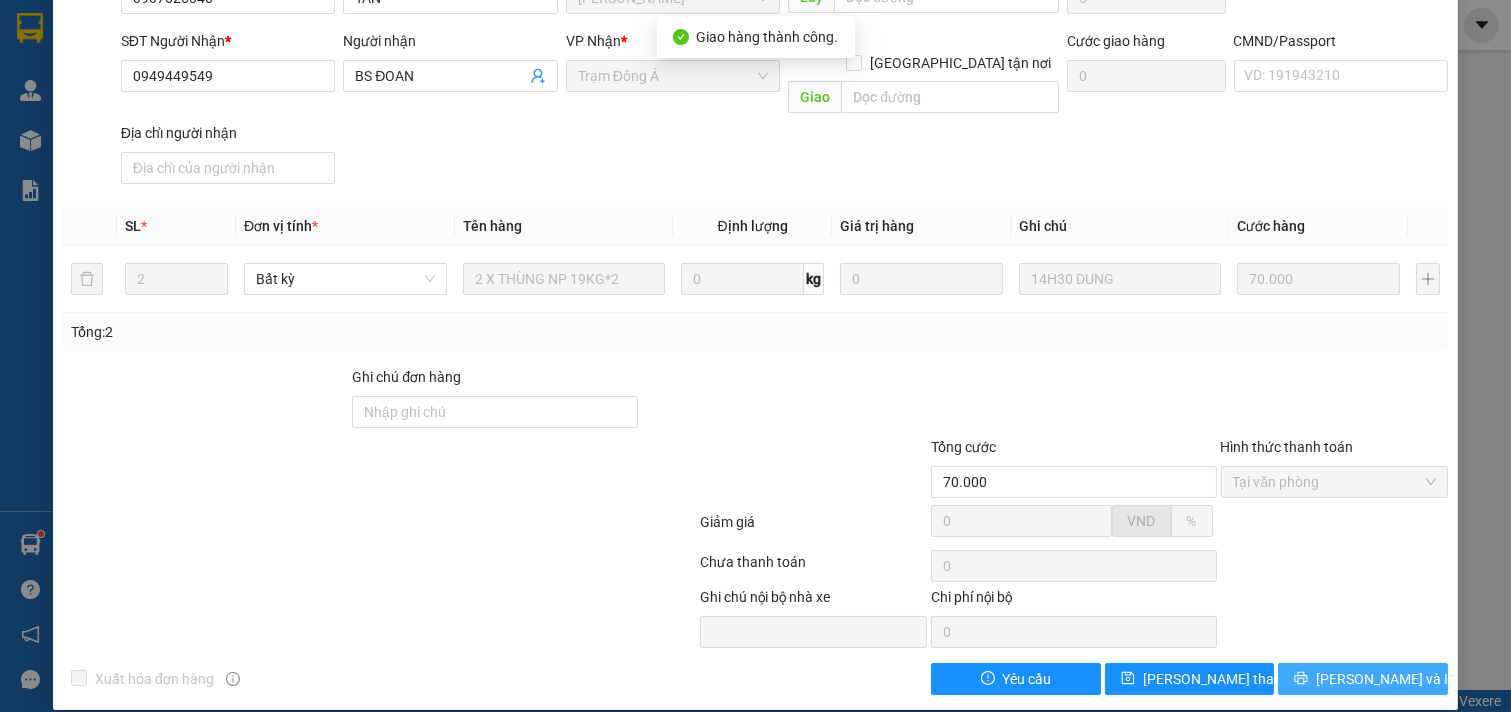click on "[PERSON_NAME] và In" at bounding box center [1386, 679] 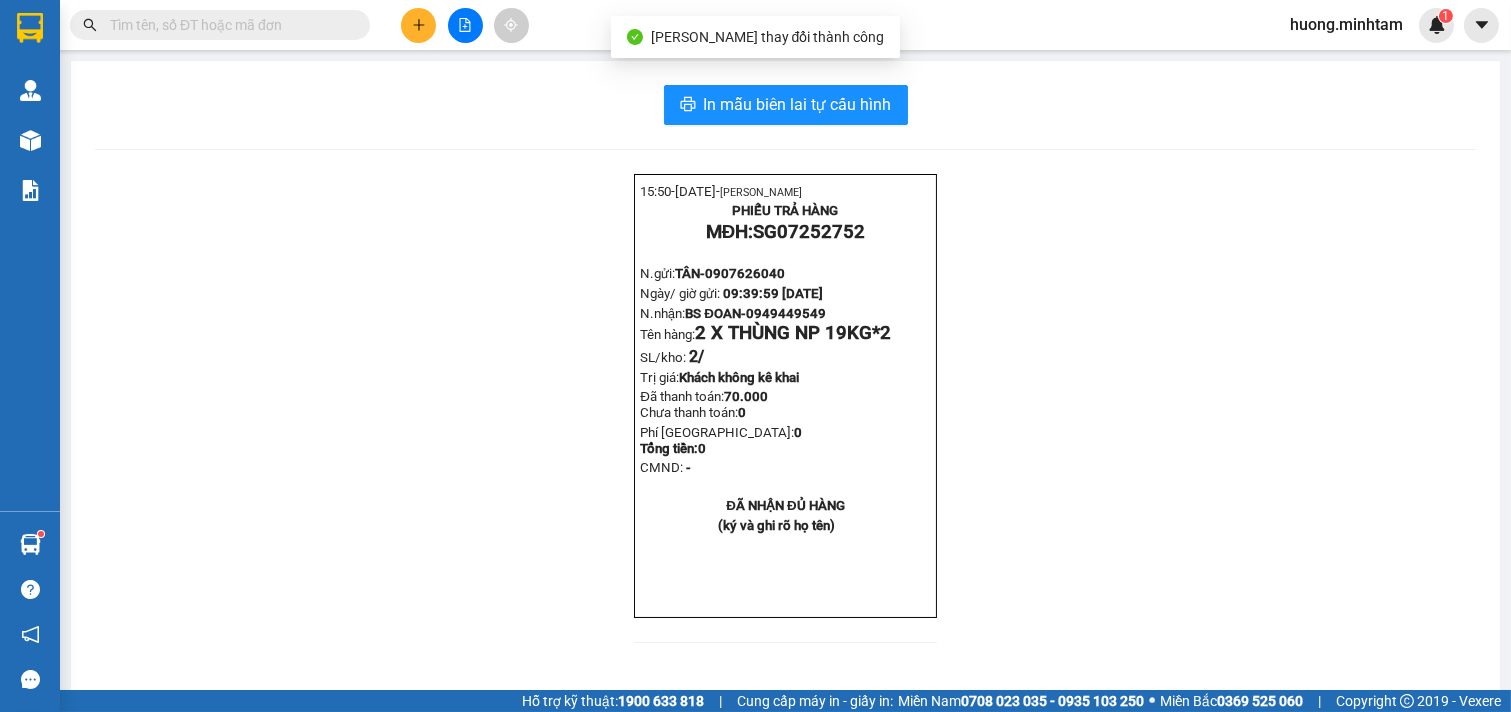 click on "15:50- [DATE]- [PERSON_NAME]
PHIẾU TRẢ HÀNG
MĐH:  SG07252752
N.gửi:  TÂN- 0907626040
Ngày/ giờ gửi:   09:39:59 [DATE]
N.nhận:  BS ĐOAN- 0949449549 Tên hàng:  2 X THÙNG NP 19KG*2
SL/kho:   2/
Trị giá:  Khách không kê khai
Đã thanh toán:  70.000    Chưa thanh toán:  0
Phí TN:  0 Tổng tiền:  0
CMND:    -
ĐÃ NHẬN ĐỦ HÀNG
(ký và ghi rõ họ tên)" at bounding box center [785, 420] 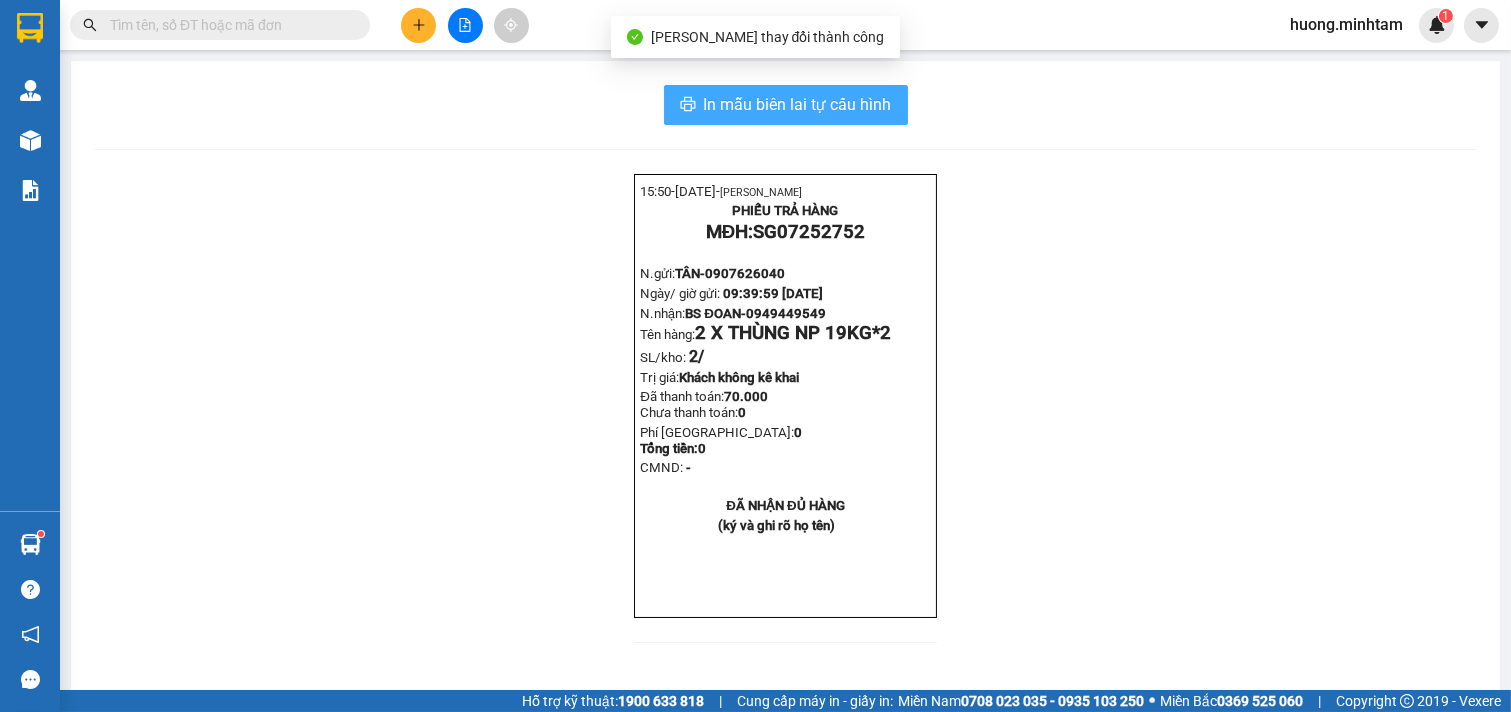 click on "In mẫu biên lai tự cấu hình" at bounding box center [798, 104] 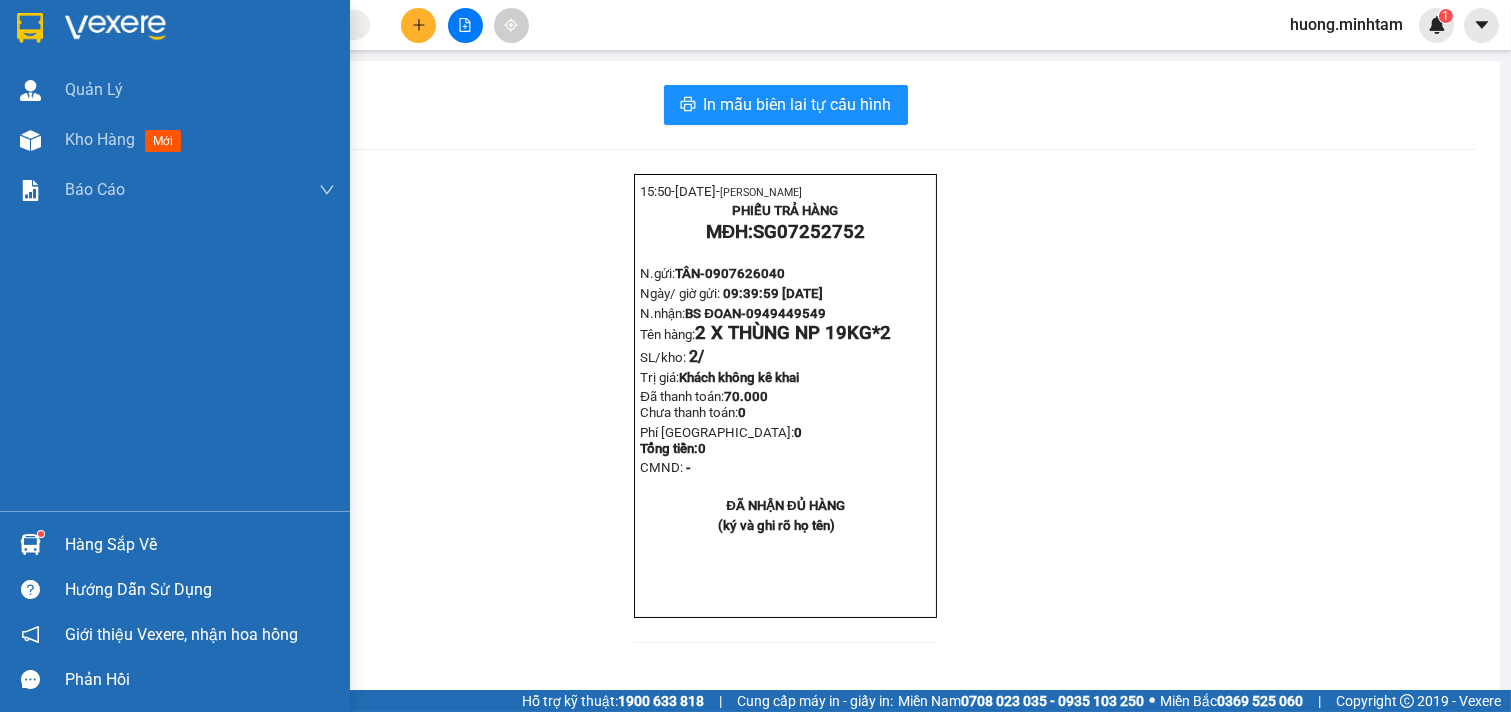 click on "Hàng sắp về" at bounding box center [200, 545] 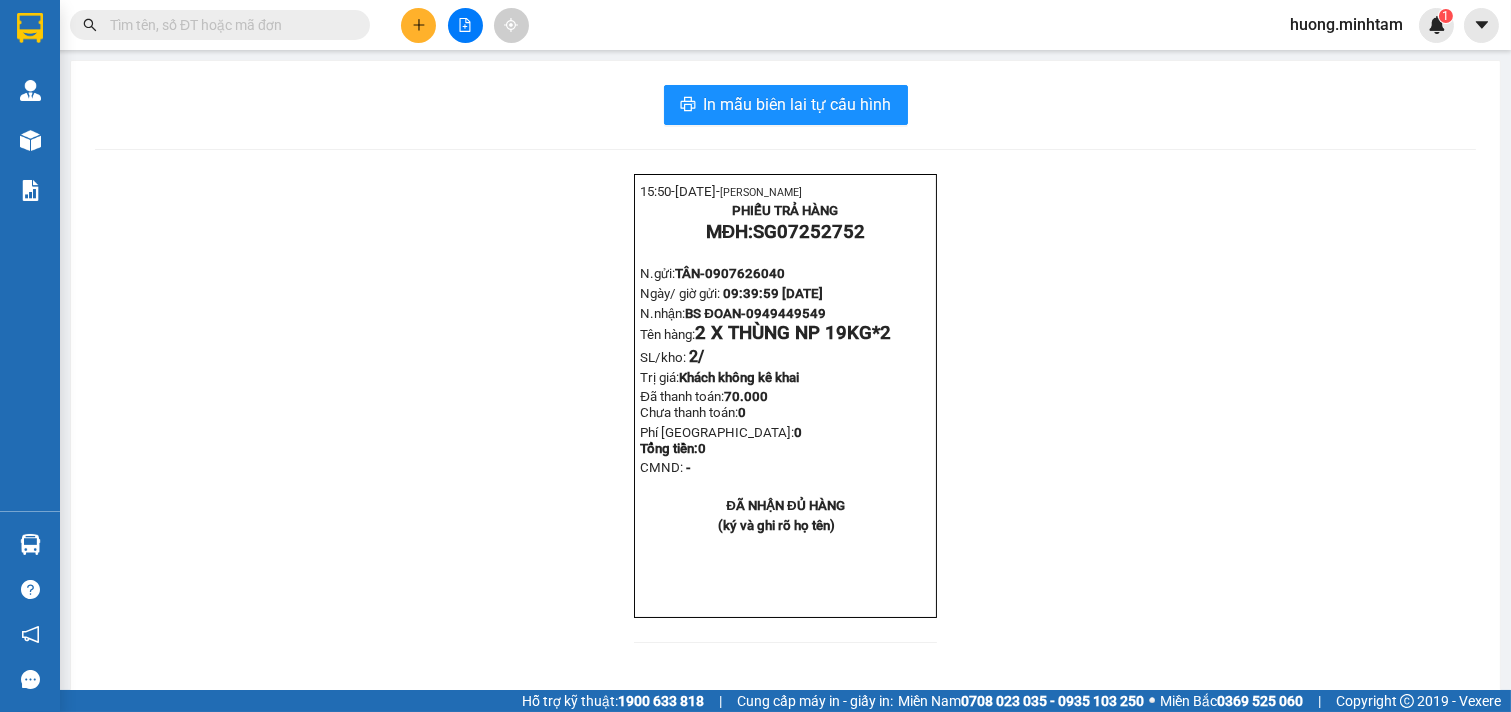 drag, startPoint x: 323, startPoint y: 282, endPoint x: 102, endPoint y: 197, distance: 236.78261 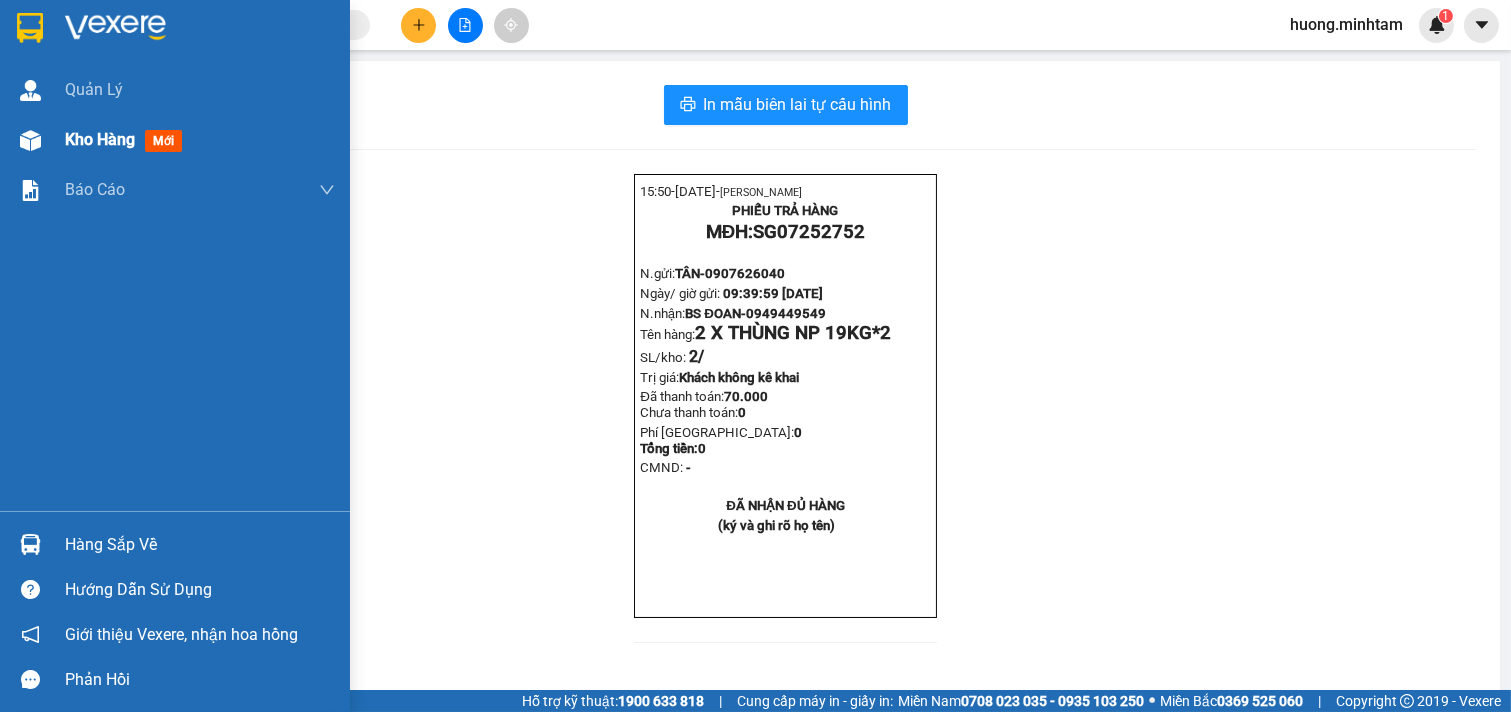 click on "Kho hàng" at bounding box center (100, 139) 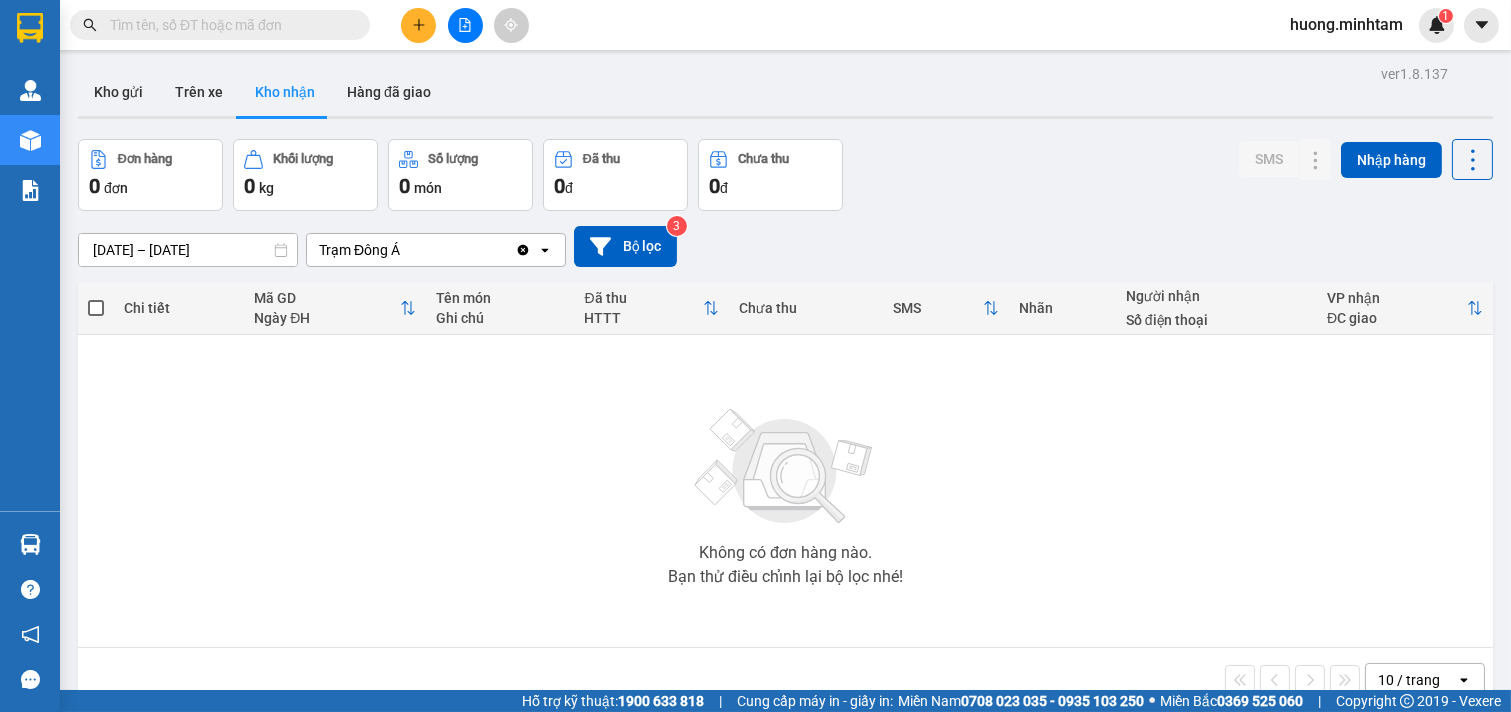 drag, startPoint x: 123, startPoint y: 100, endPoint x: 248, endPoint y: 3, distance: 158.22136 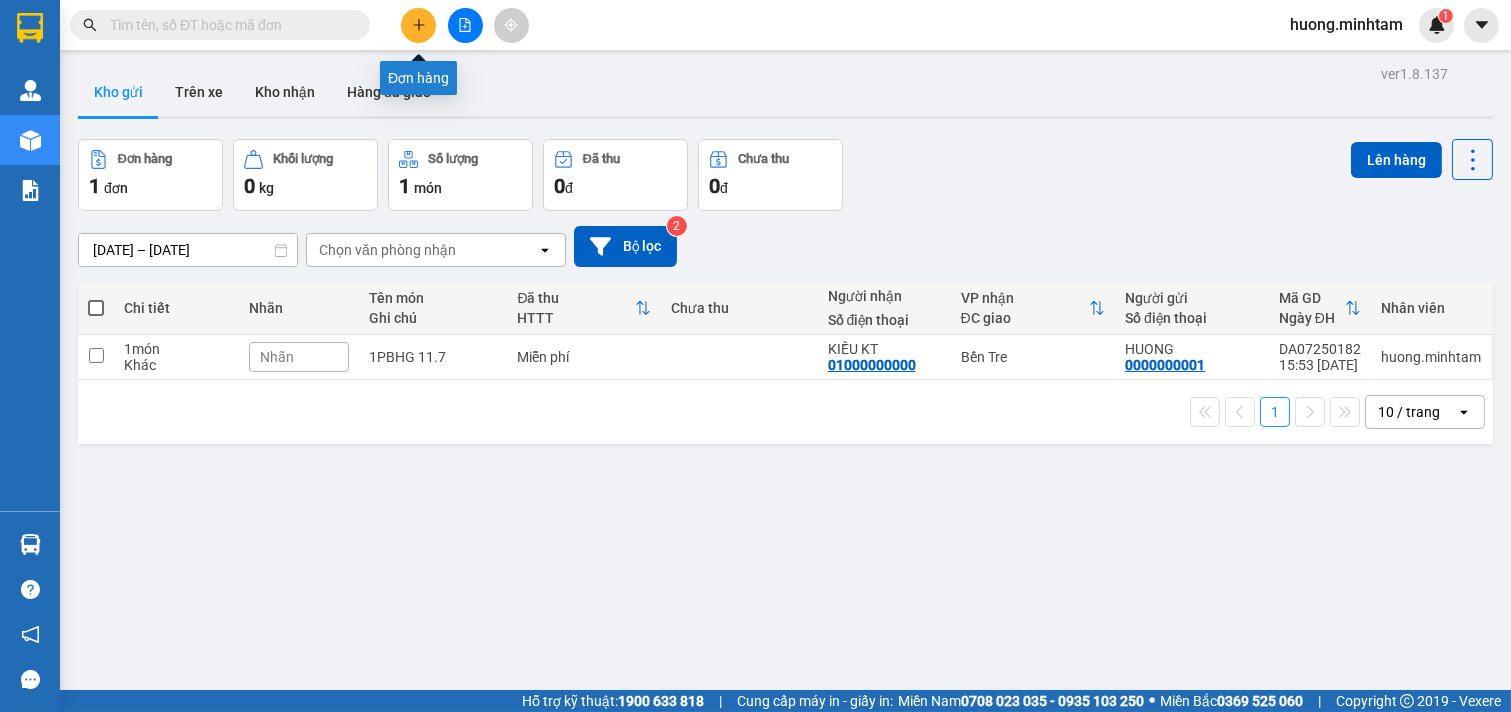 click 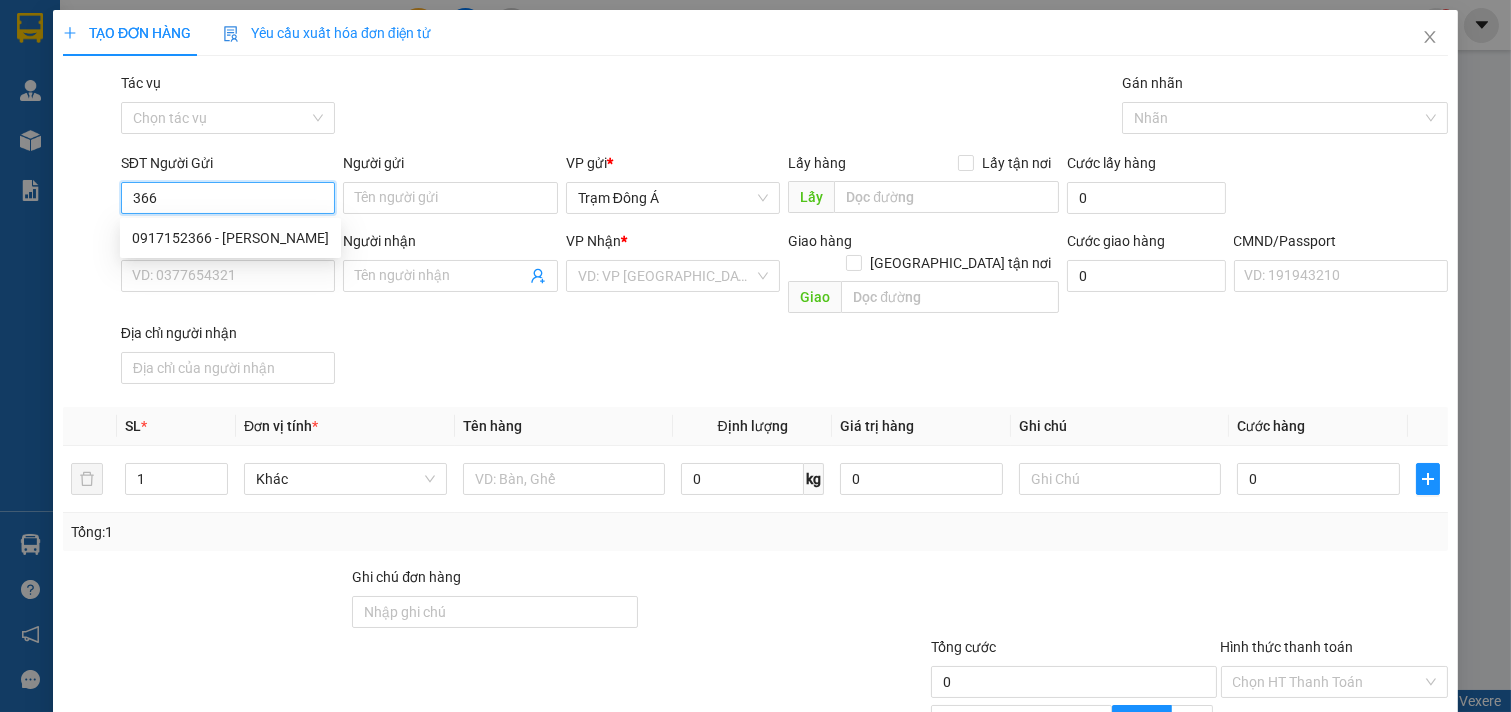 click on "366" at bounding box center (228, 198) 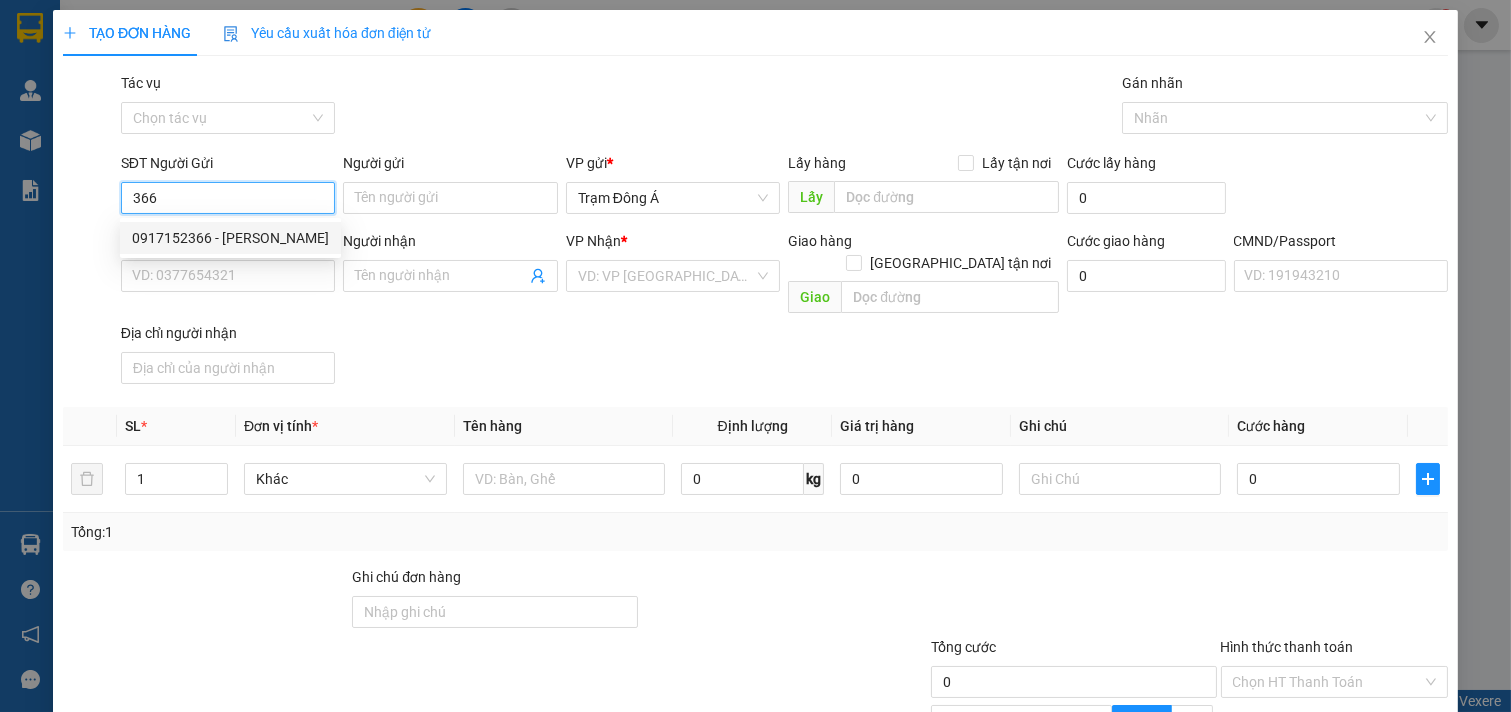 click on "0917152366 - [PERSON_NAME]" at bounding box center (230, 238) 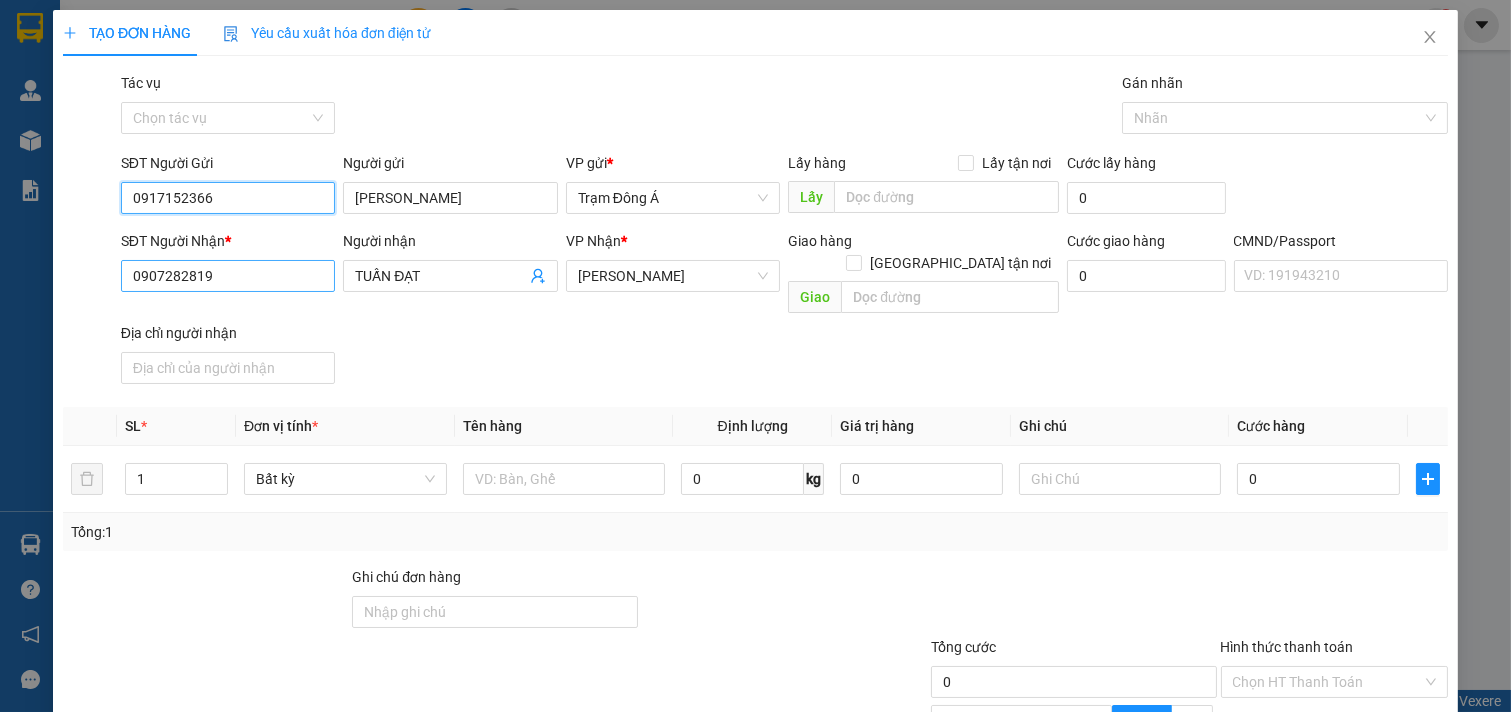 type on "0917152366" 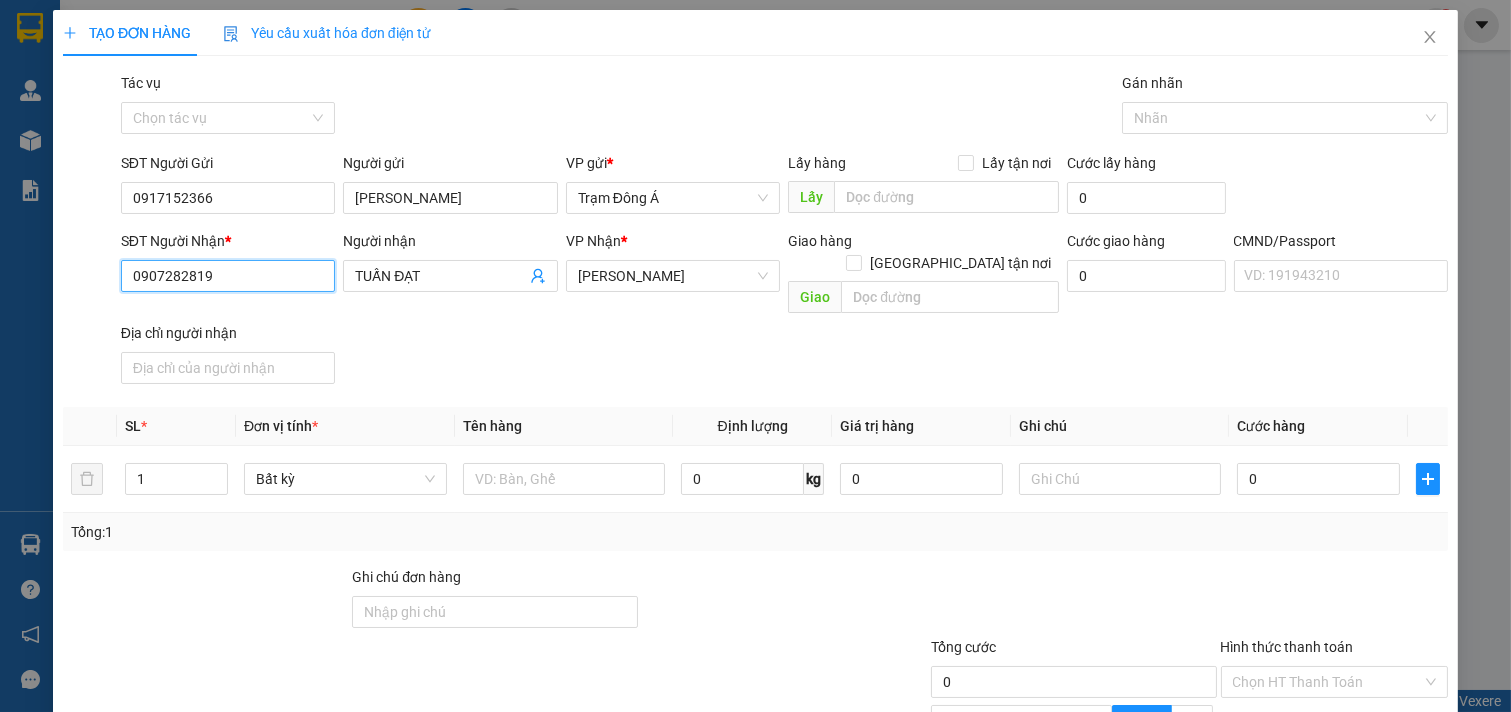 drag, startPoint x: 223, startPoint y: 276, endPoint x: 30, endPoint y: 295, distance: 193.93298 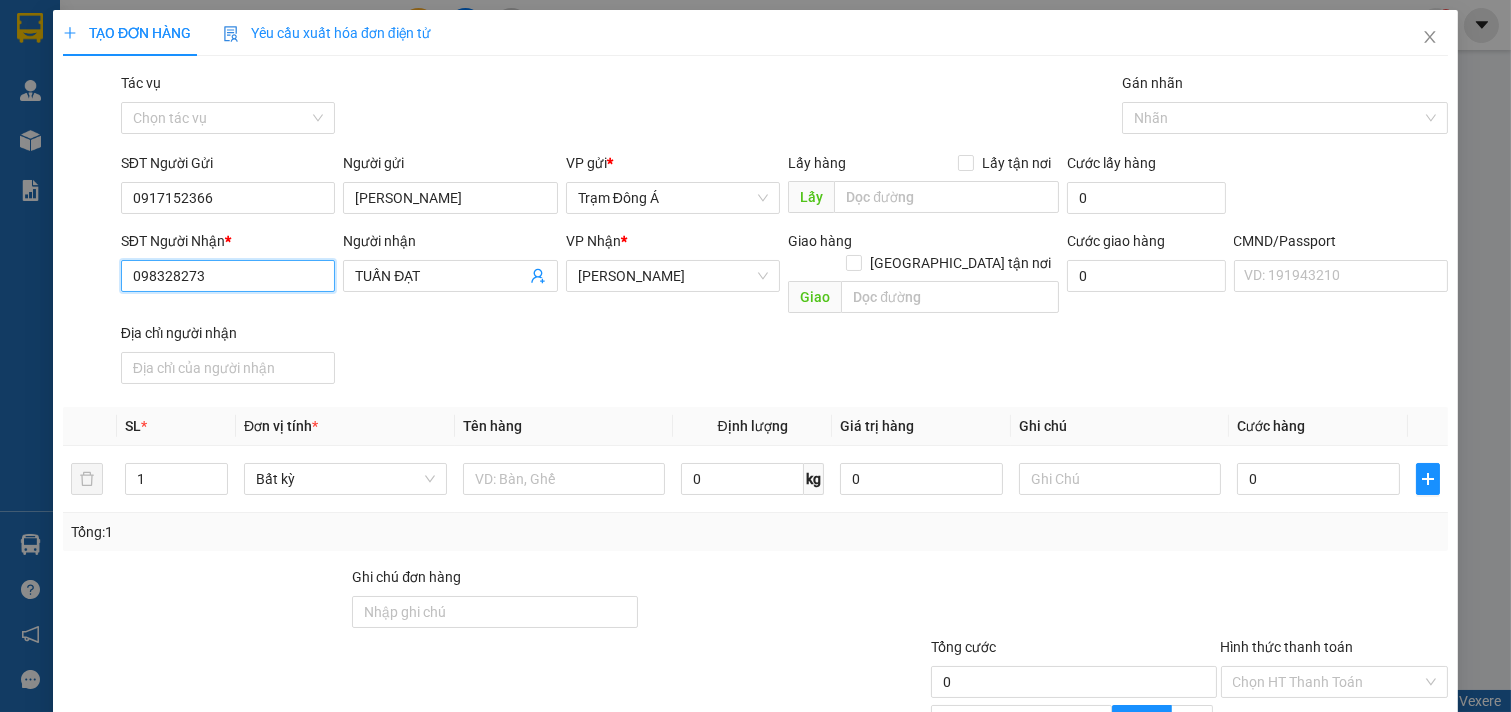 type on "0983282735" 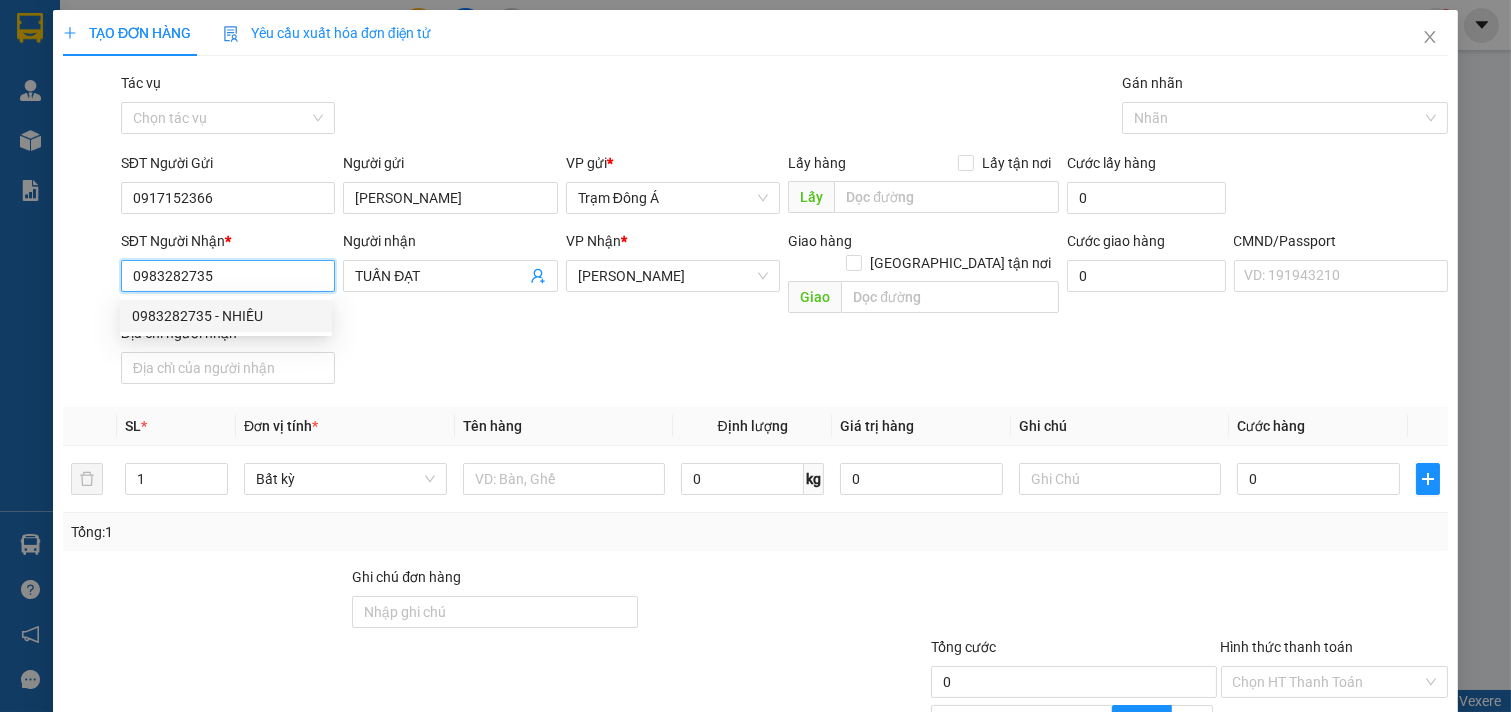 click on "0983282735 - NHIỀU" at bounding box center [226, 316] 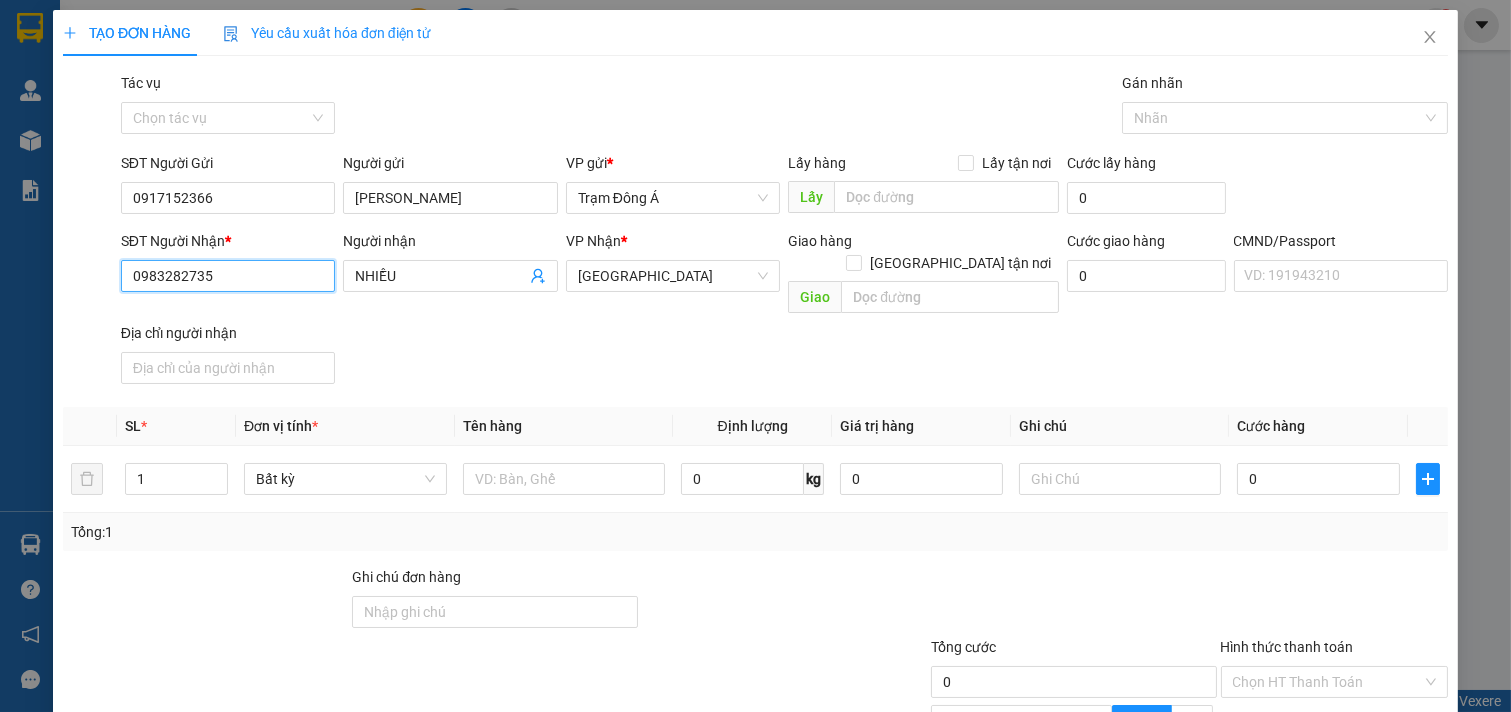 type on "0983282735" 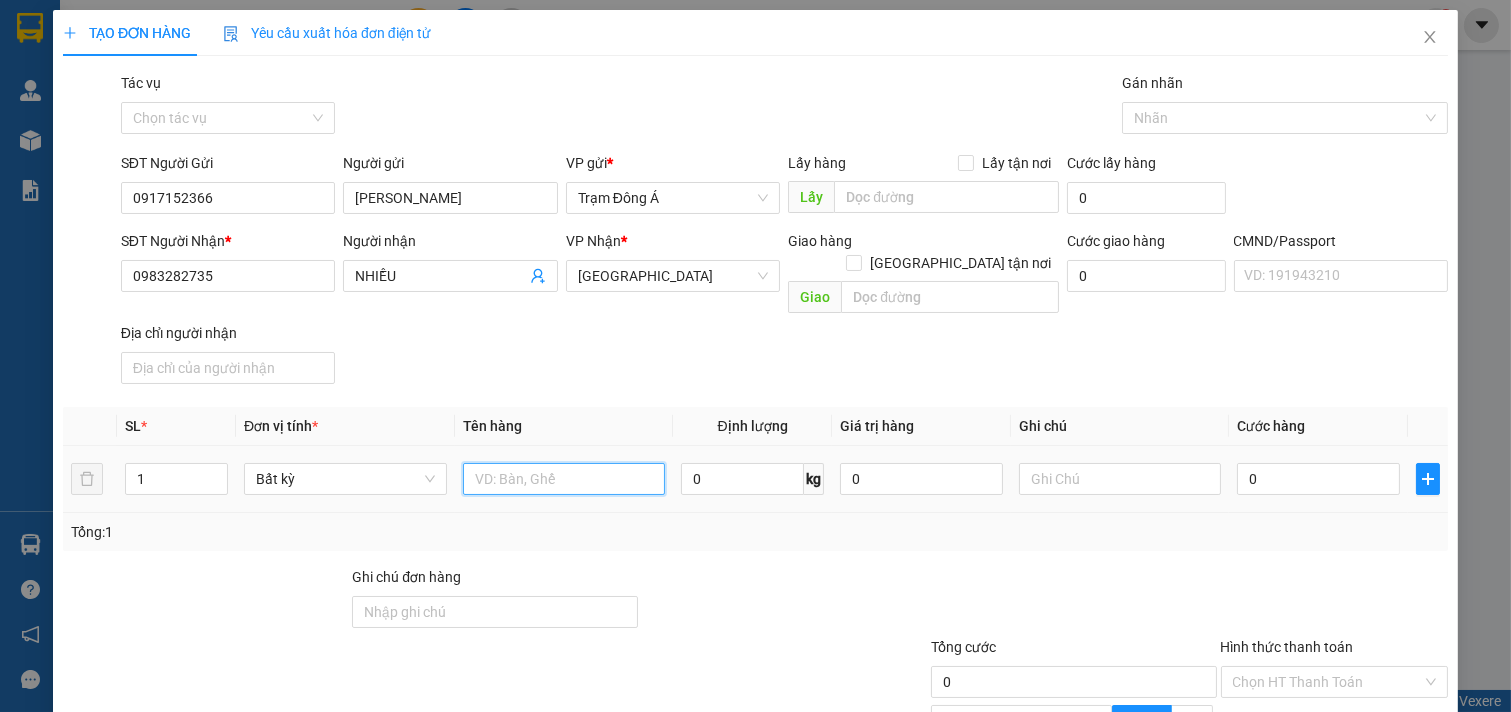 click at bounding box center [564, 479] 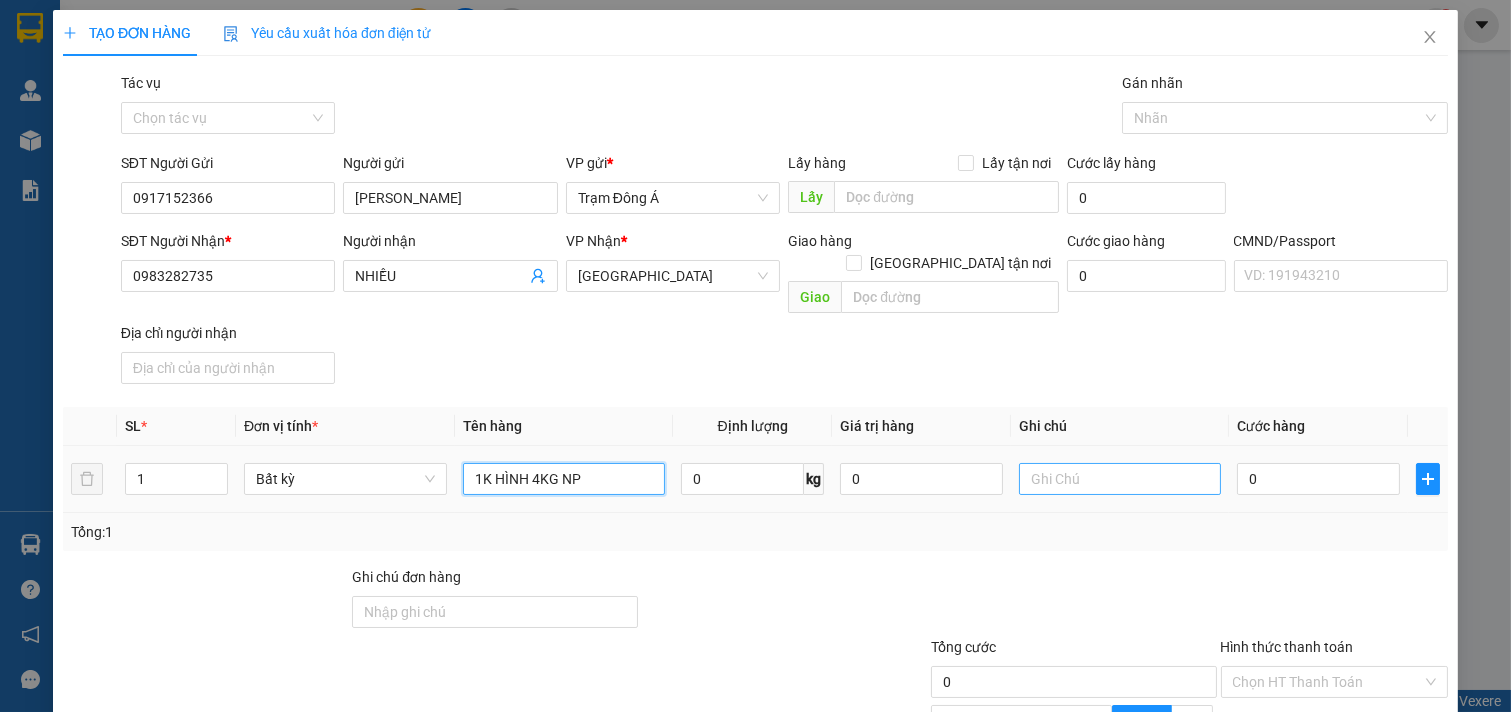 type on "1K HÌNH 4KG NP" 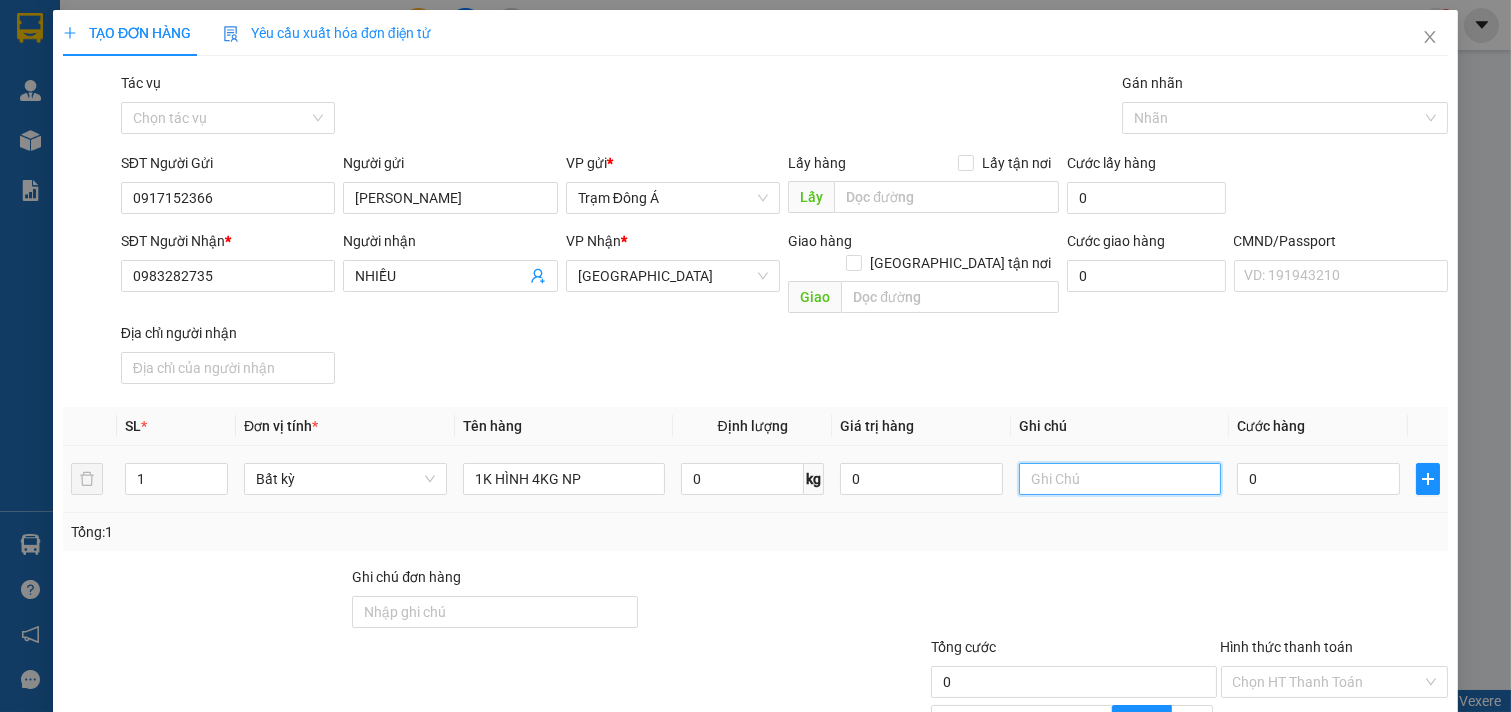 click at bounding box center [1120, 479] 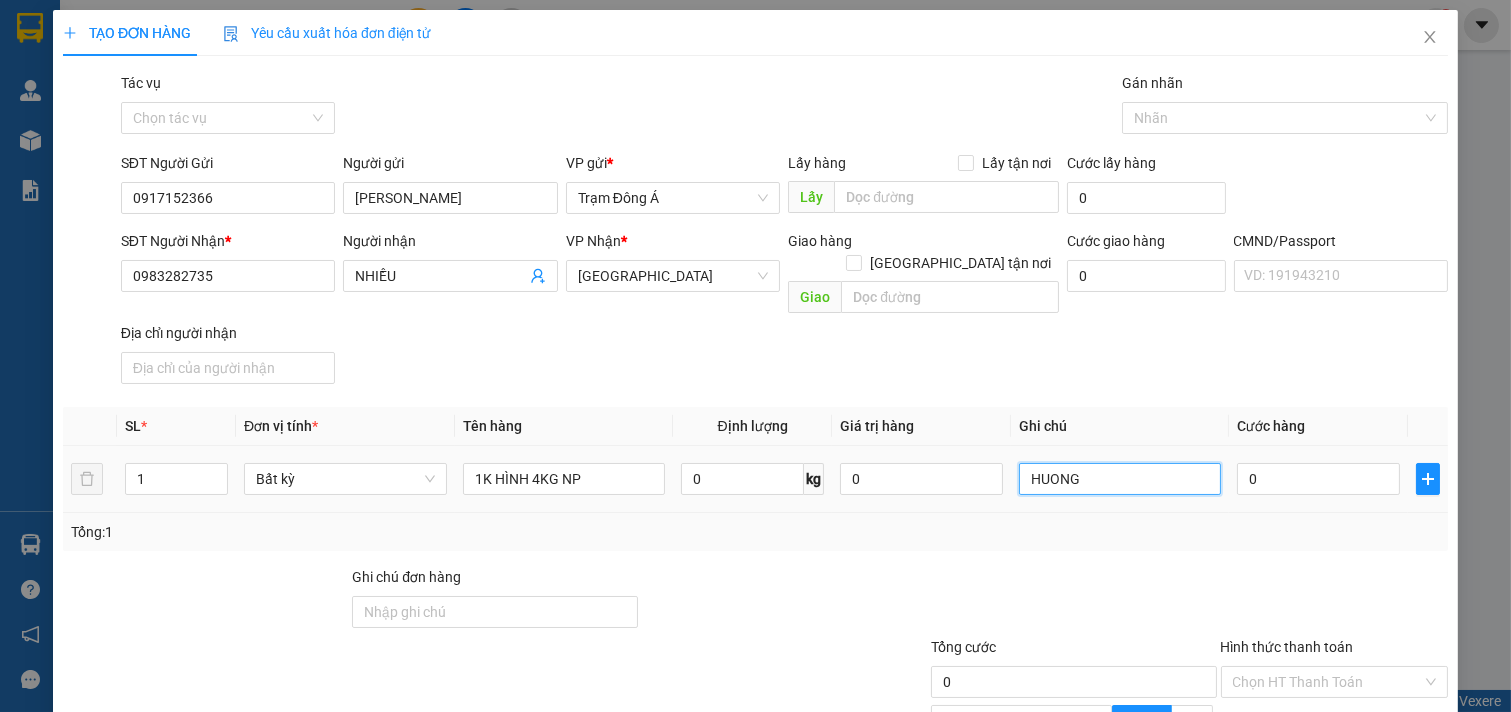 type on "HUONG" 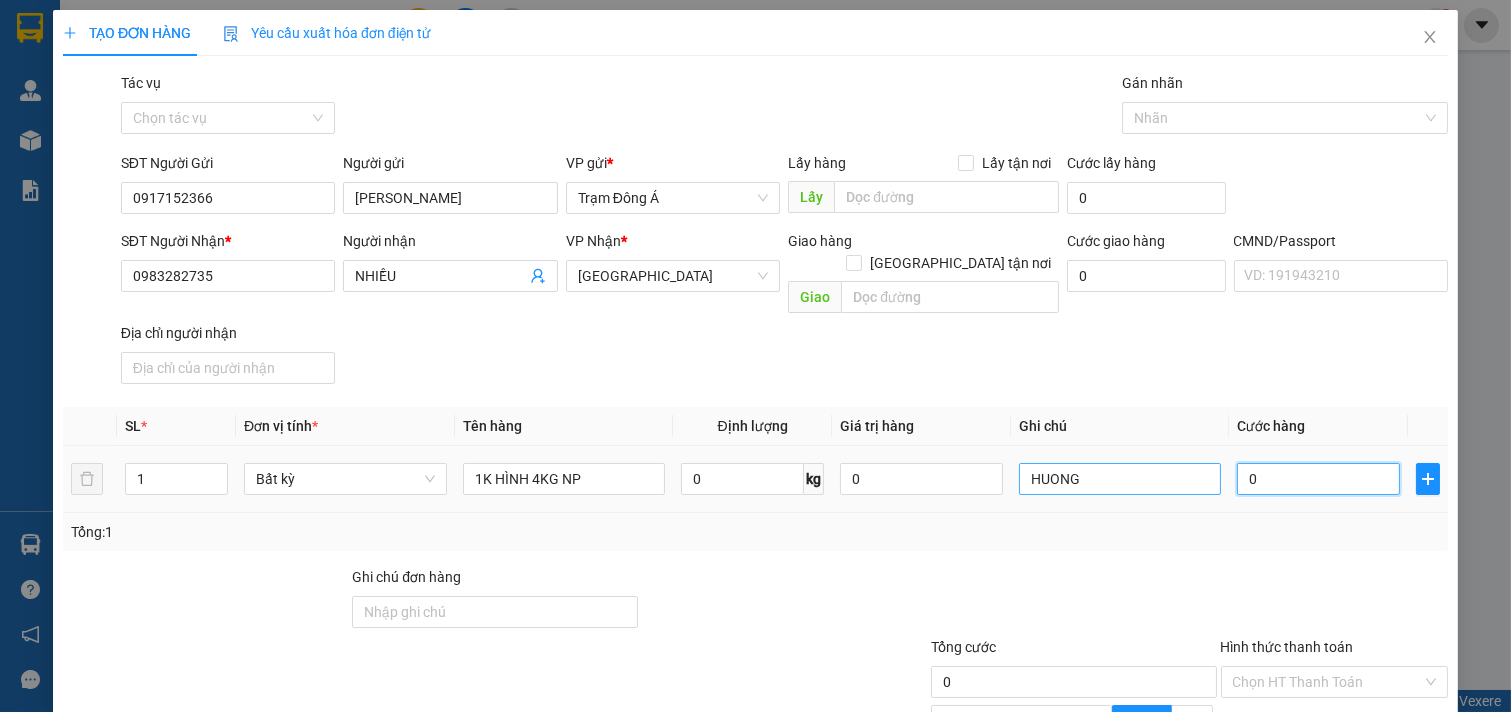 type on "2" 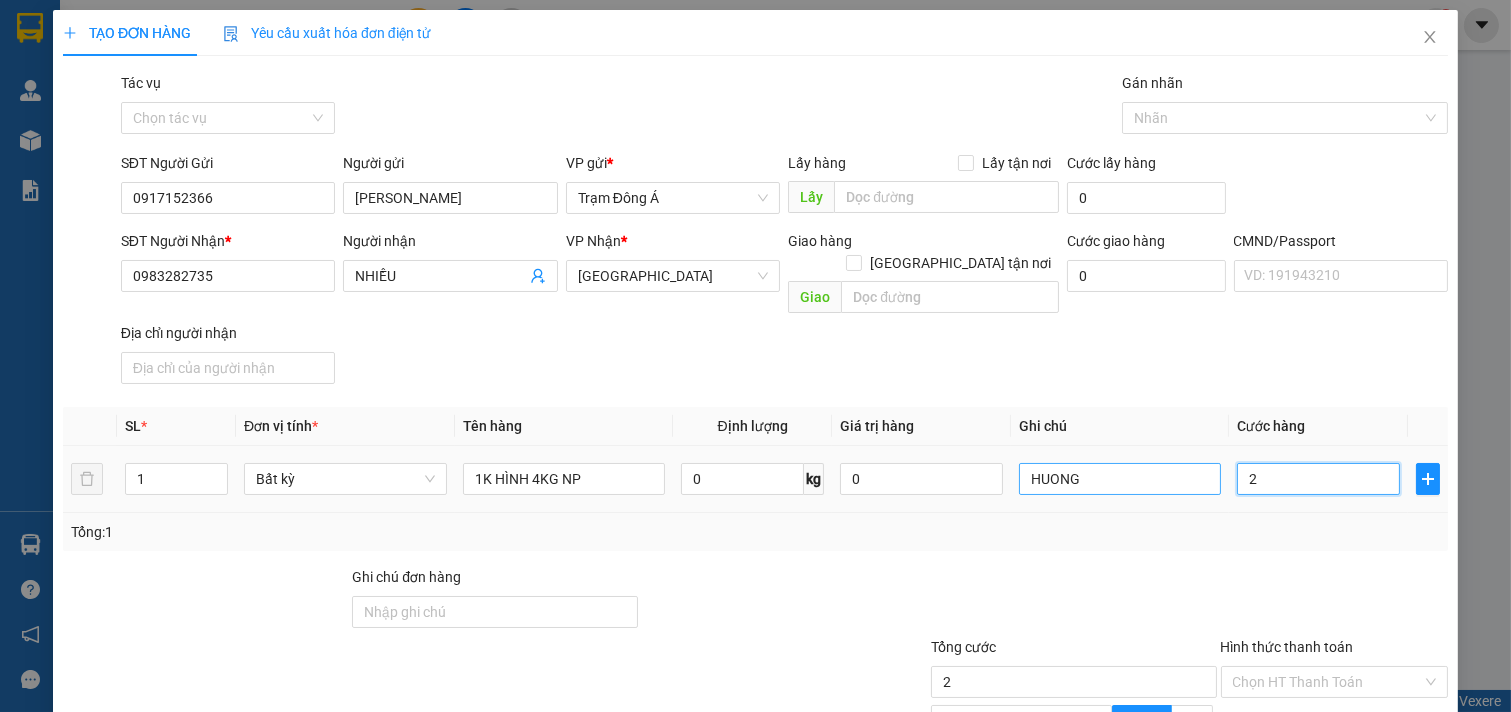 type on "20" 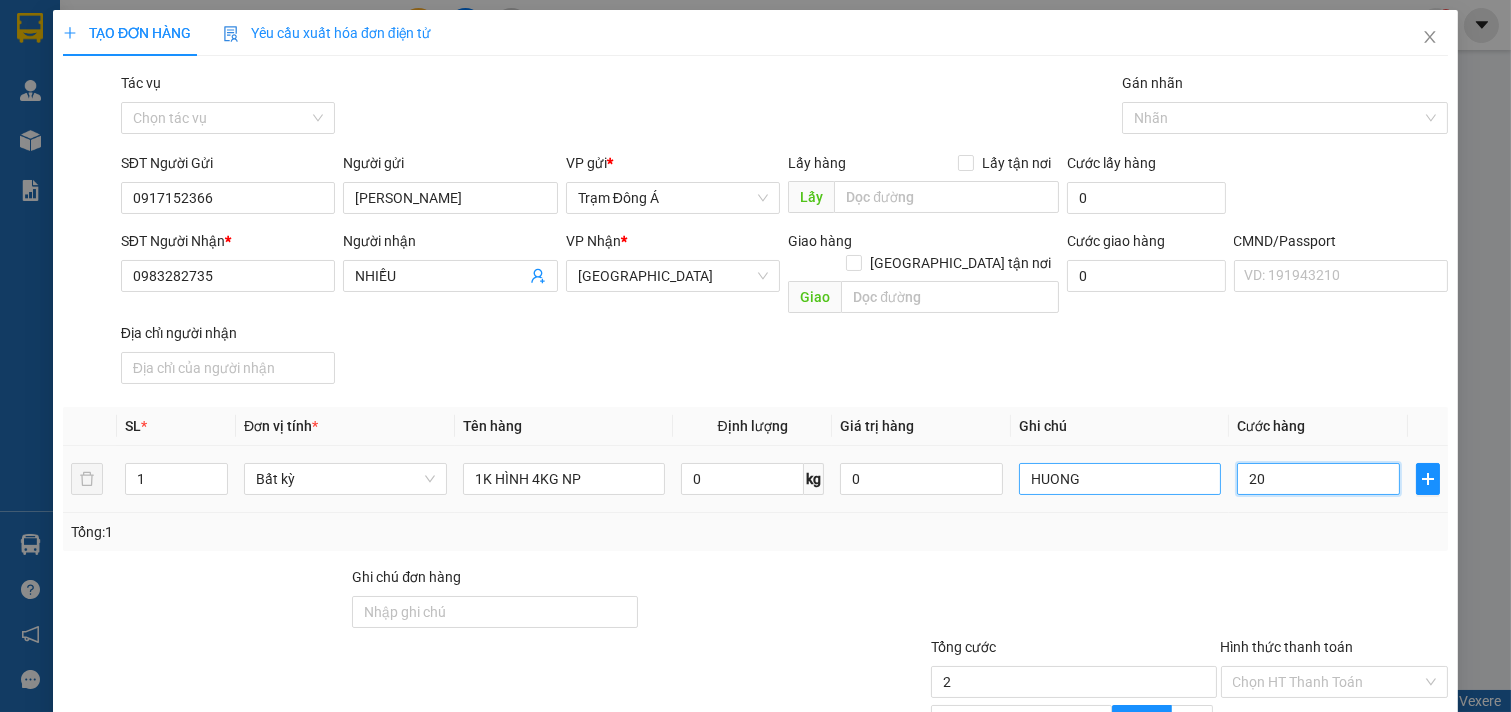 type on "20" 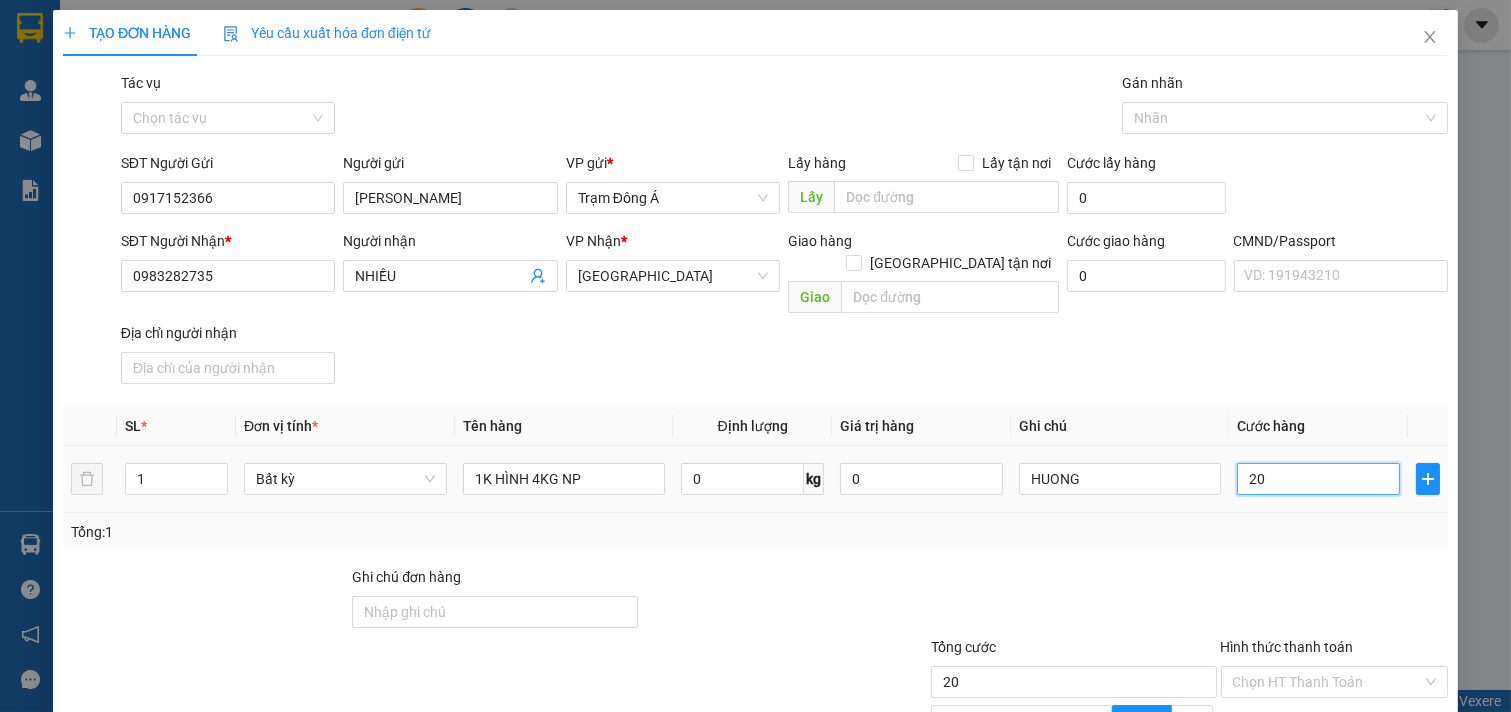 scroll, scrollTop: 200, scrollLeft: 0, axis: vertical 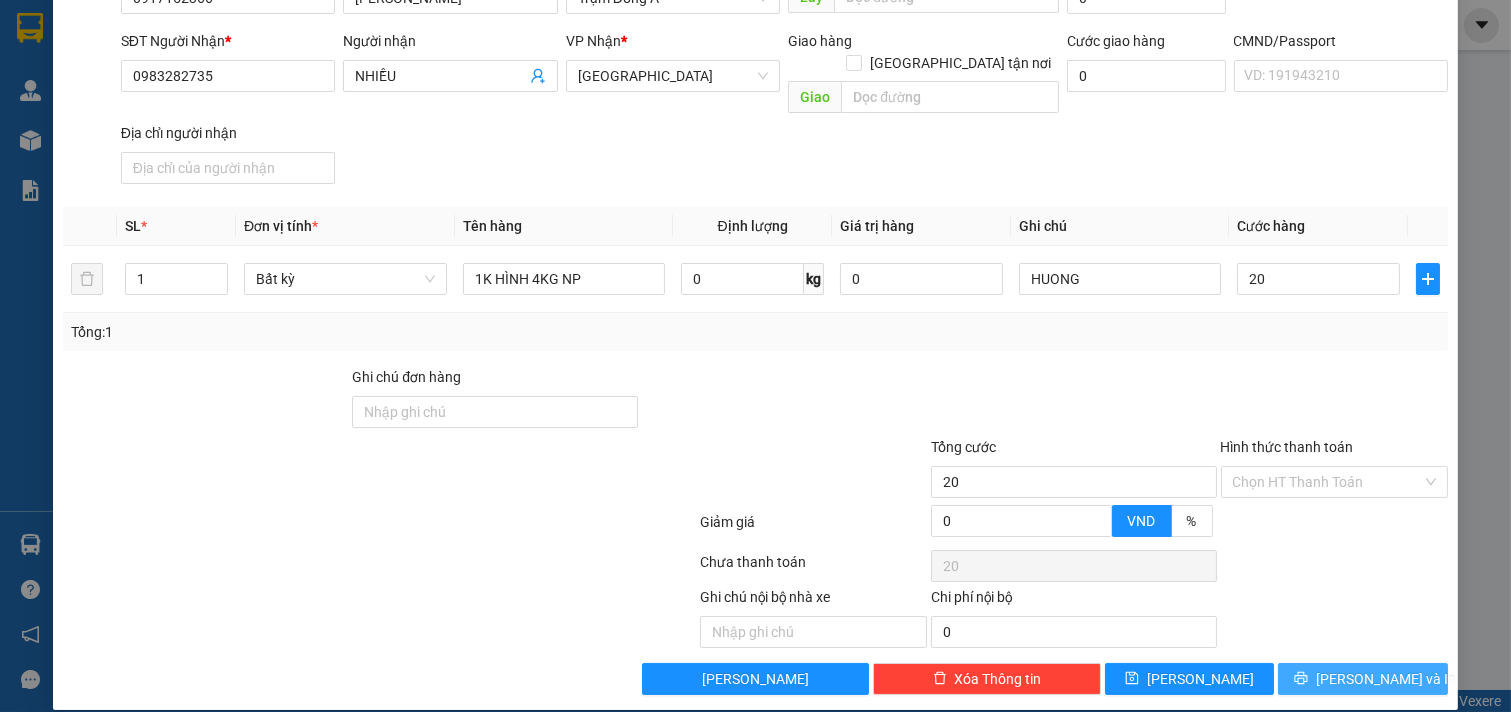 click on "[PERSON_NAME] và In" at bounding box center [1386, 679] 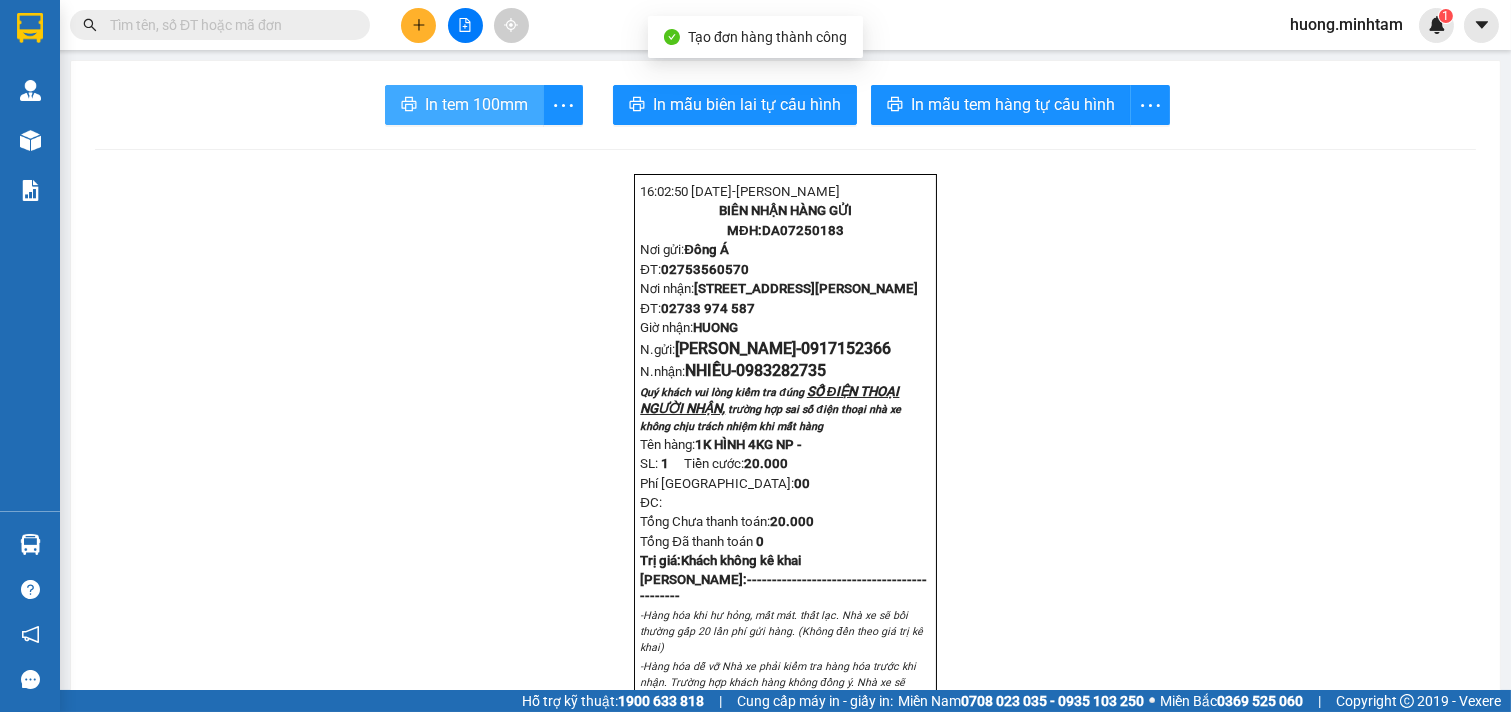click on "In tem 100mm" at bounding box center [476, 104] 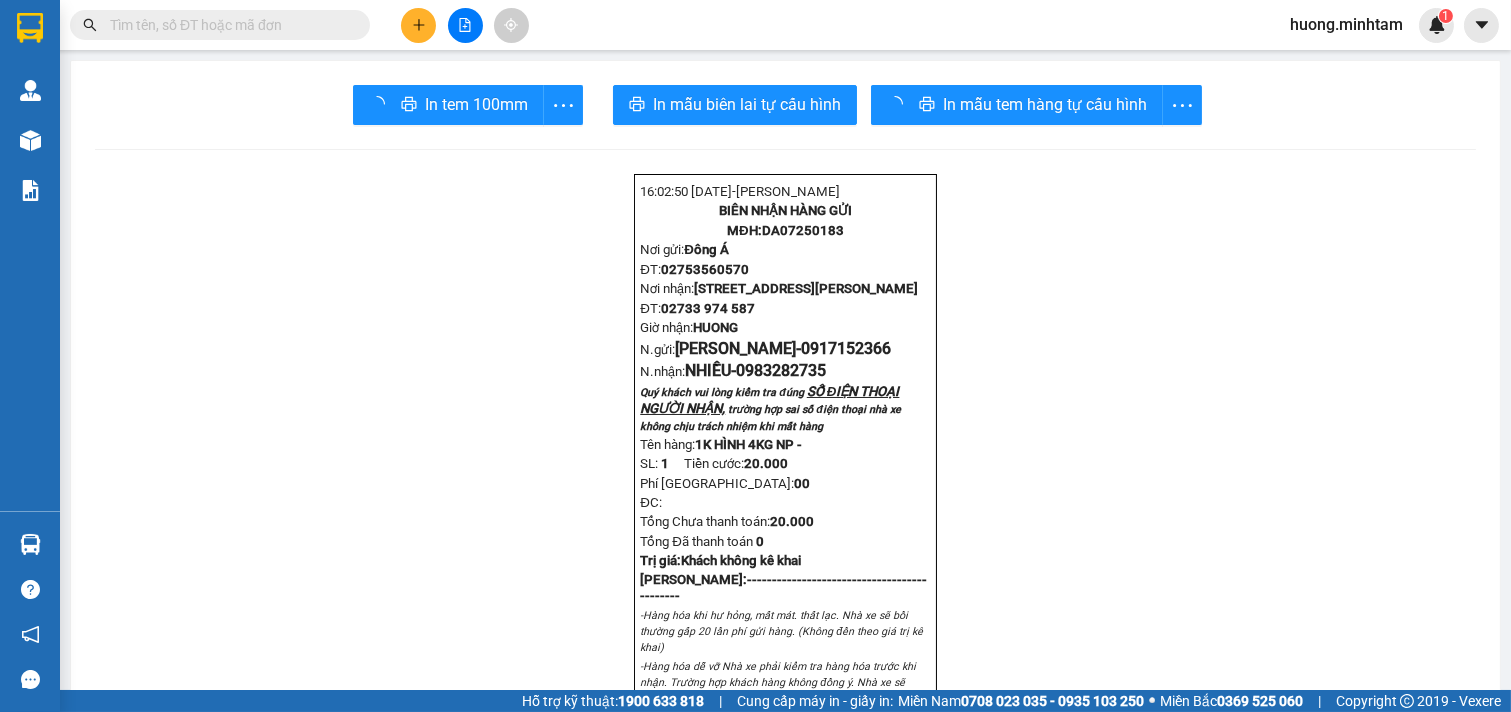 scroll, scrollTop: 0, scrollLeft: 0, axis: both 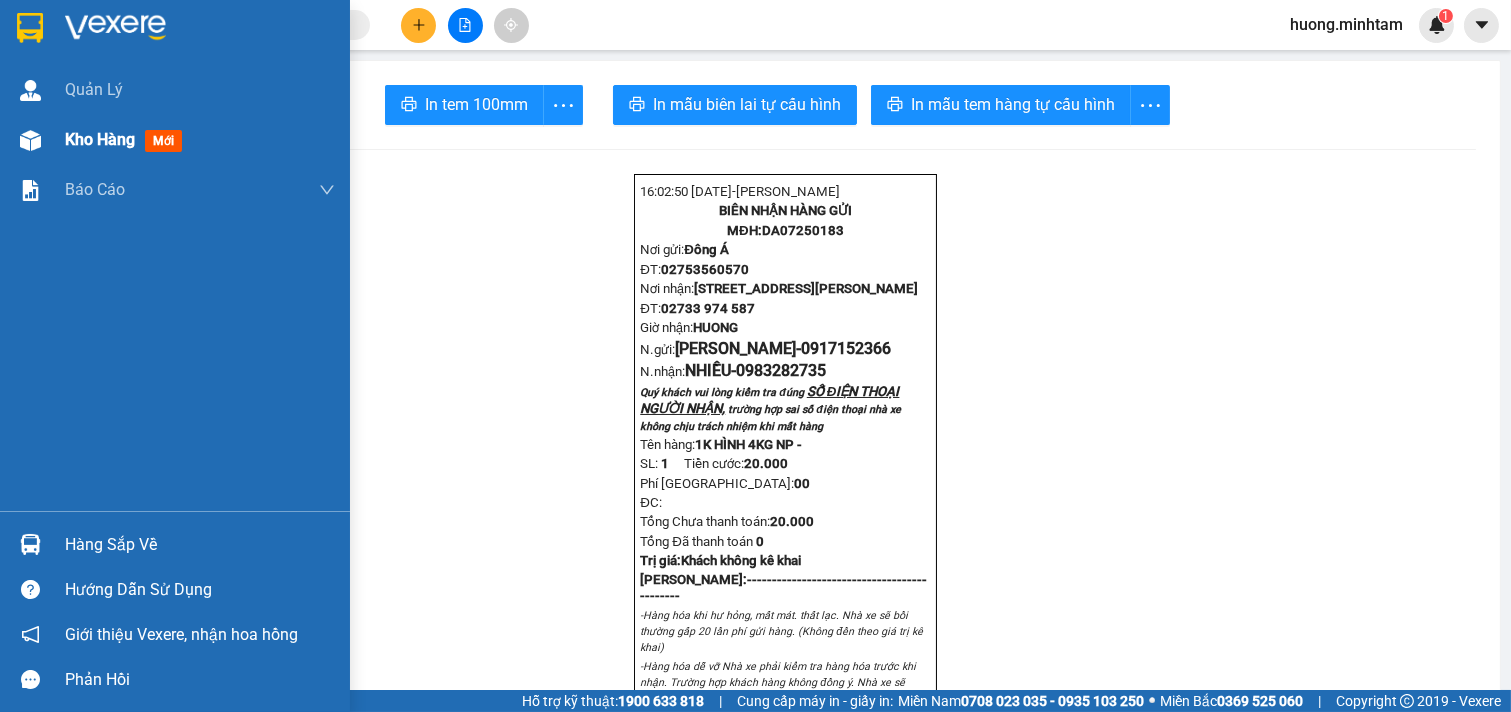 click on "Kho hàng mới" at bounding box center [200, 140] 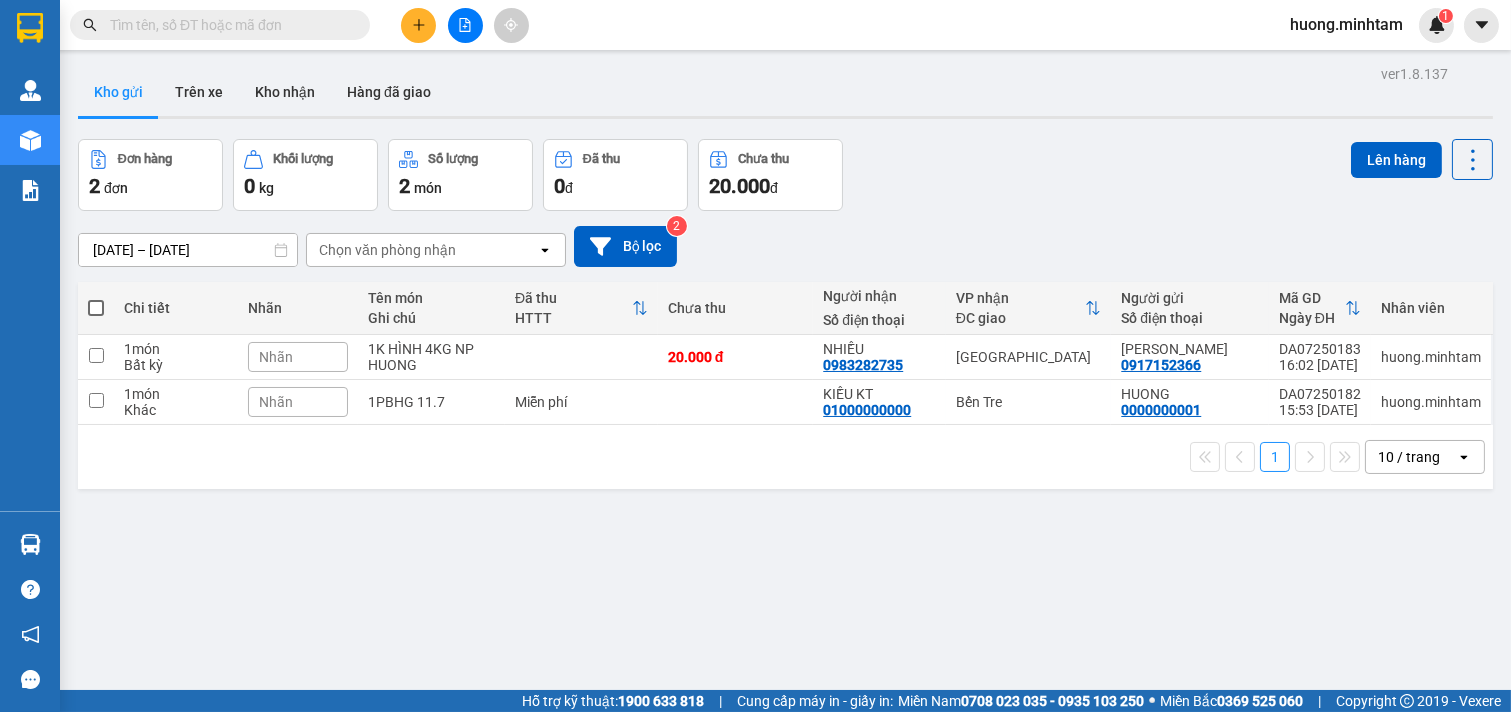 click at bounding box center (96, 308) 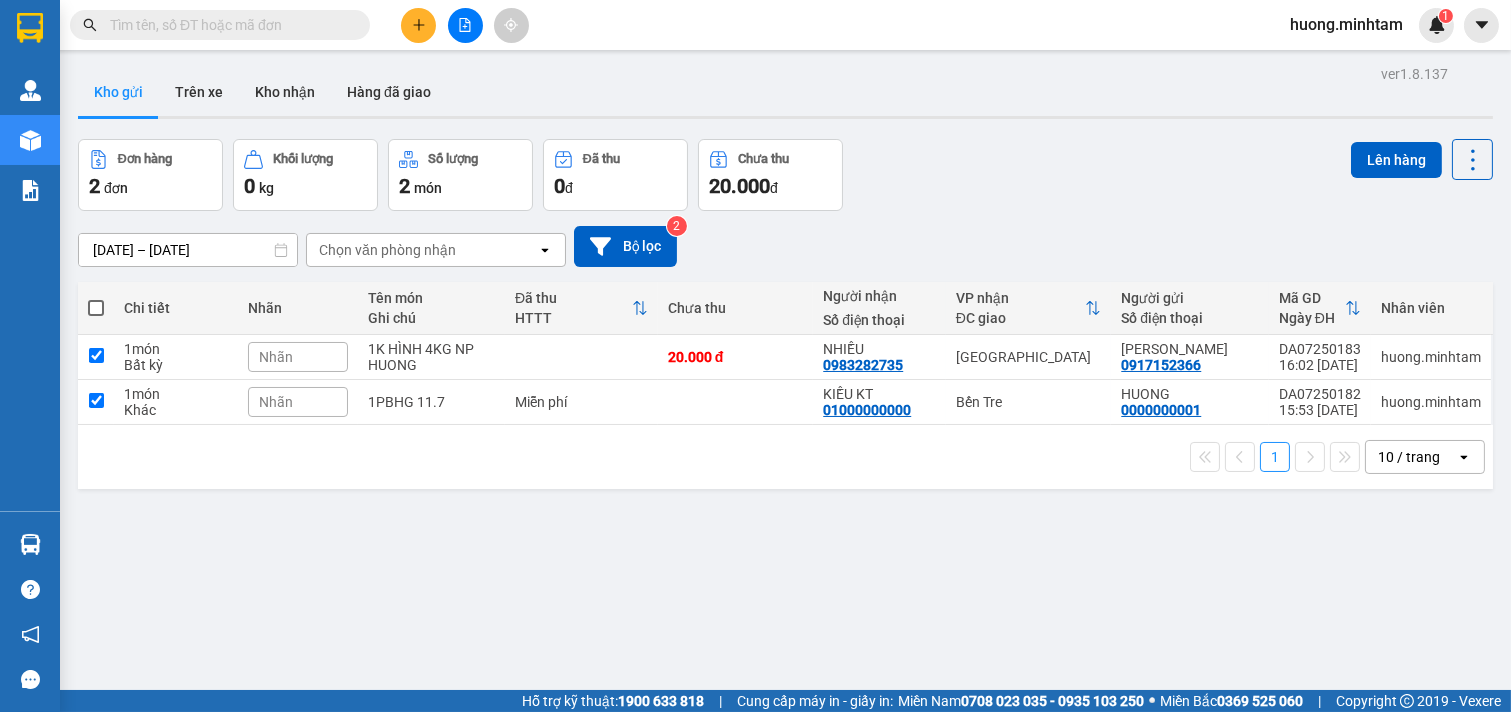 checkbox on "true" 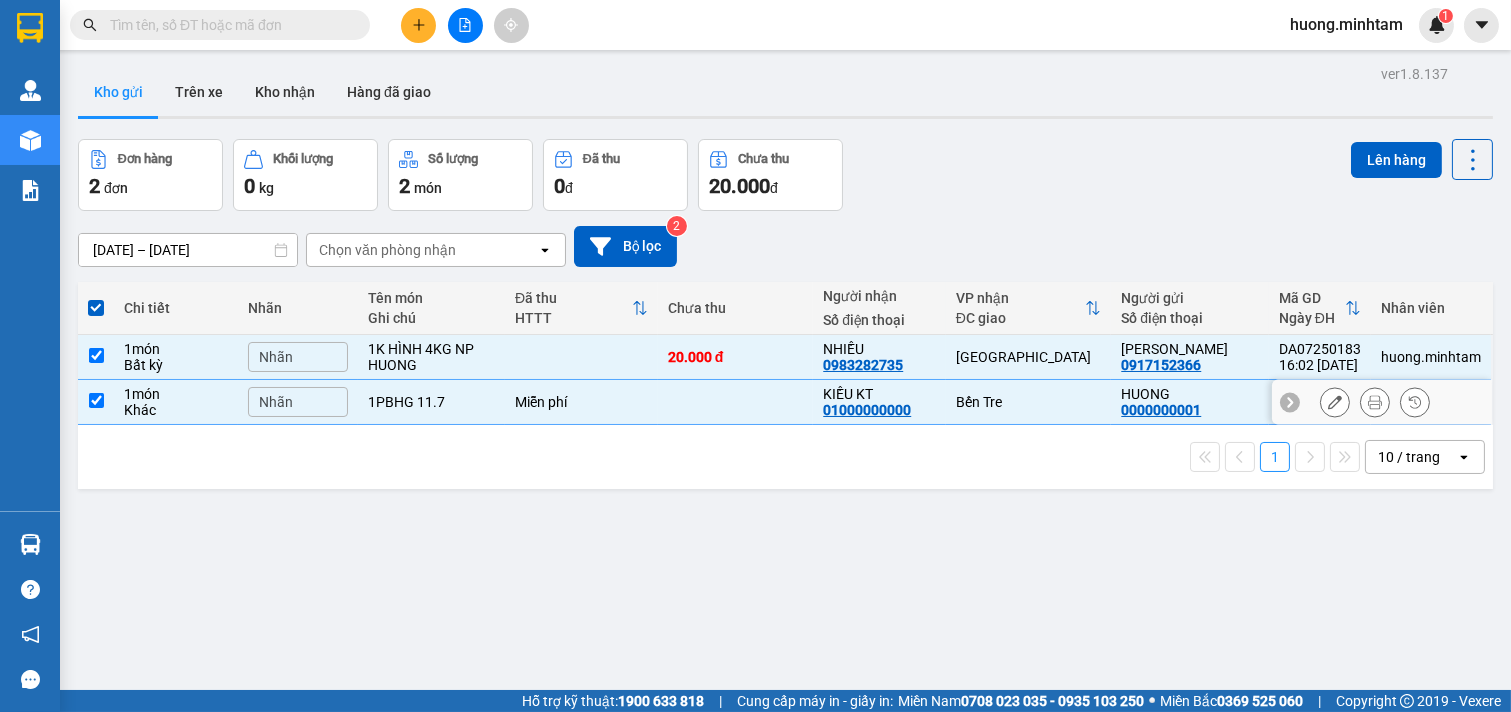 click on "Khác" at bounding box center [176, 410] 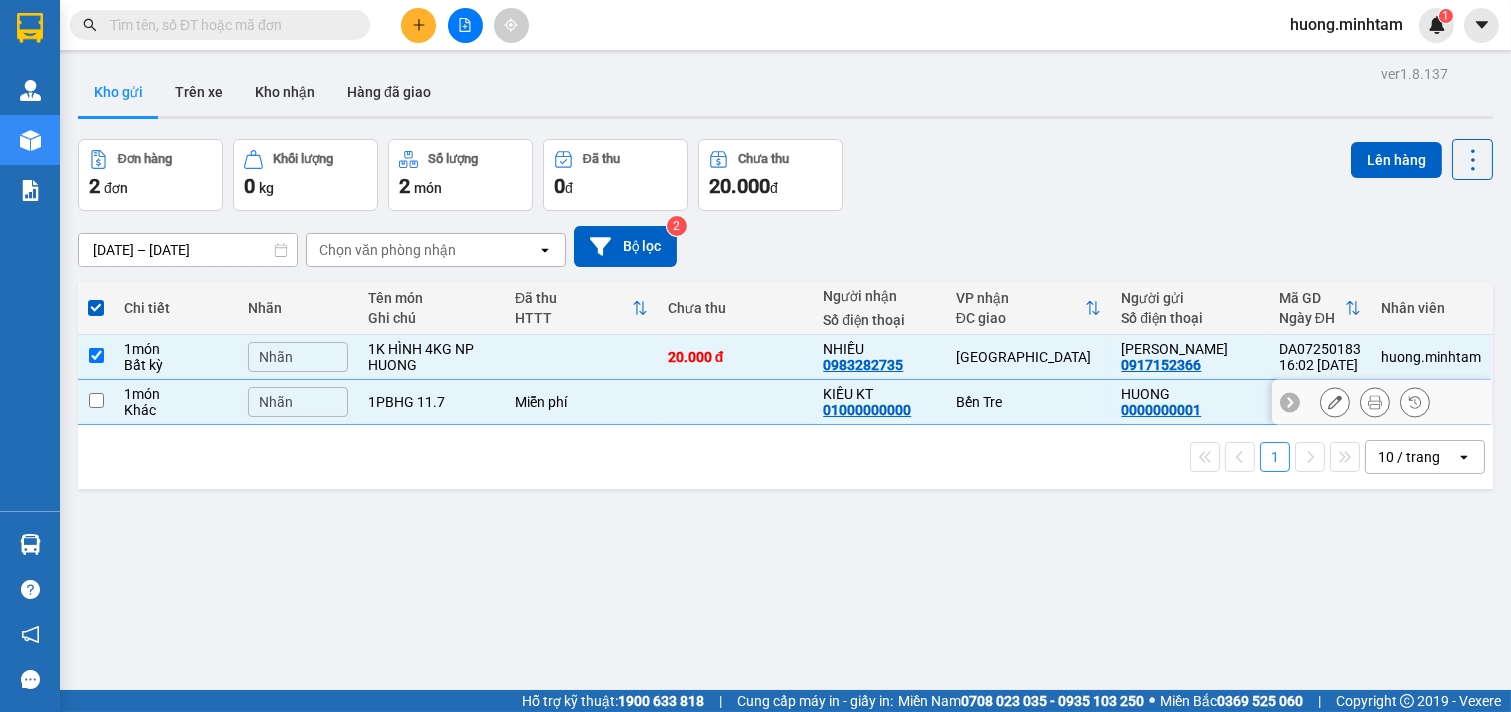 checkbox on "false" 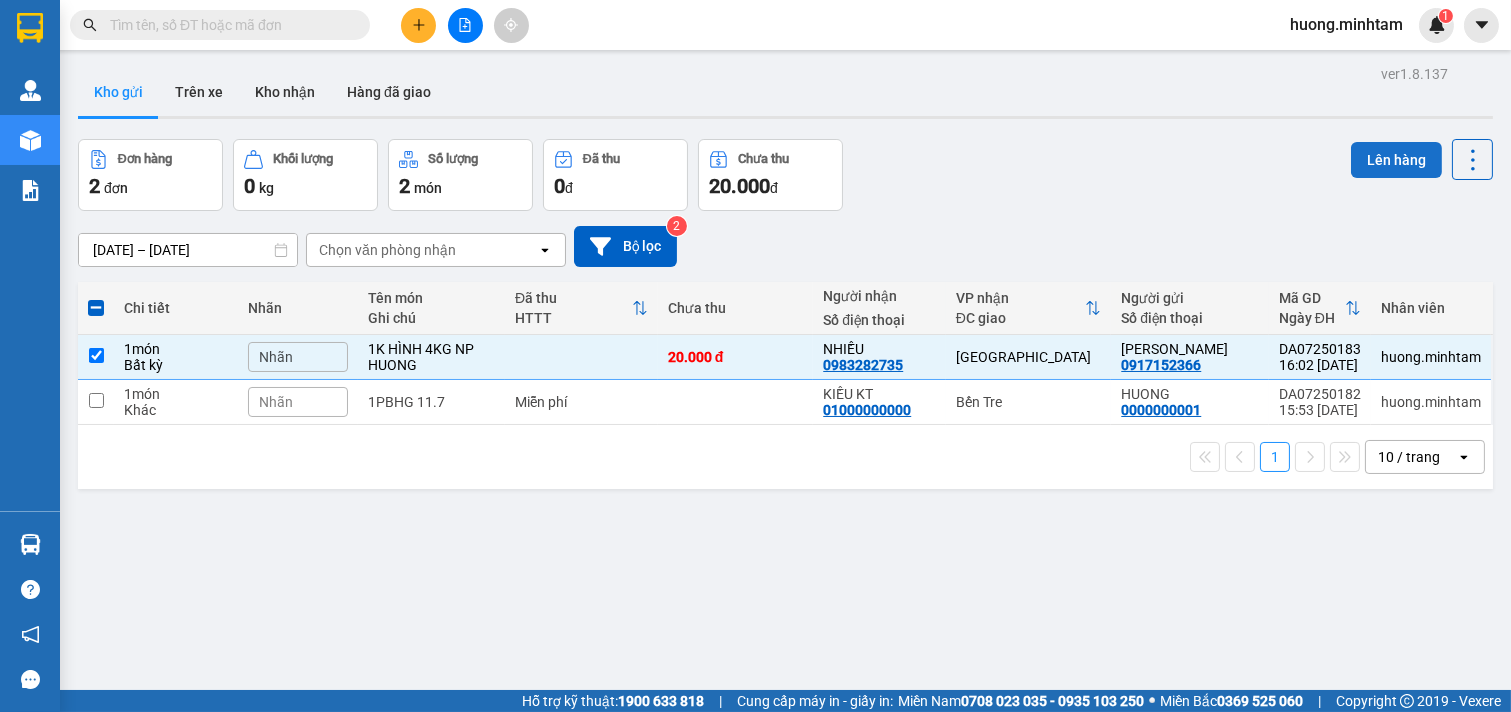 drag, startPoint x: 1383, startPoint y: 158, endPoint x: 1366, endPoint y: 168, distance: 19.723083 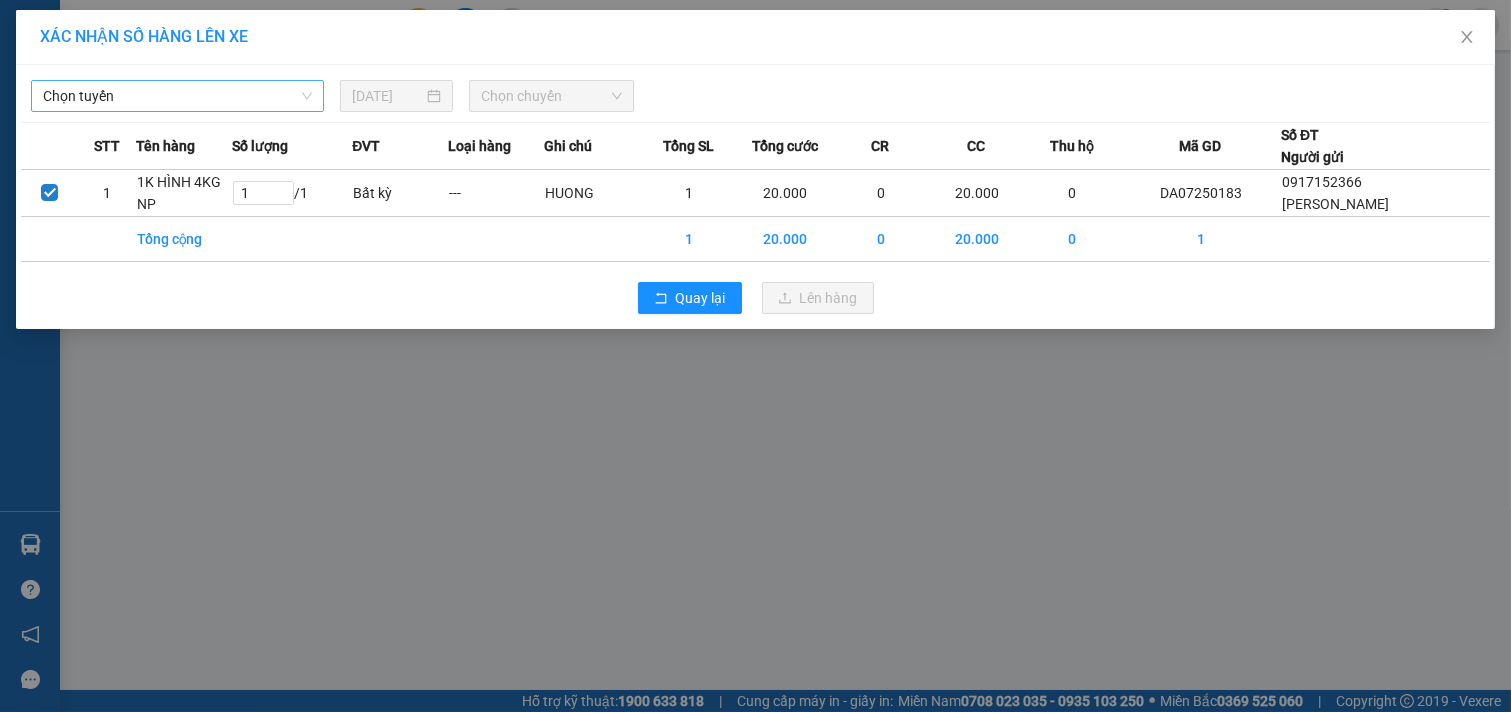 click on "Chọn tuyến" at bounding box center (177, 96) 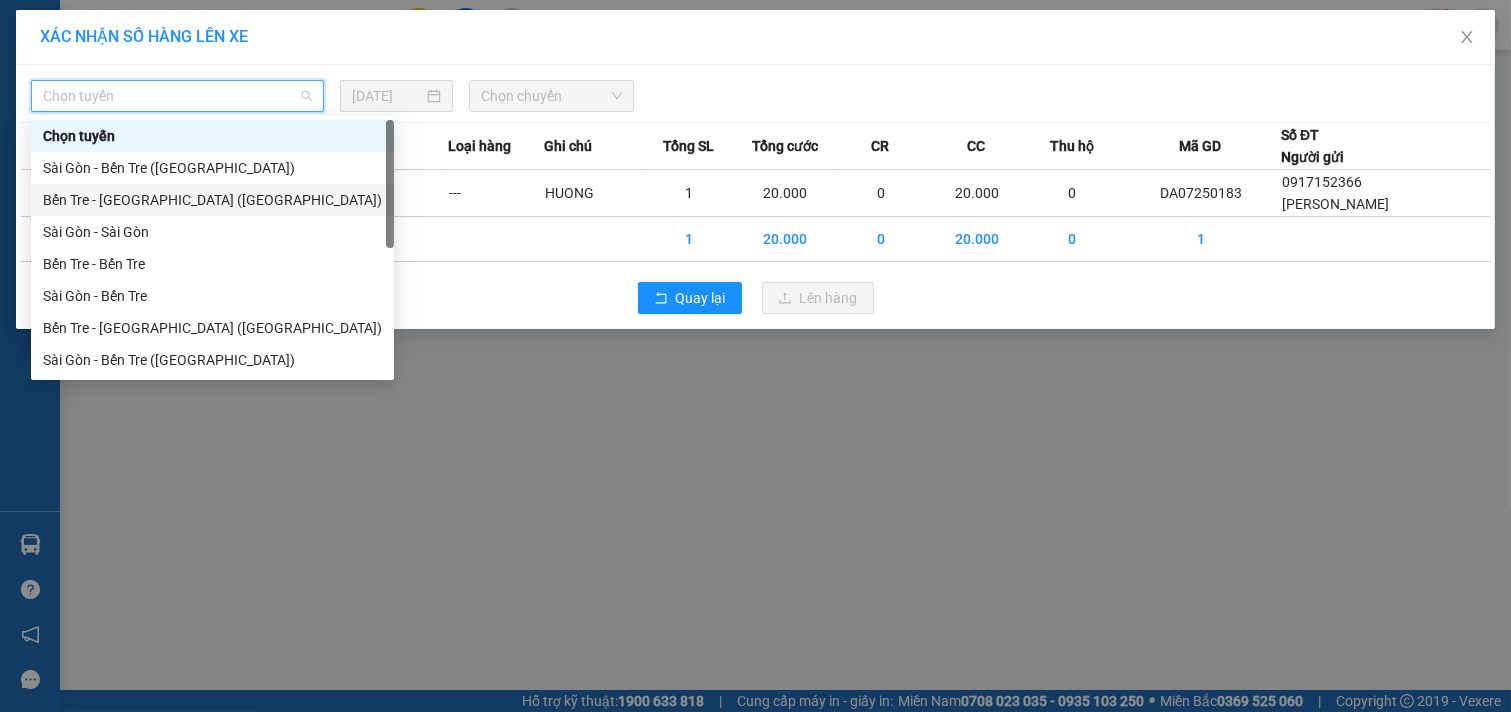 click on "Bến Tre - [GEOGRAPHIC_DATA] ([GEOGRAPHIC_DATA])" at bounding box center (212, 200) 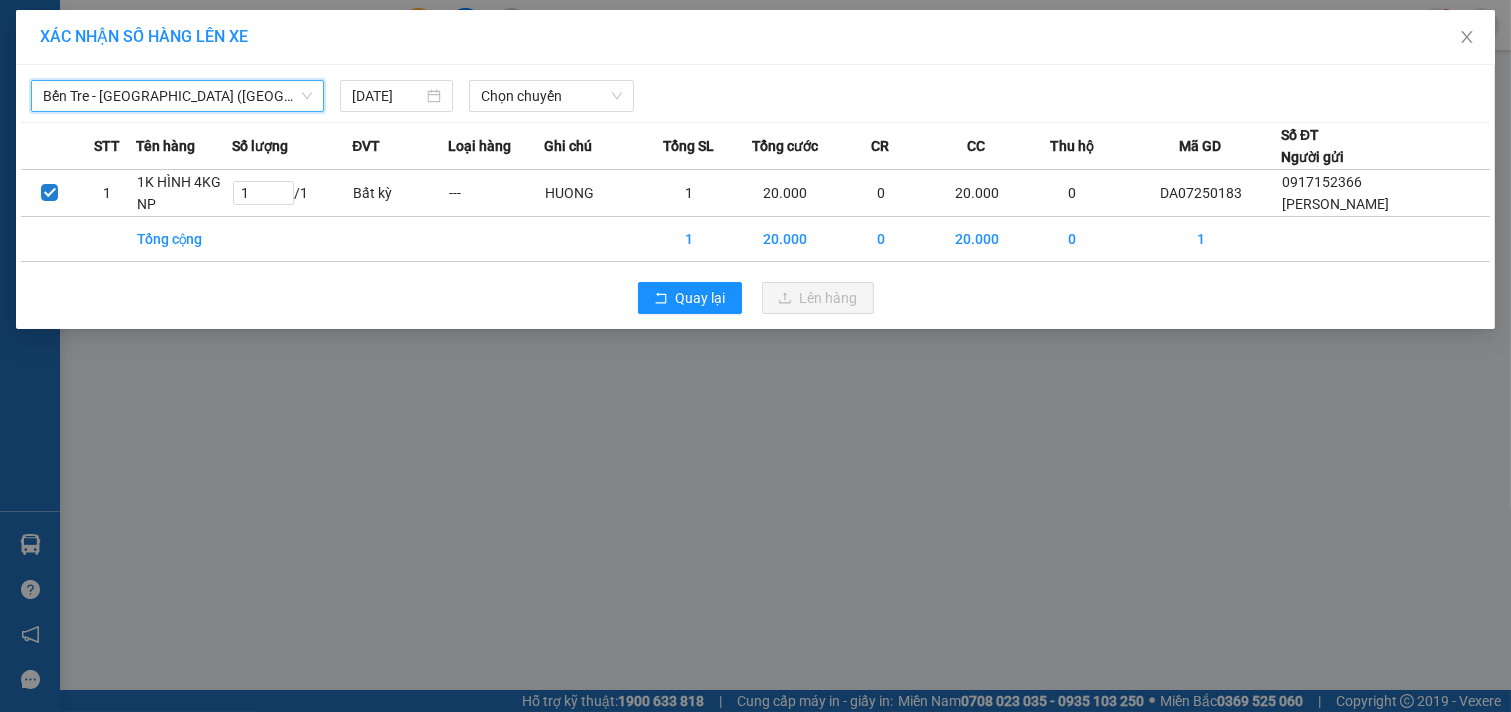 click on "Chọn chuyến" at bounding box center (551, 96) 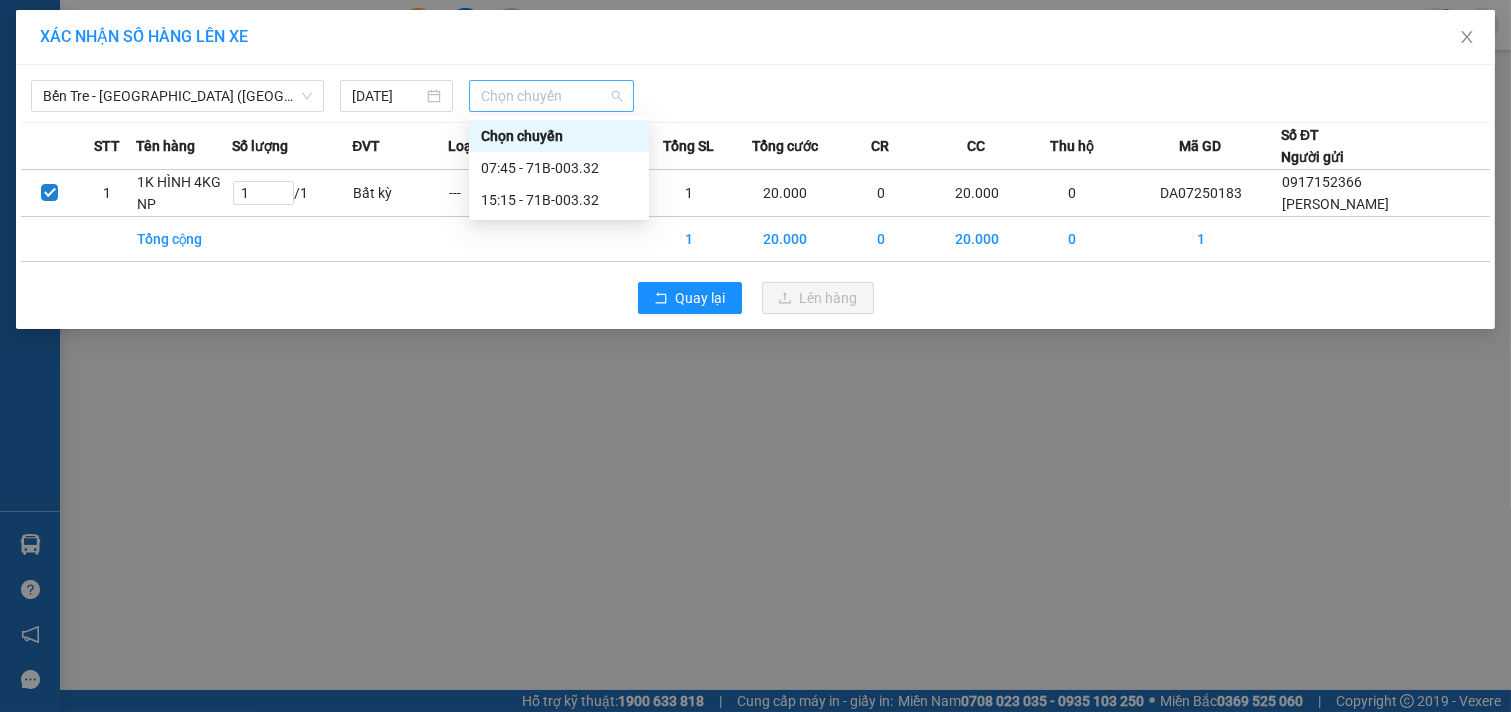 click on "Chọn chuyến" at bounding box center (551, 96) 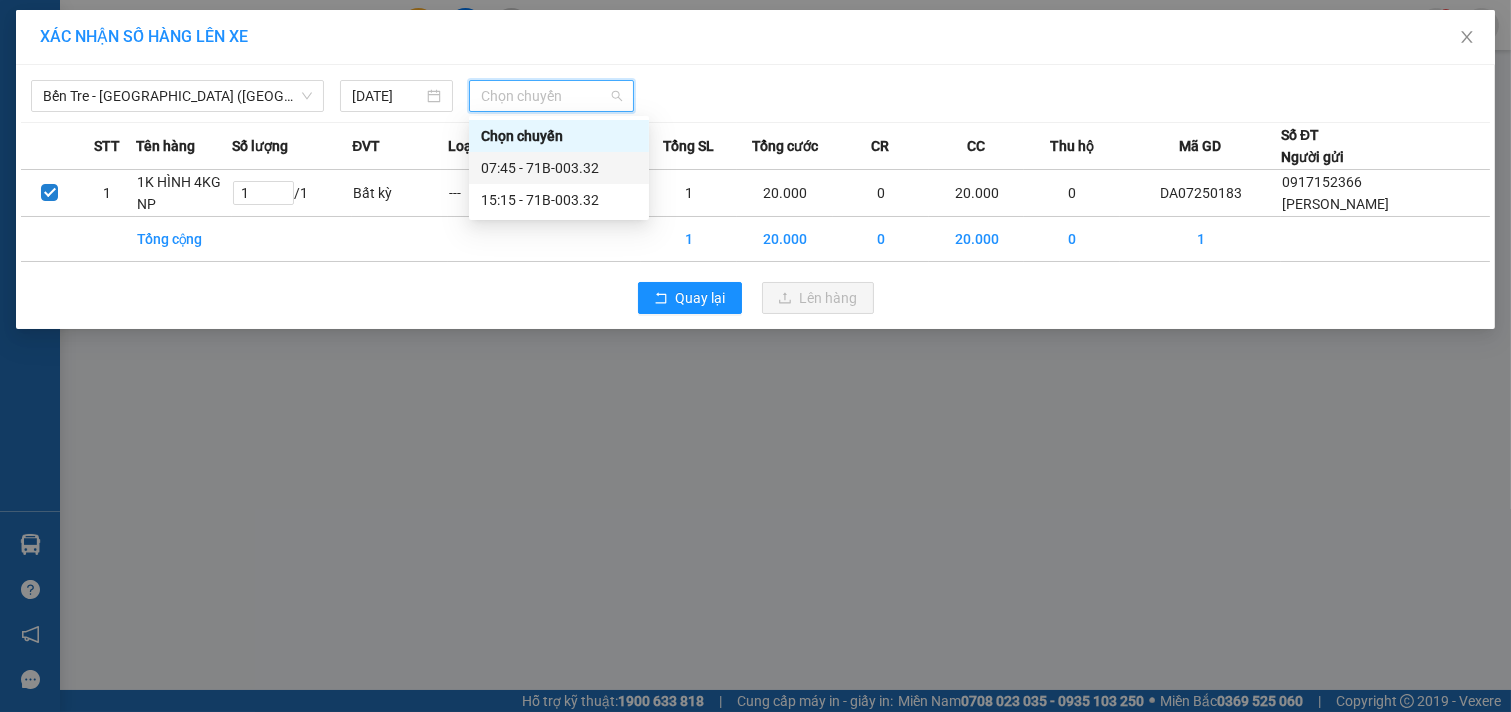 click on "Bến Tre - [GEOGRAPHIC_DATA] ([GEOGRAPHIC_DATA]) [DATE] Chọn chuyến" at bounding box center [755, 91] 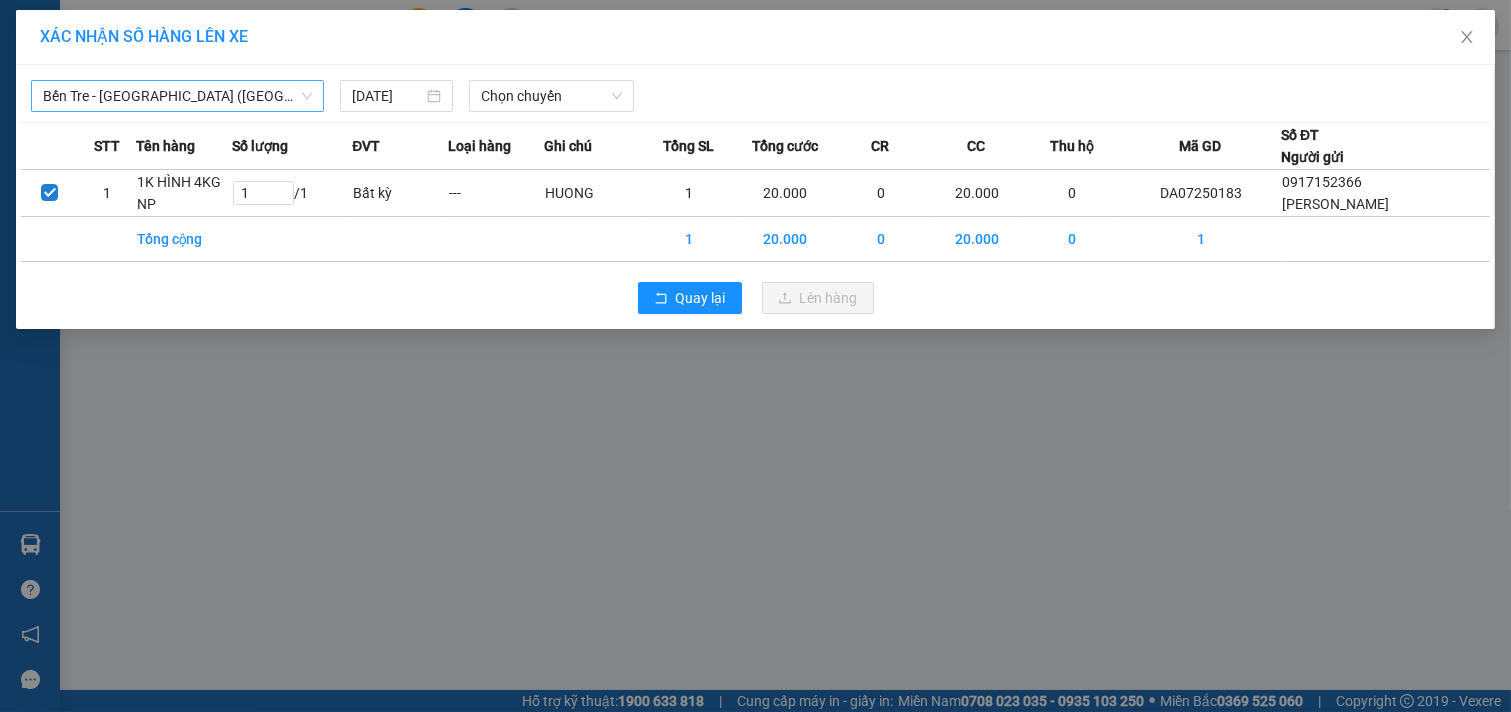 click on "Bến Tre - [GEOGRAPHIC_DATA] ([GEOGRAPHIC_DATA])" at bounding box center [177, 96] 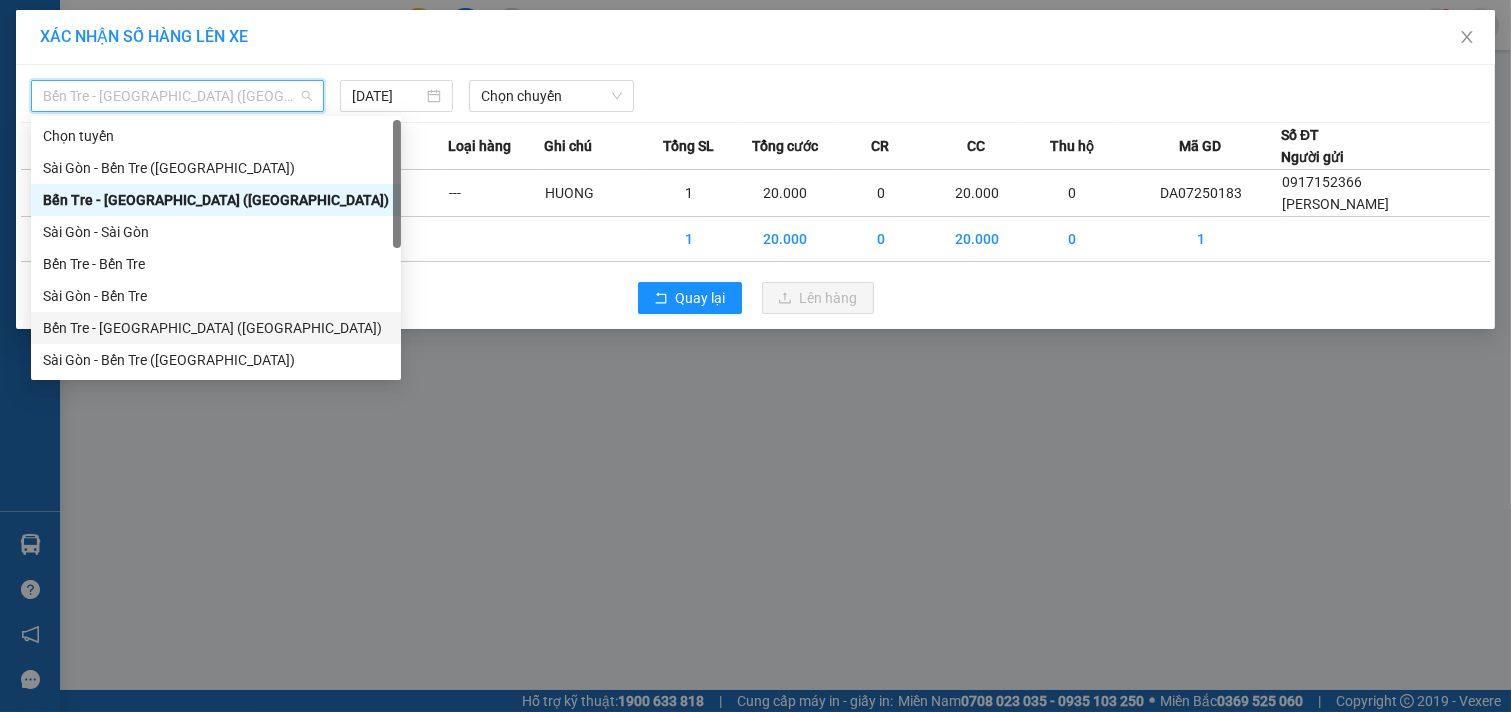 click on "Bến Tre - [GEOGRAPHIC_DATA] ([GEOGRAPHIC_DATA])" at bounding box center (216, 328) 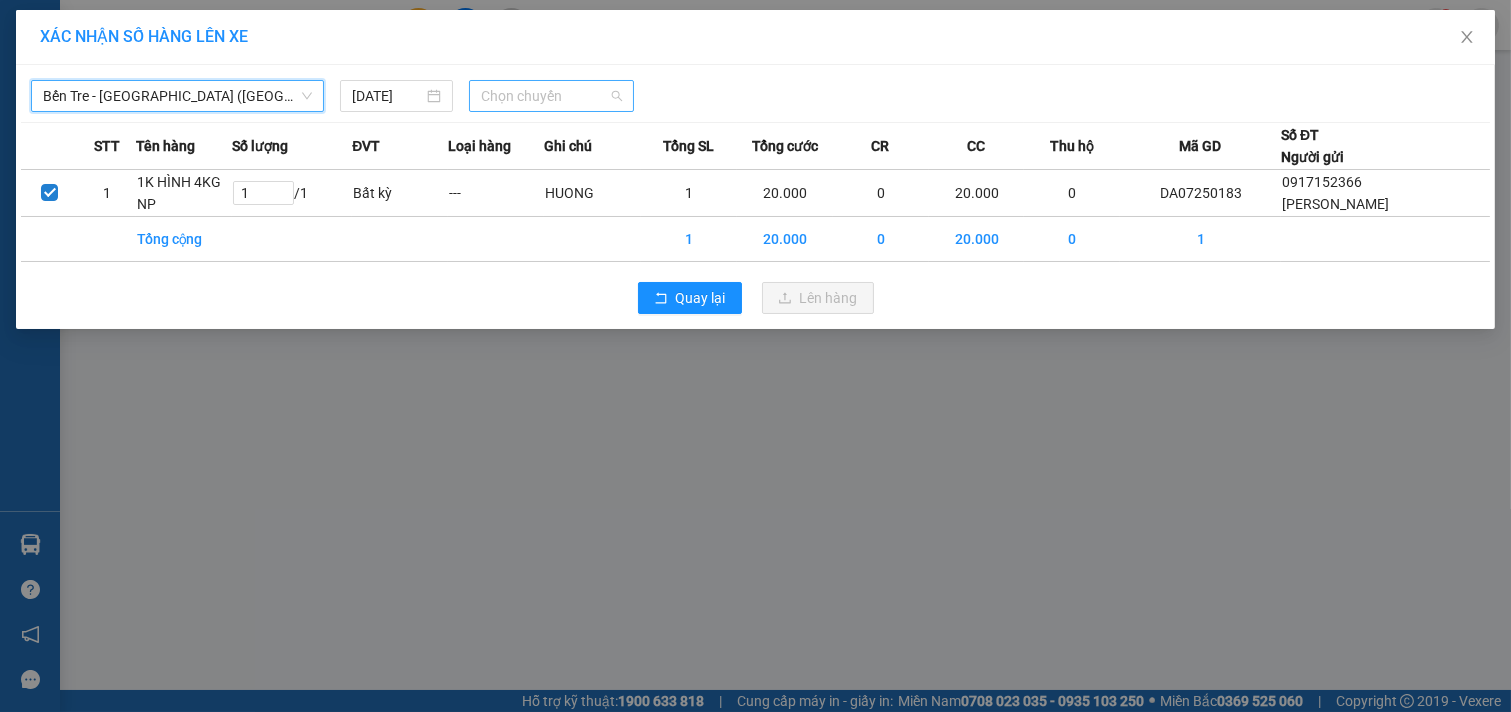 click on "Chọn chuyến" at bounding box center (551, 96) 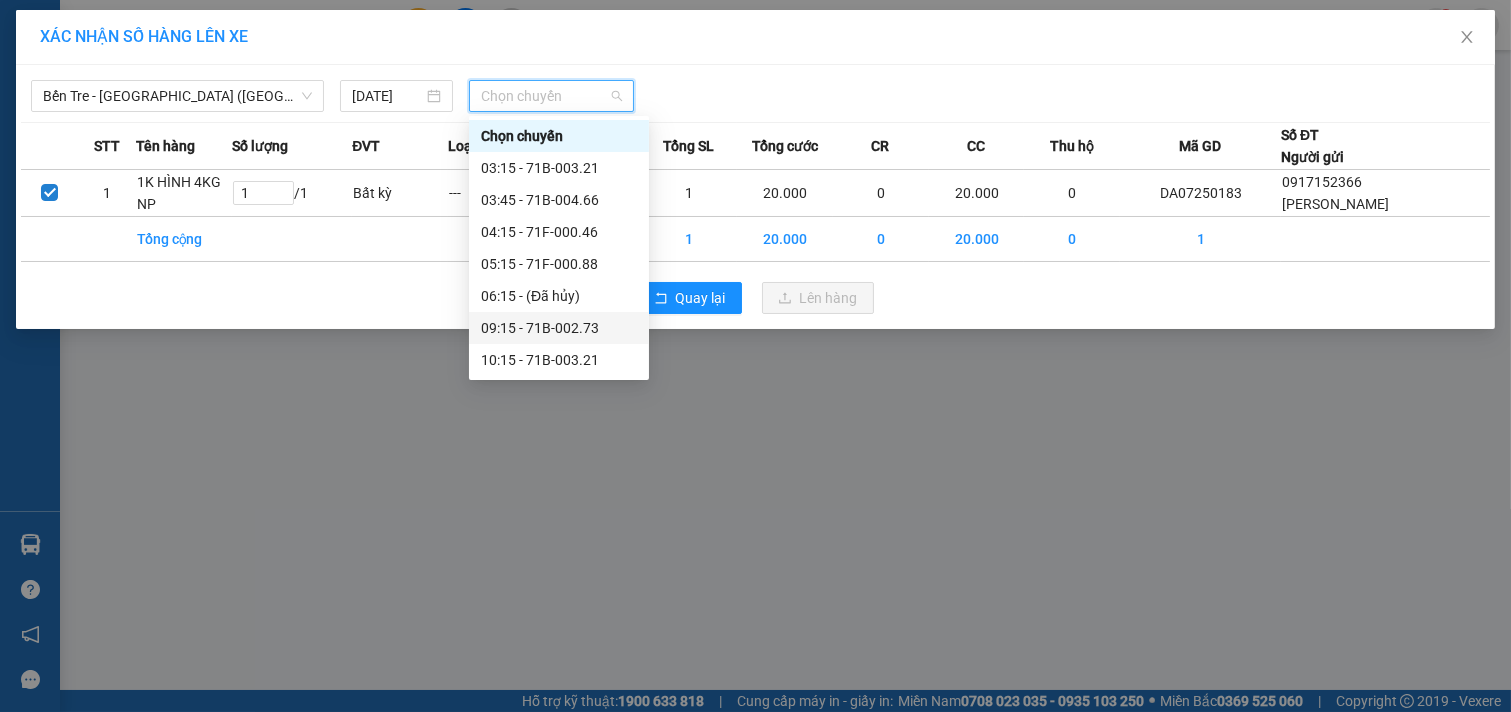scroll, scrollTop: 224, scrollLeft: 0, axis: vertical 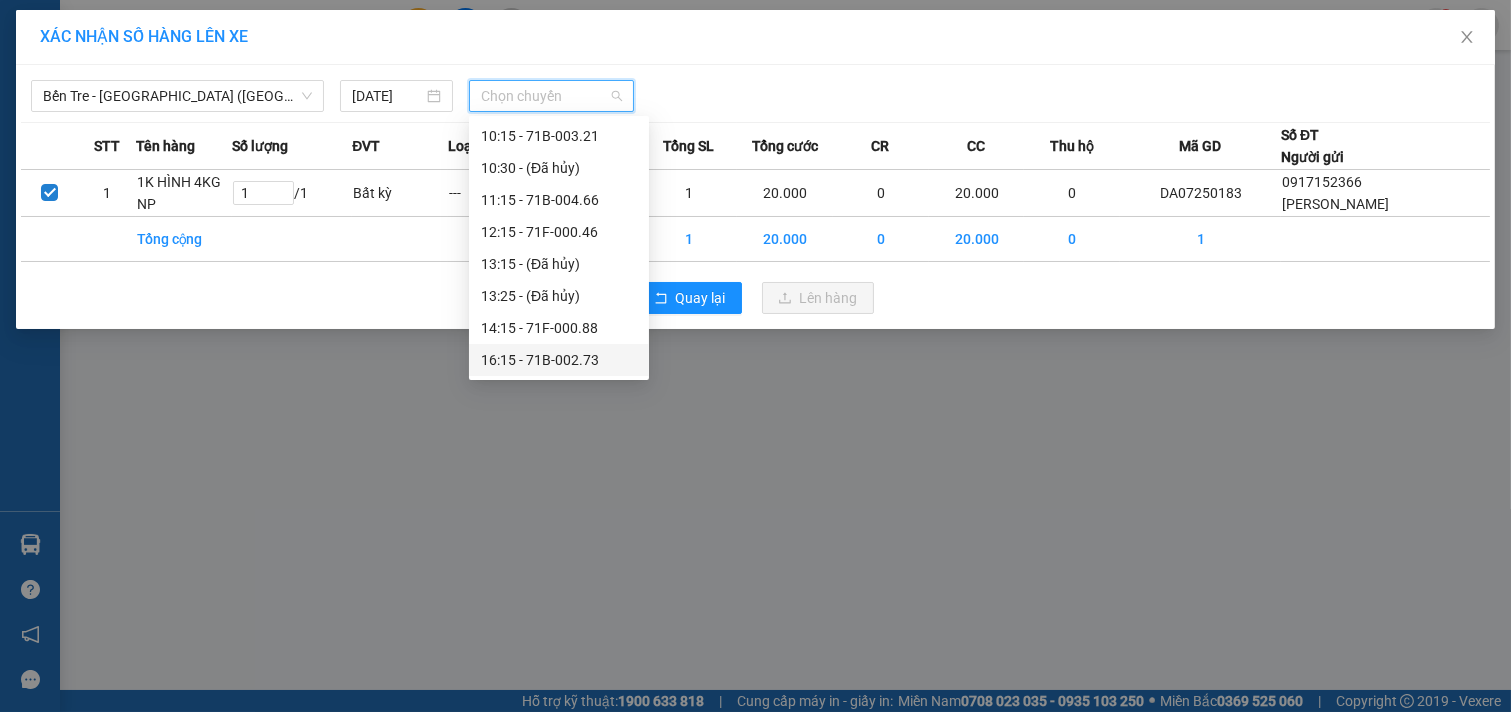 click on "16:15     - 71B-002.73" at bounding box center (559, 360) 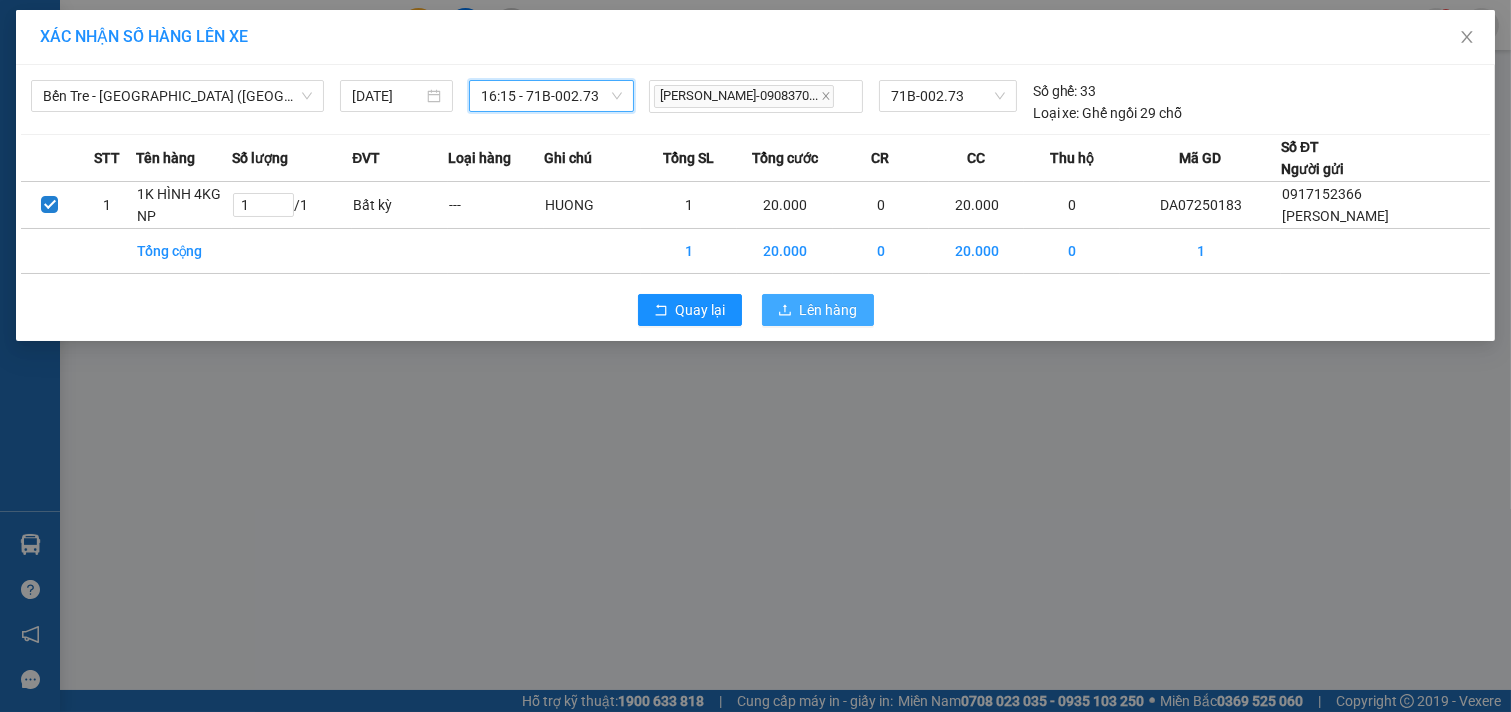click on "Lên hàng" at bounding box center [818, 310] 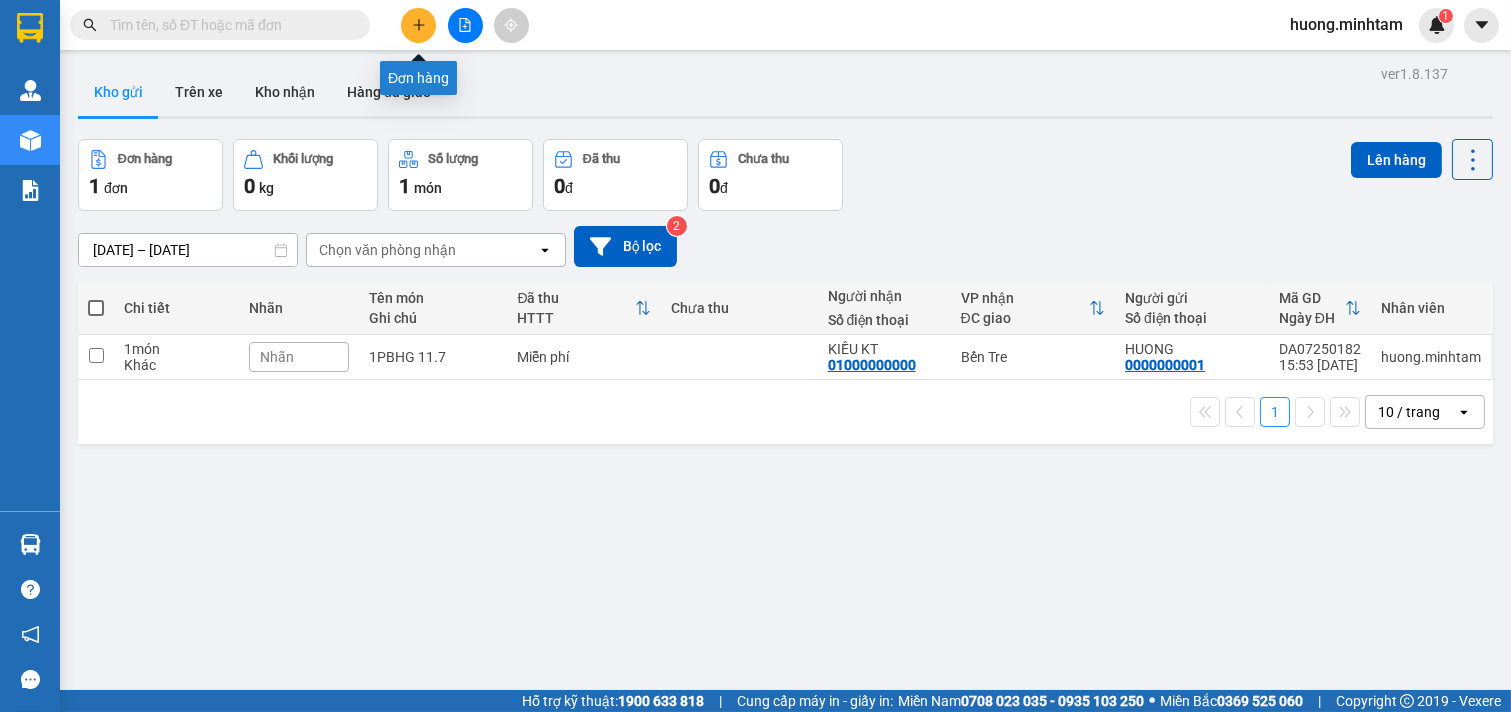 click 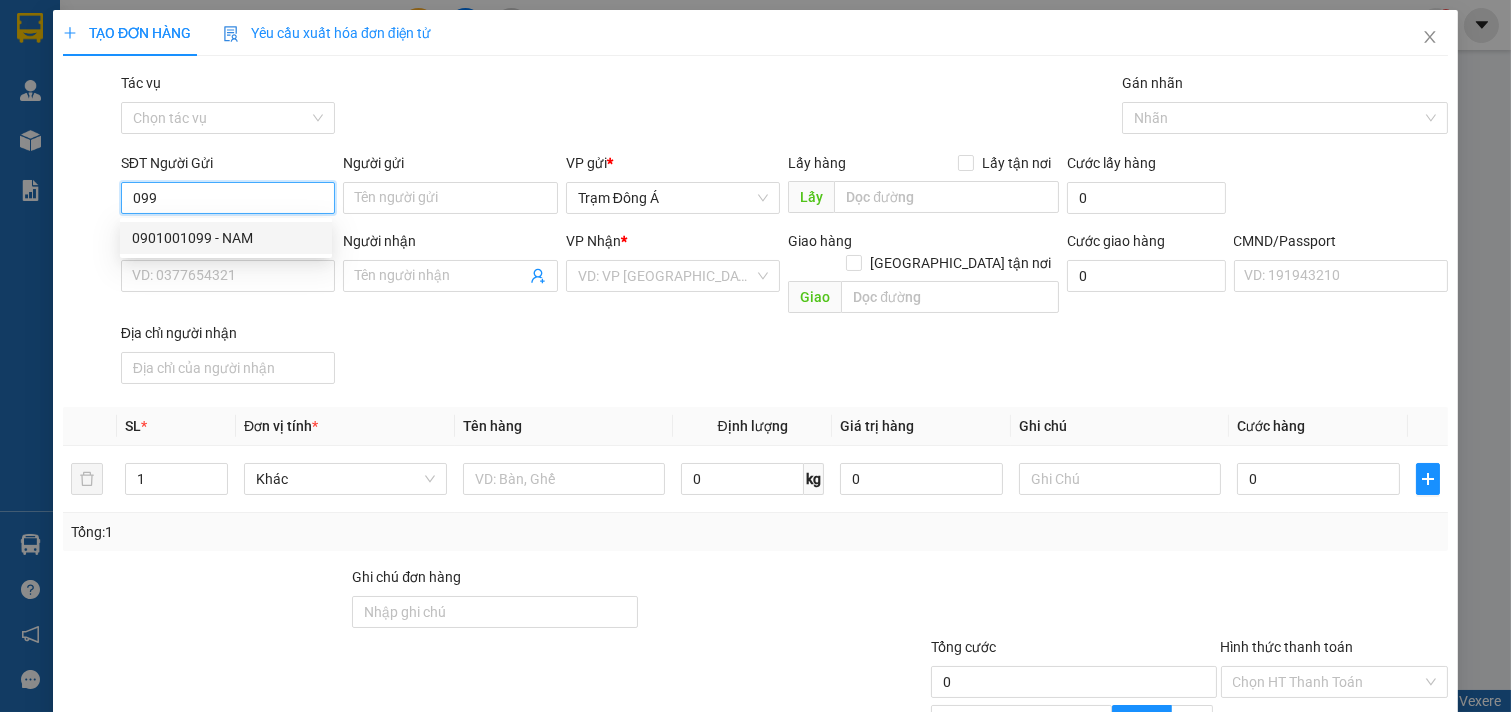 click on "0901001099 - NAM" at bounding box center [226, 238] 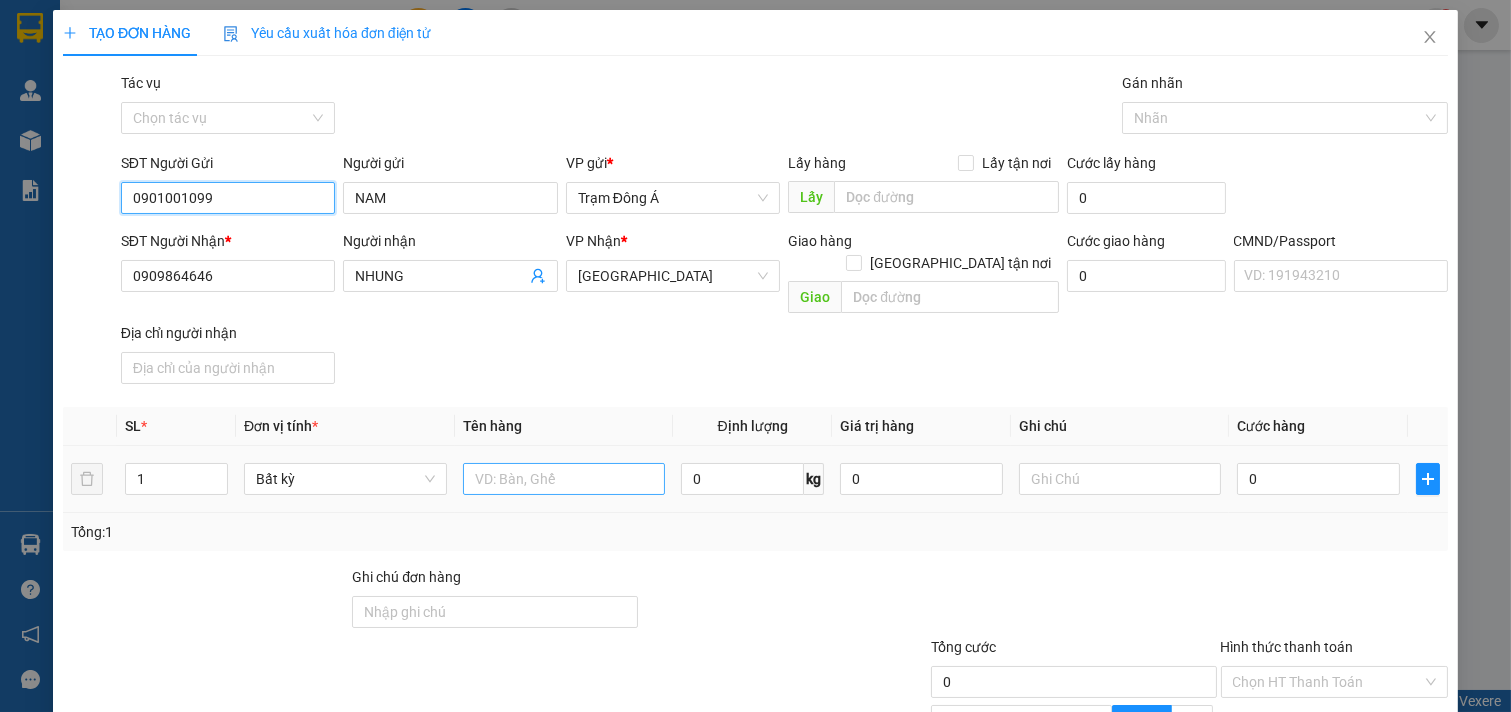 type on "0901001099" 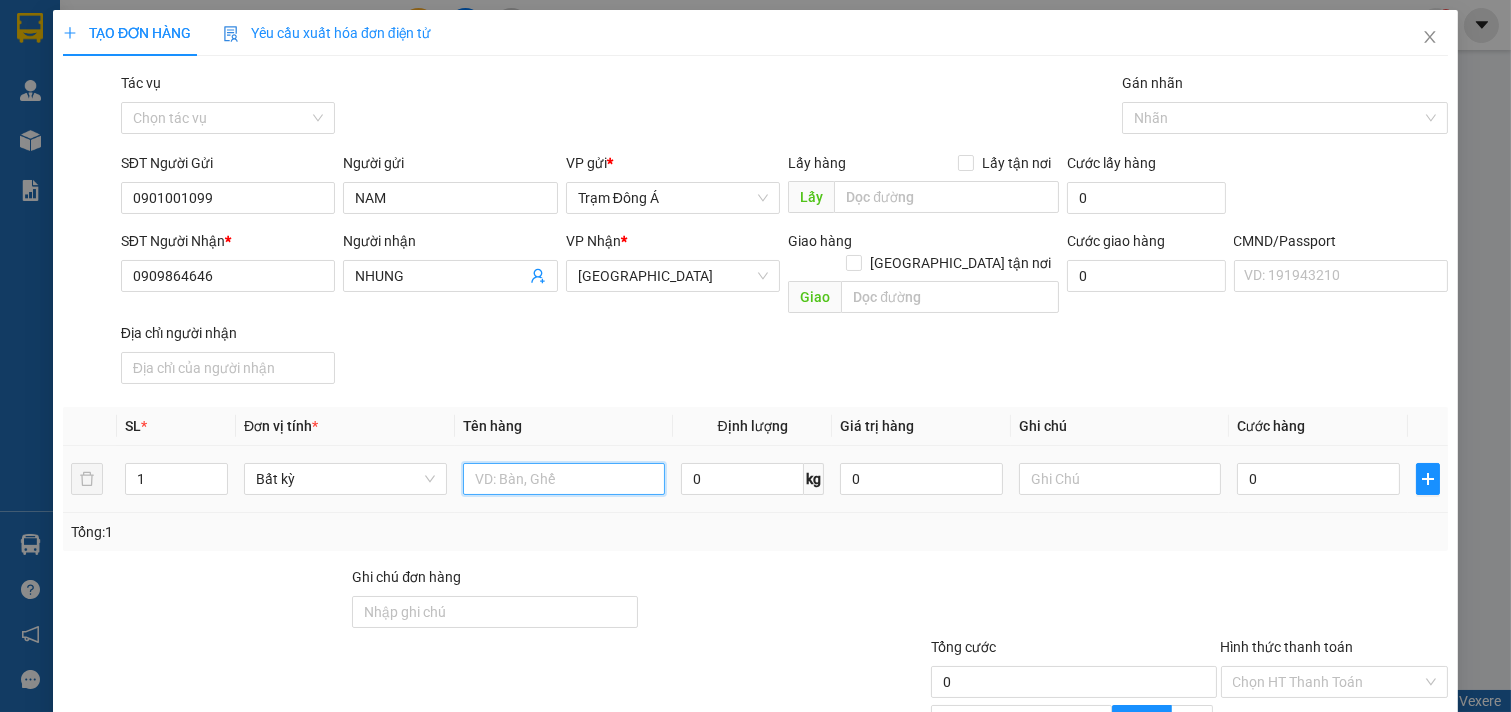 click at bounding box center (564, 479) 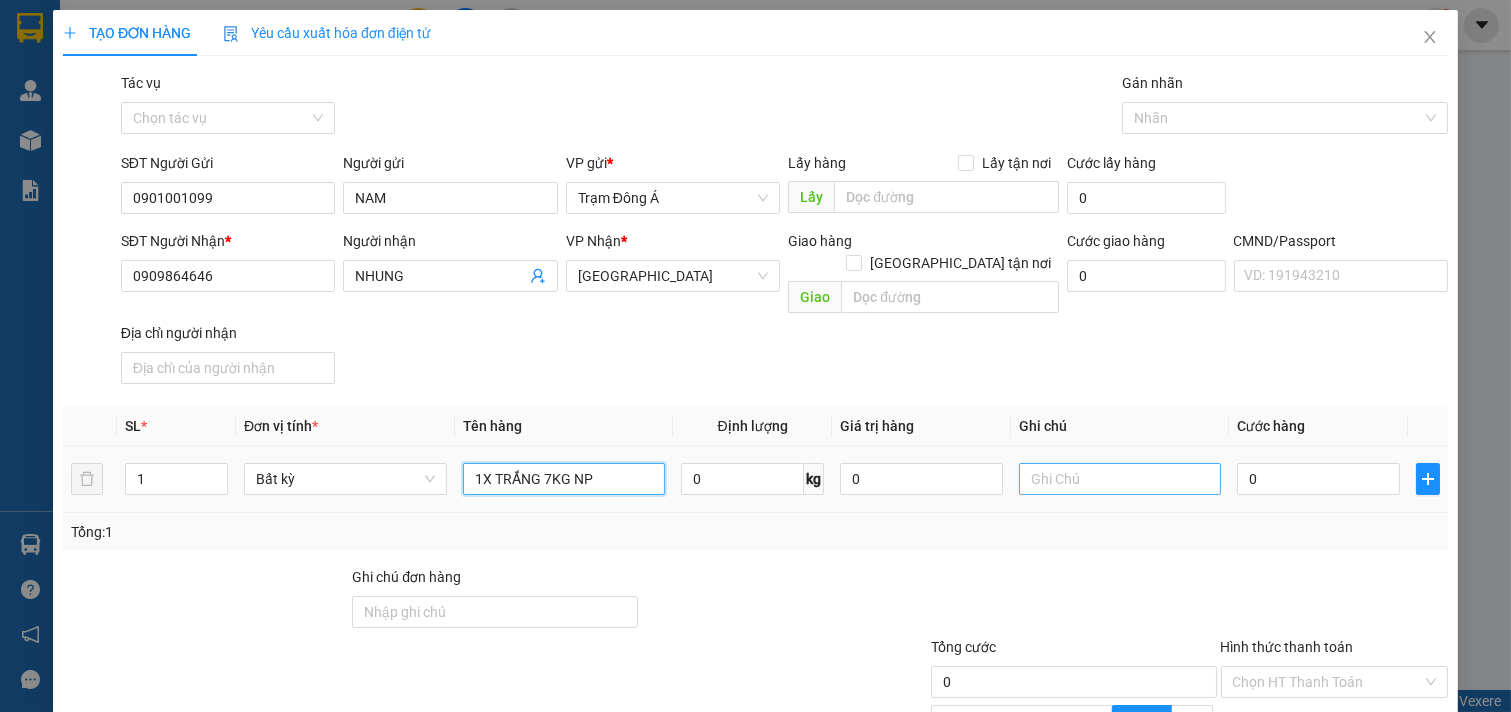 type on "1X TRẮNG 7KG NP" 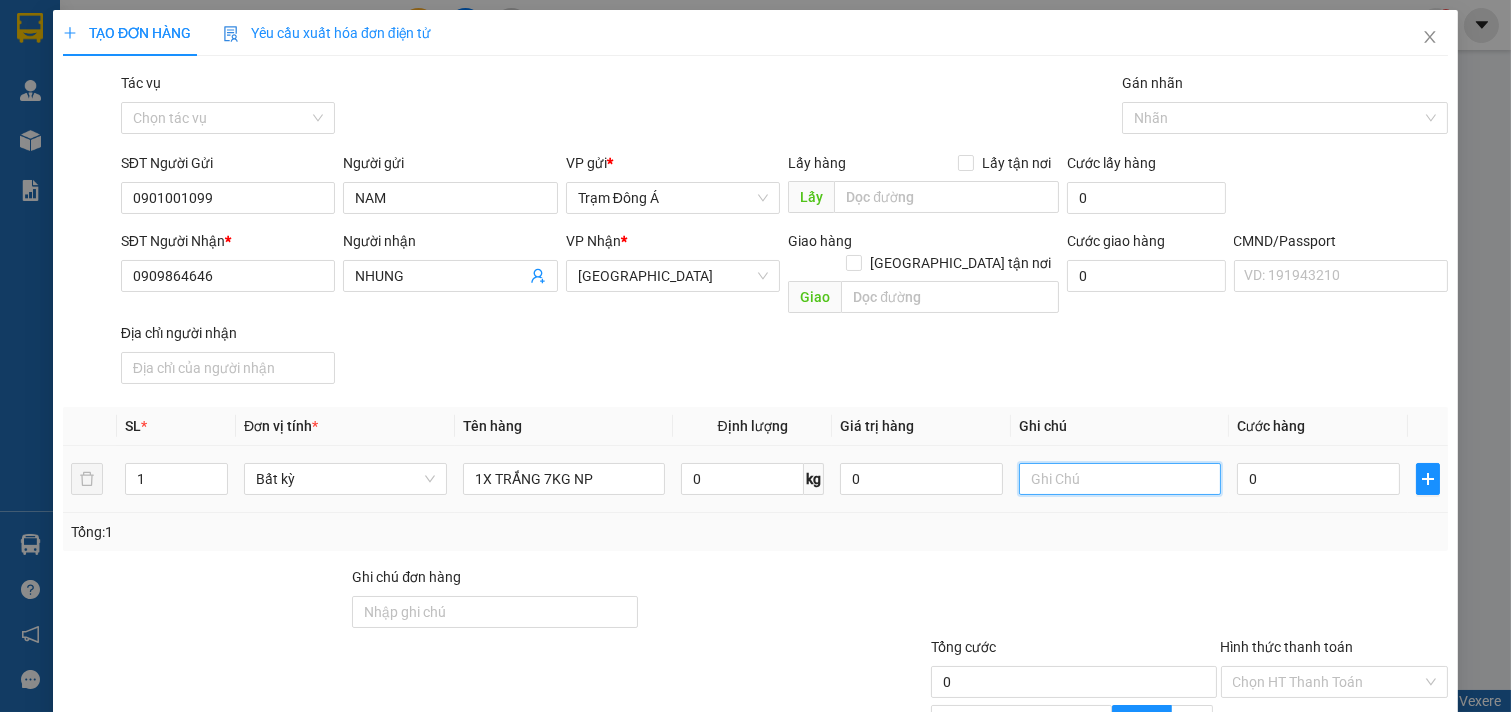 click at bounding box center (1120, 479) 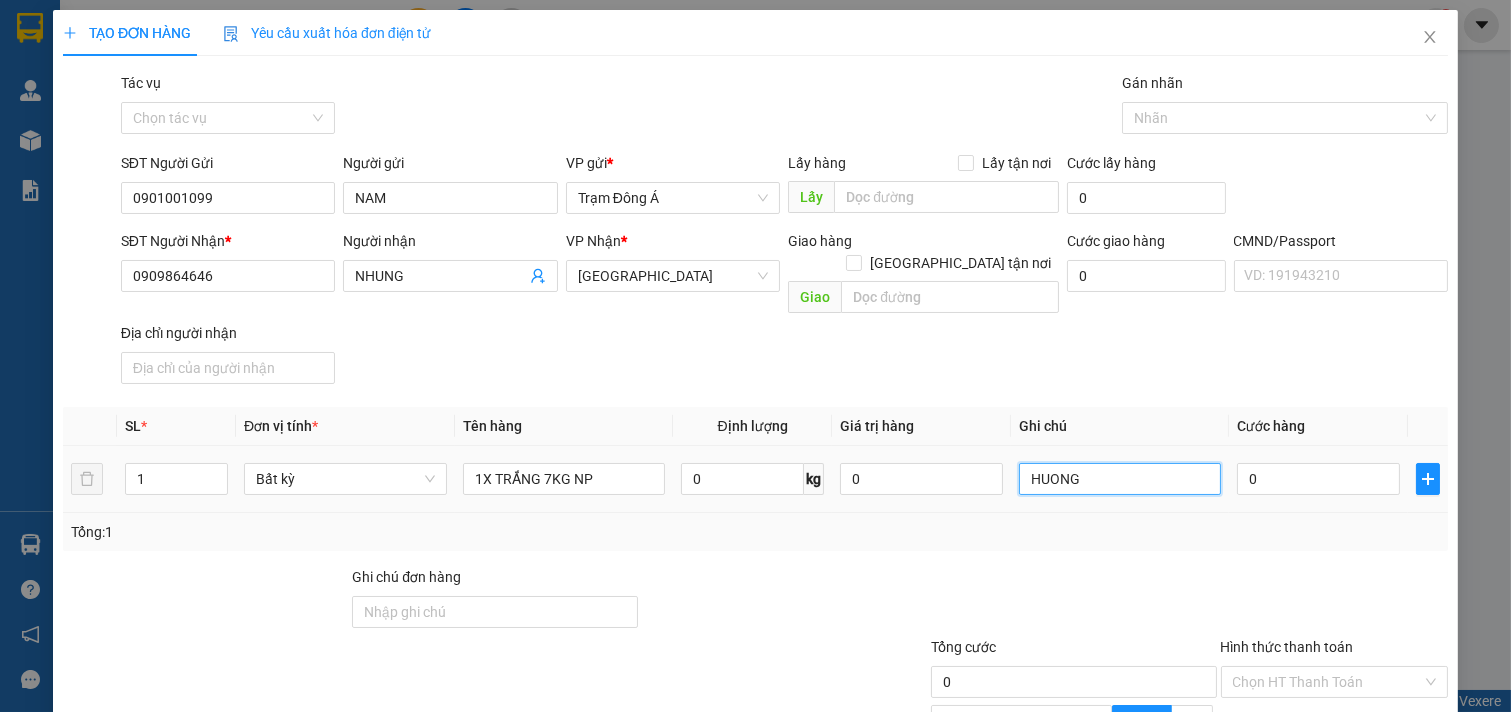 type on "HUONG" 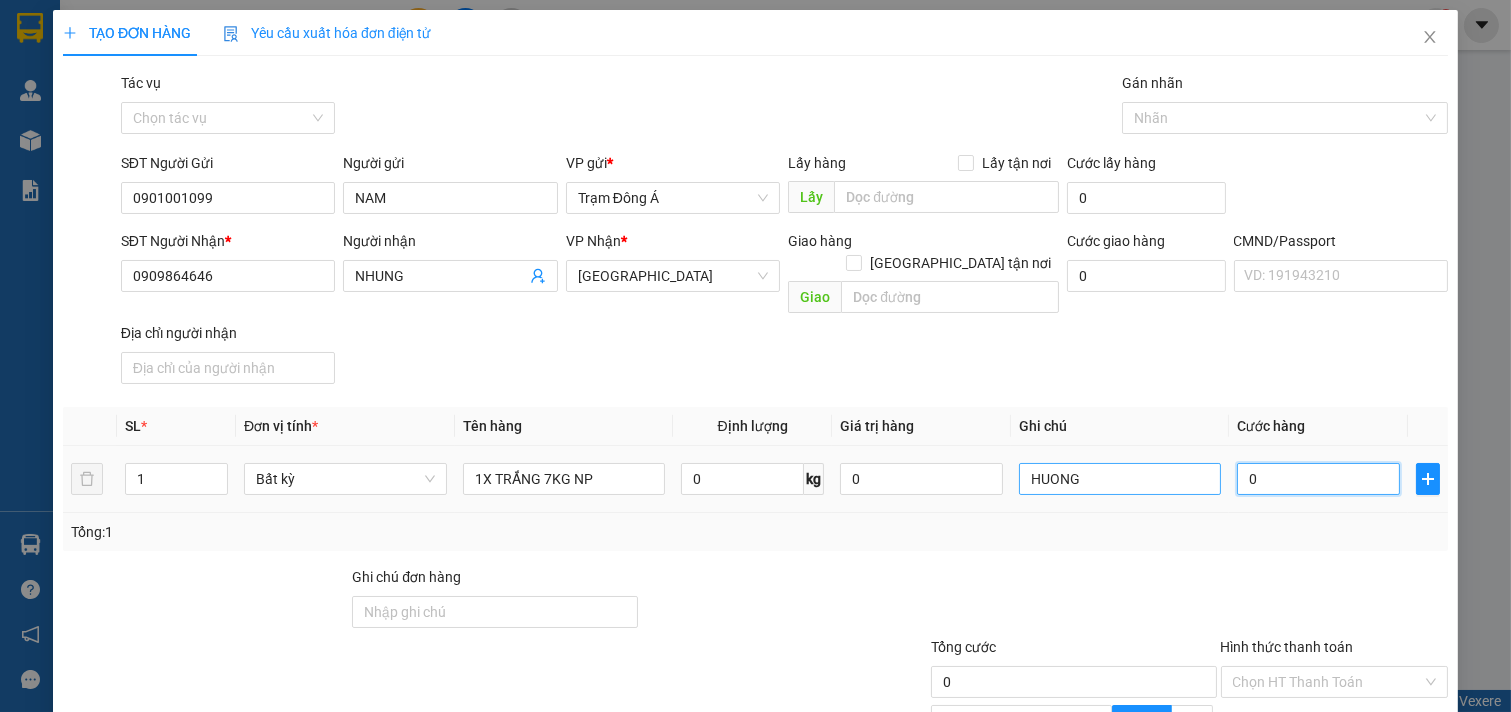 type on "2" 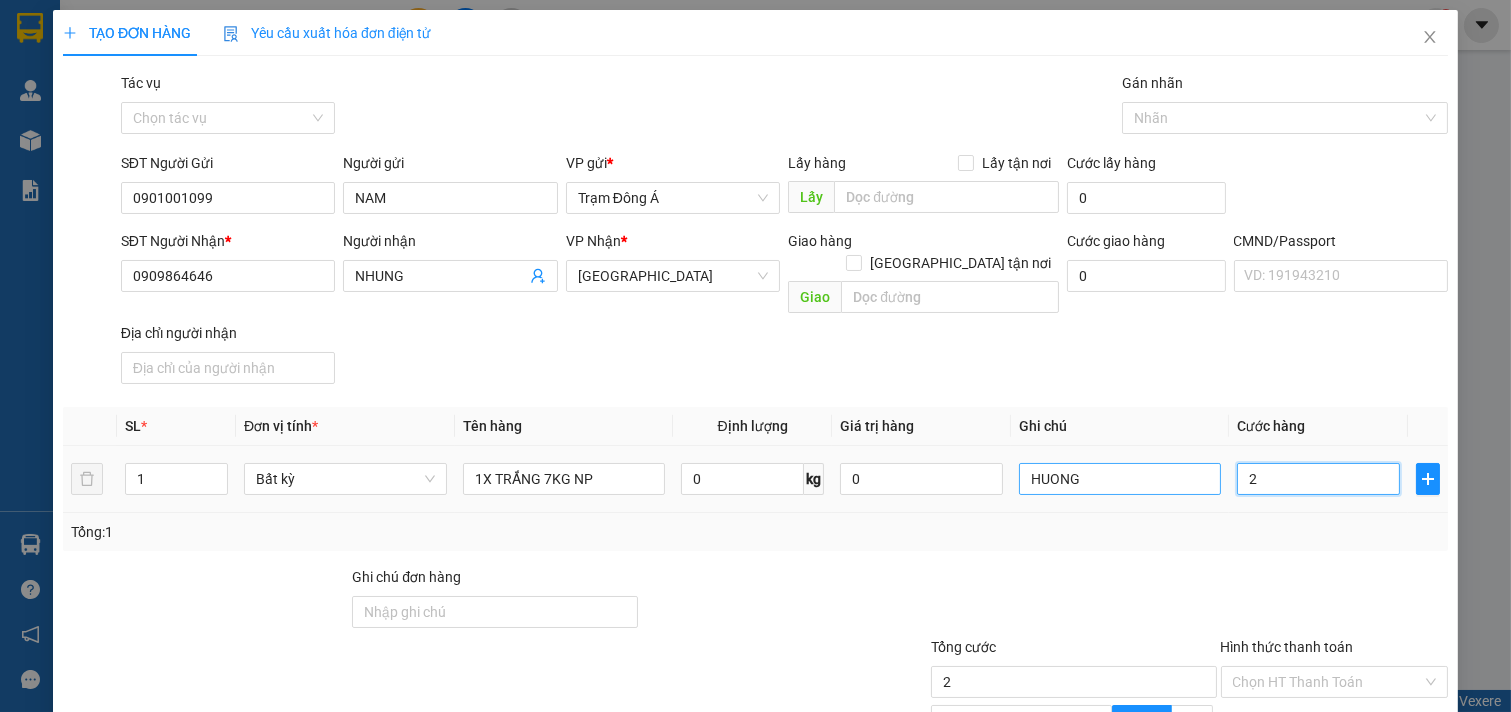 type on "25" 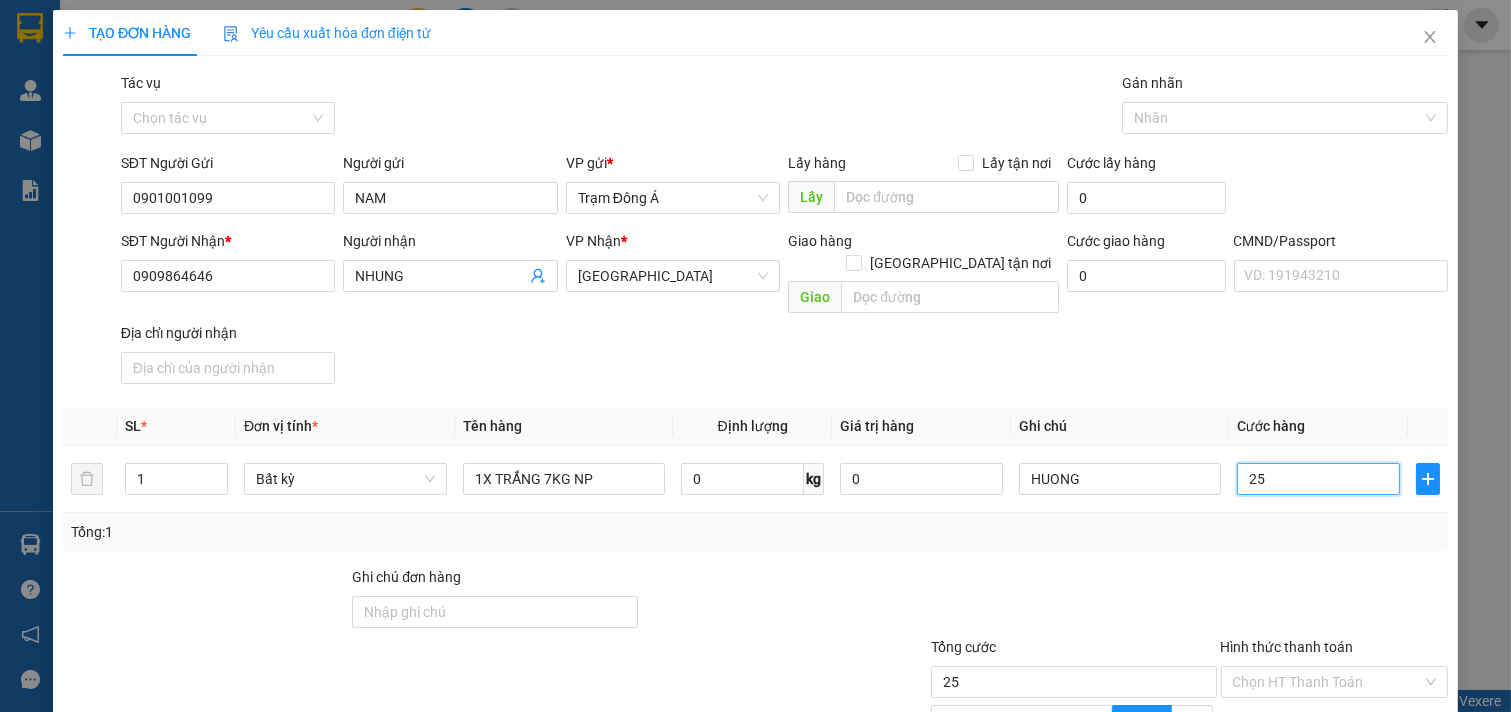 scroll, scrollTop: 200, scrollLeft: 0, axis: vertical 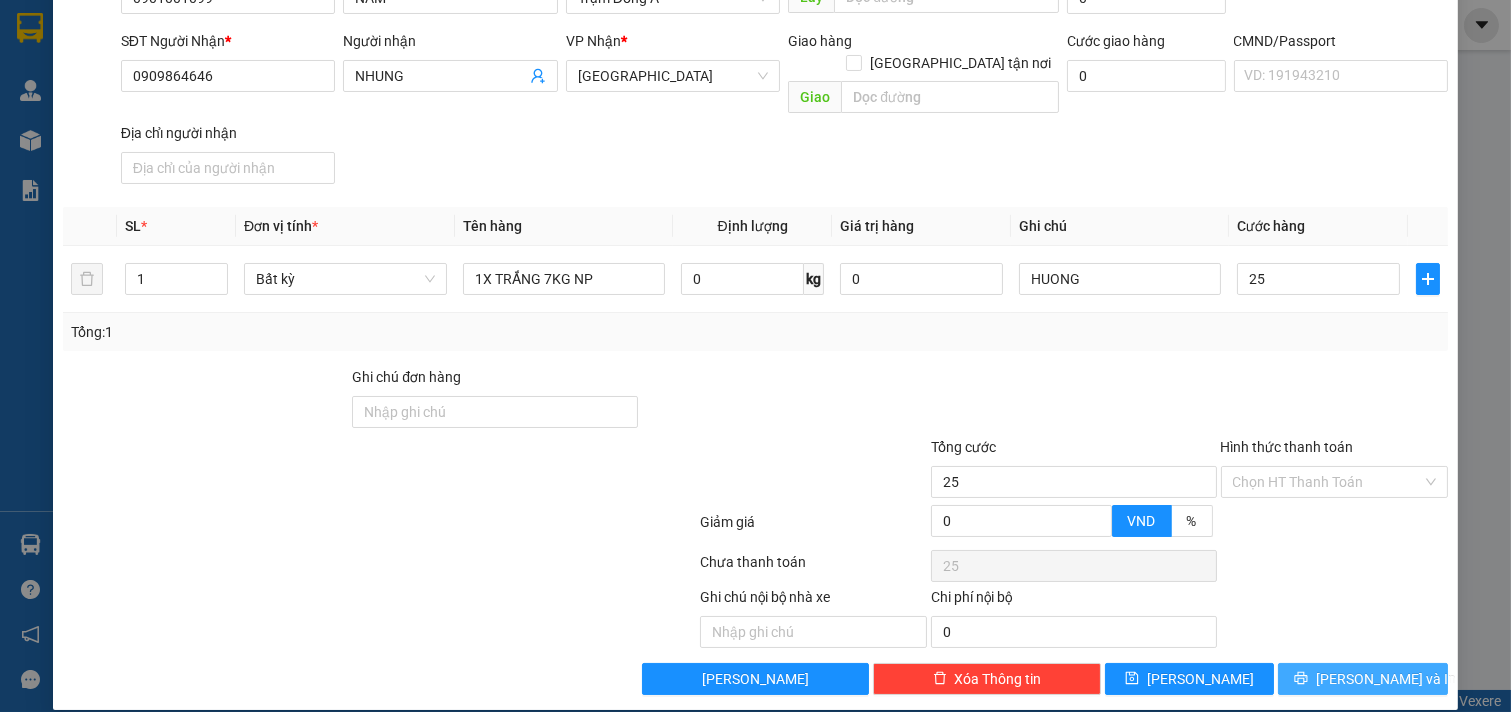 type on "25.000" 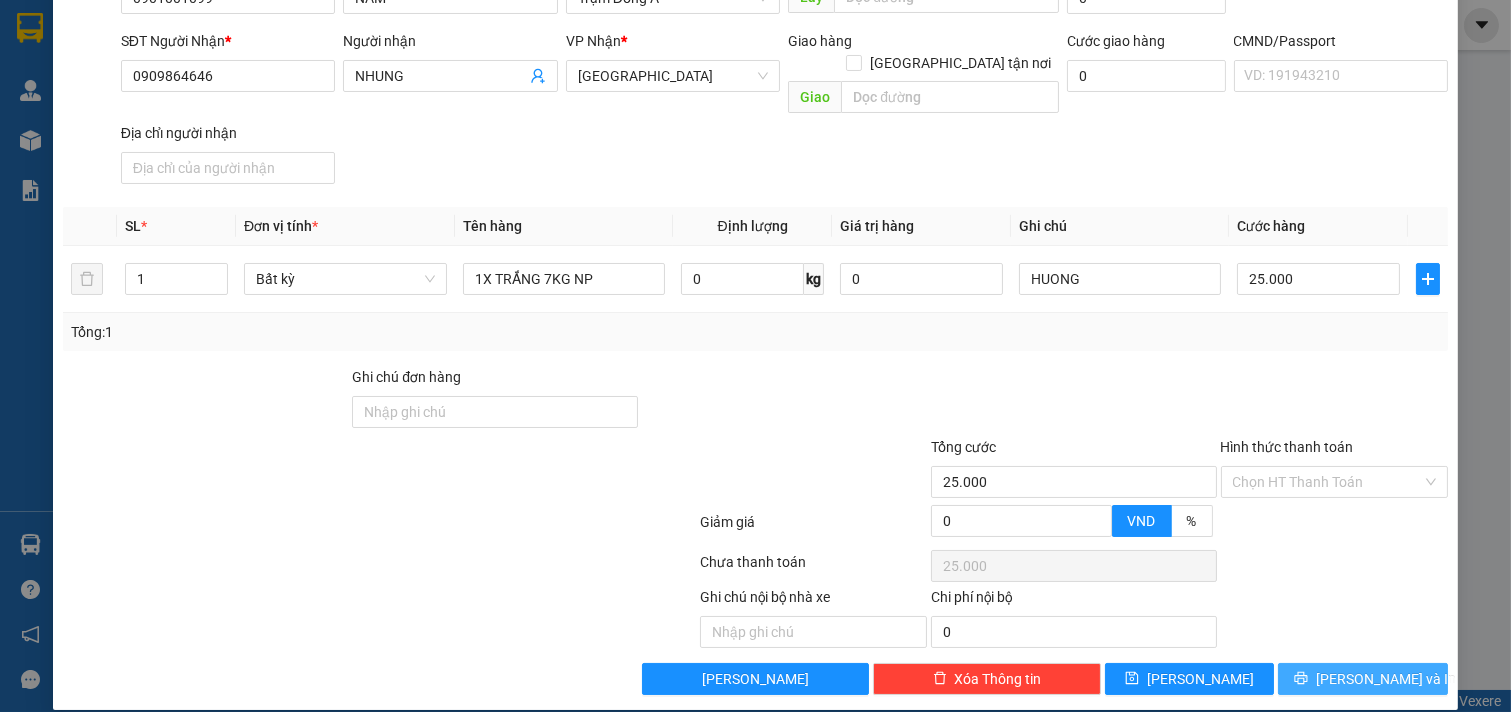click on "[PERSON_NAME] và In" at bounding box center [1386, 679] 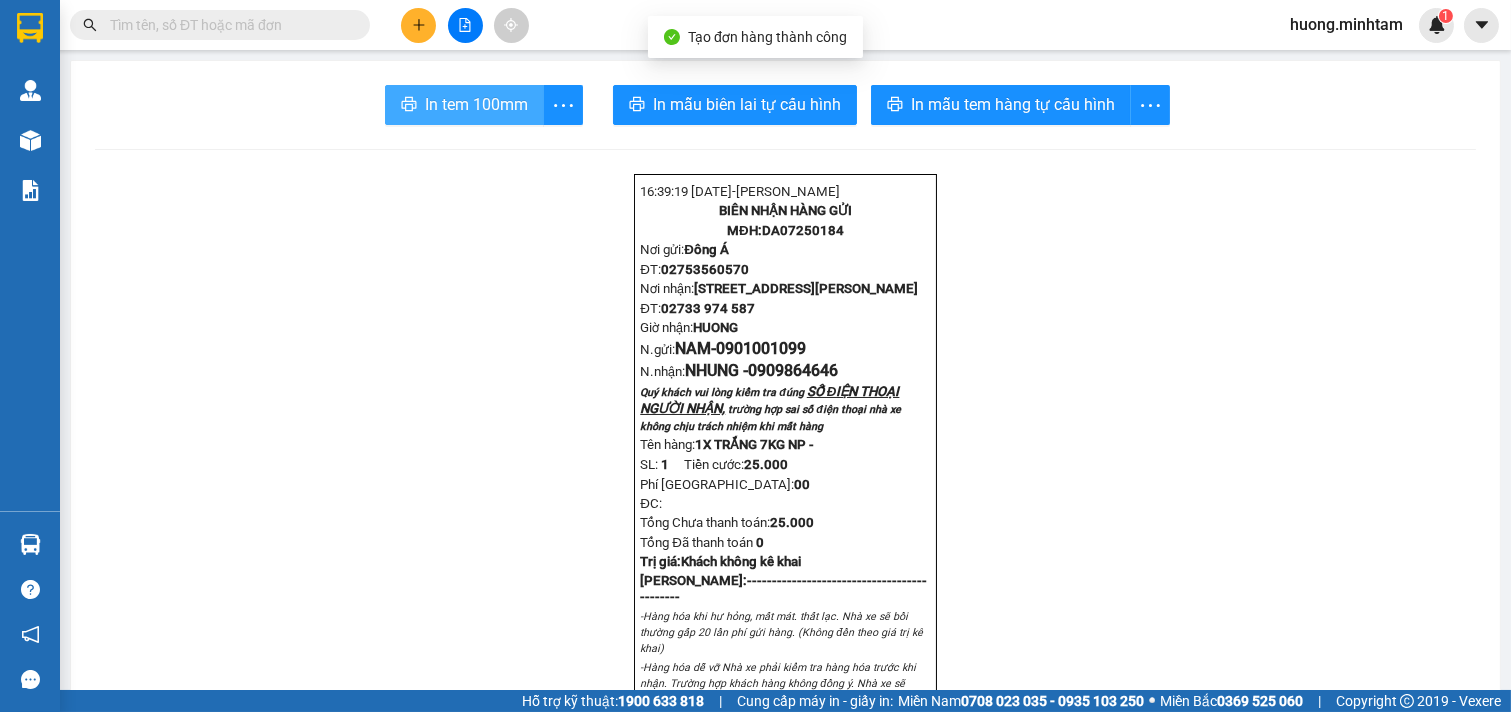 click on "In tem 100mm" at bounding box center [476, 104] 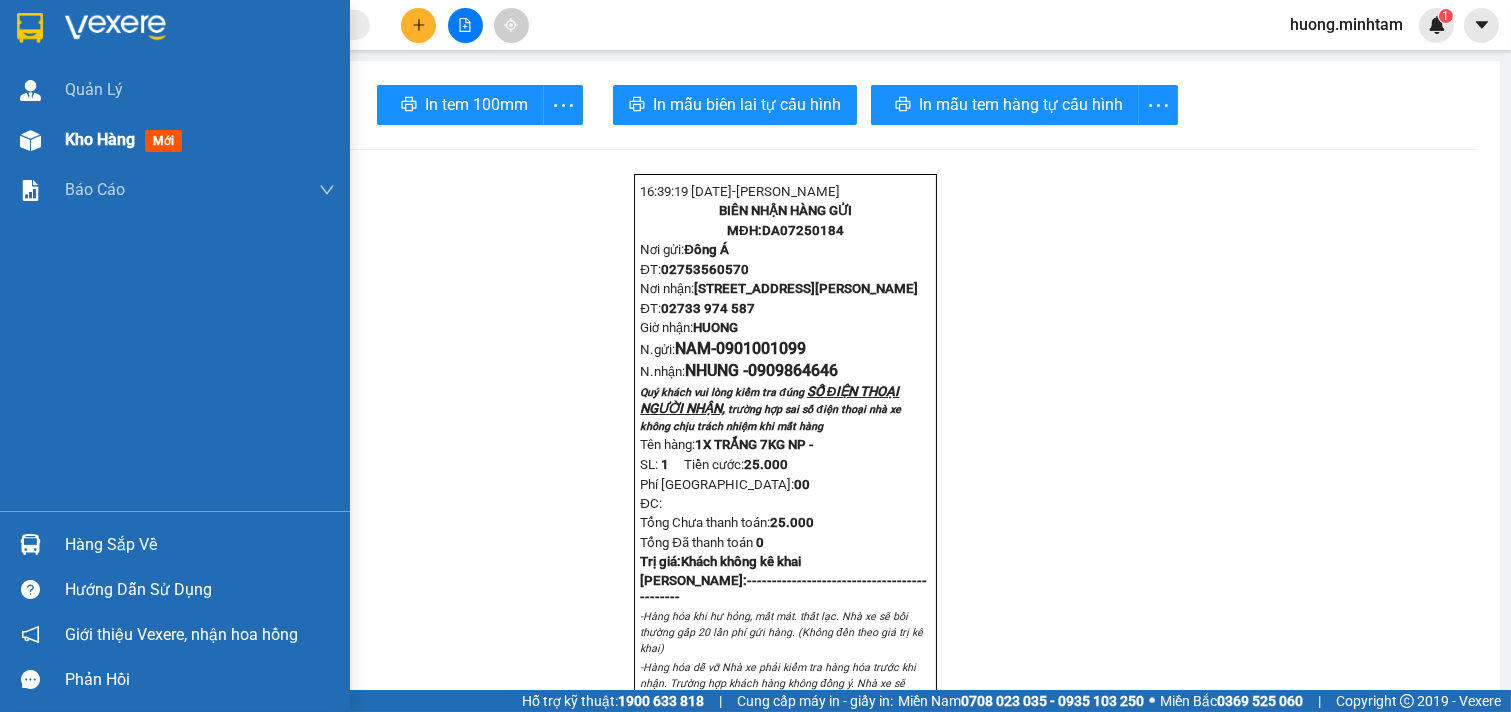 scroll, scrollTop: 0, scrollLeft: 0, axis: both 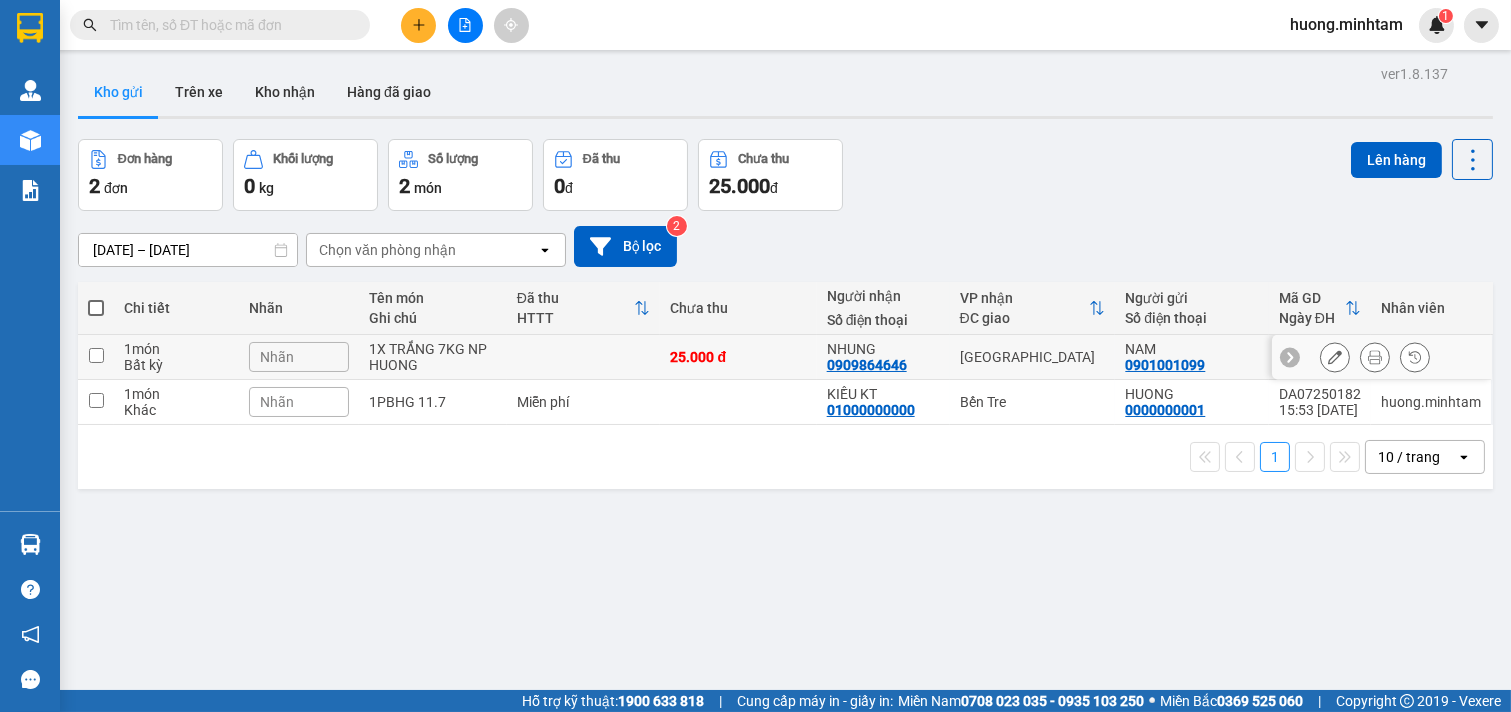 click at bounding box center (96, 355) 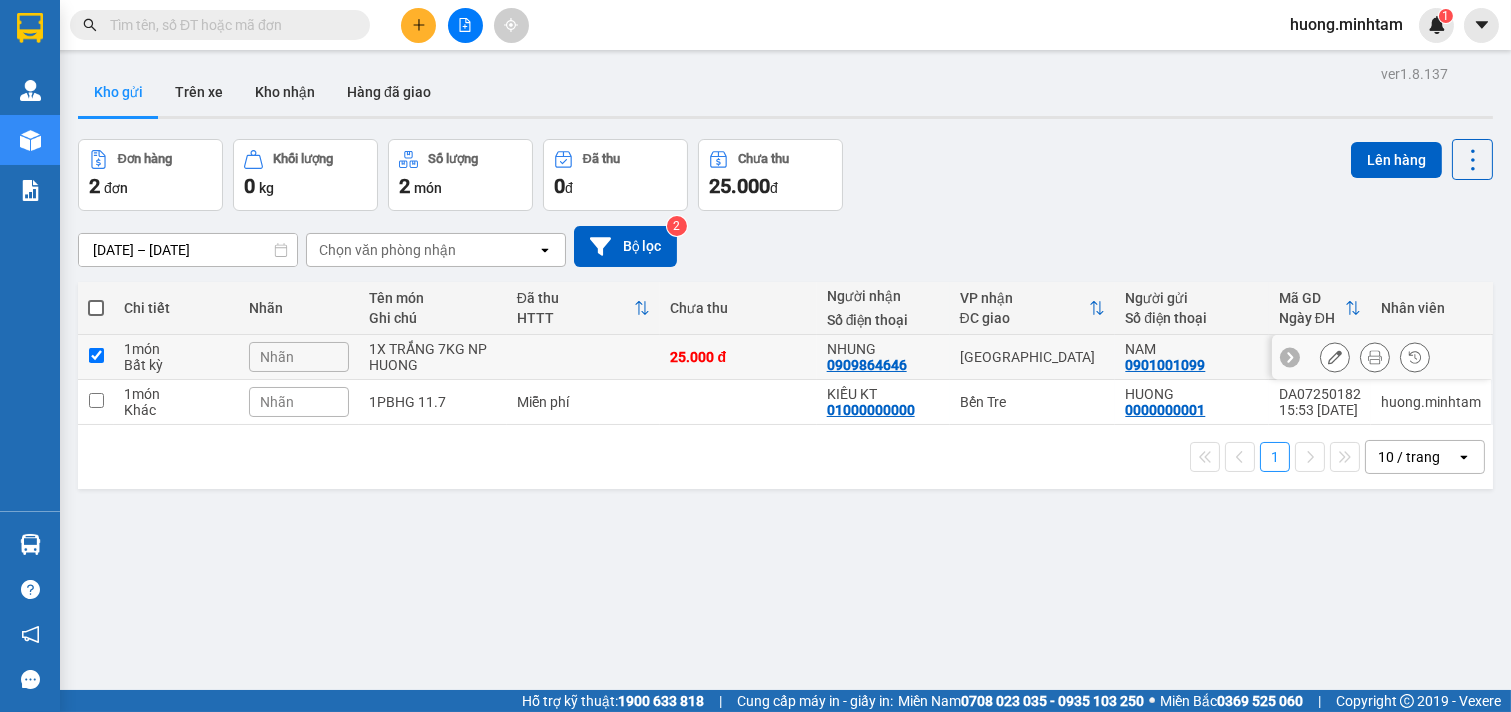 checkbox on "true" 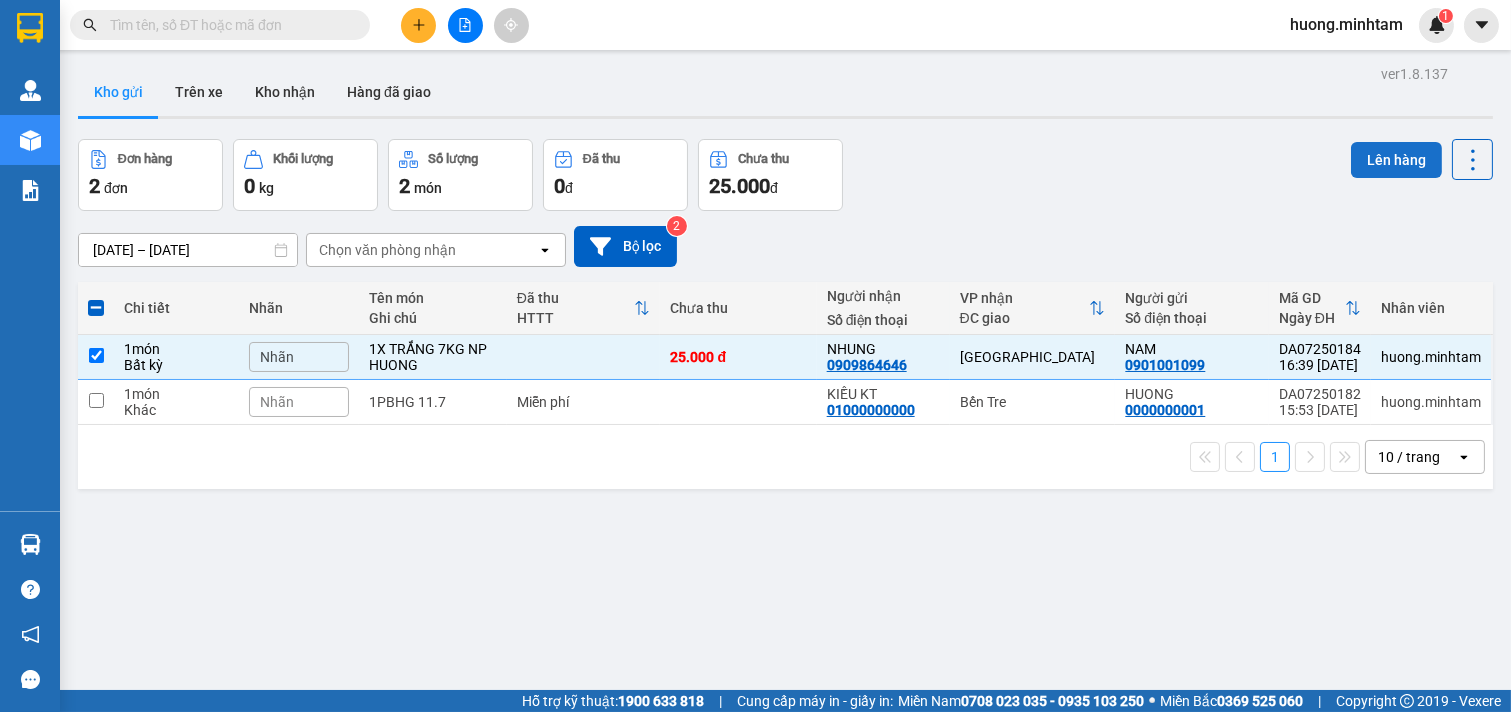 click on "Lên hàng" at bounding box center (1396, 160) 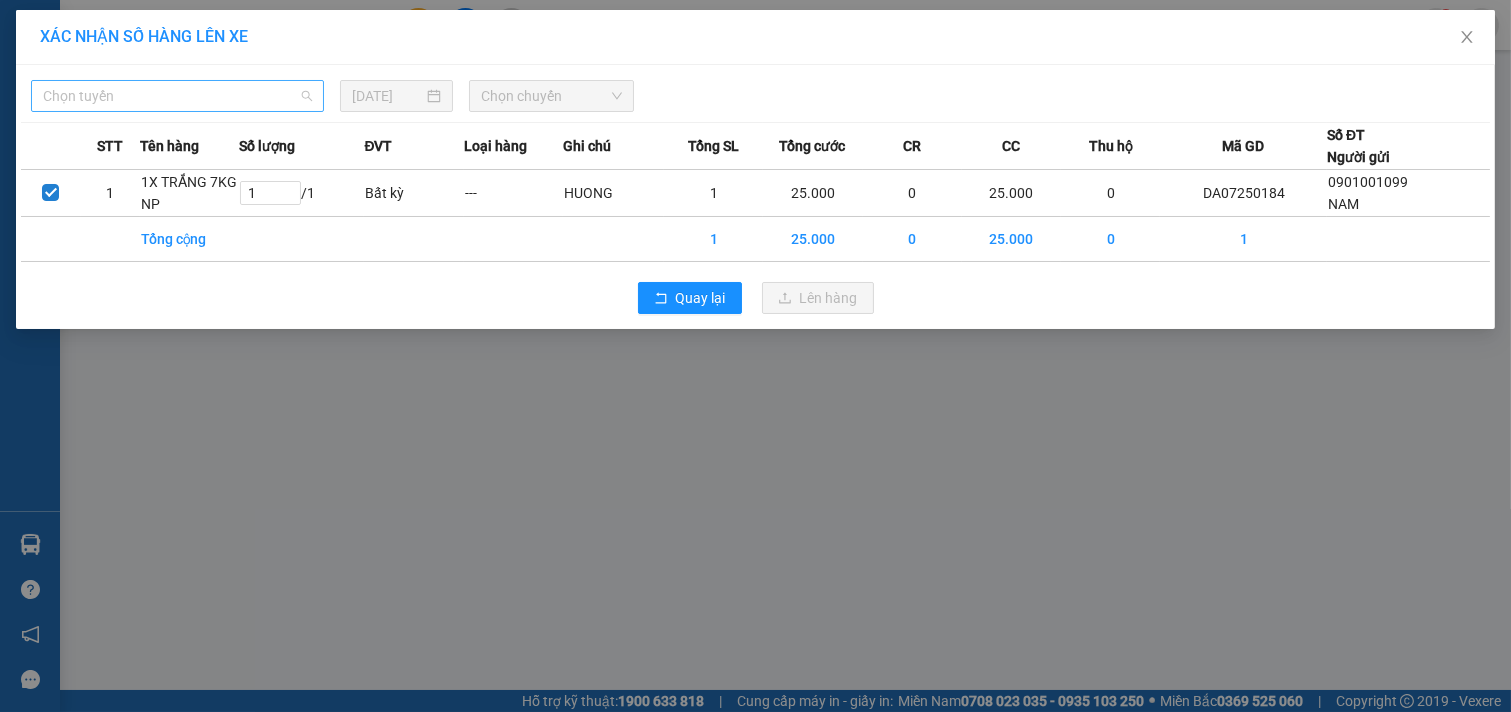 click on "Chọn tuyến" at bounding box center [177, 96] 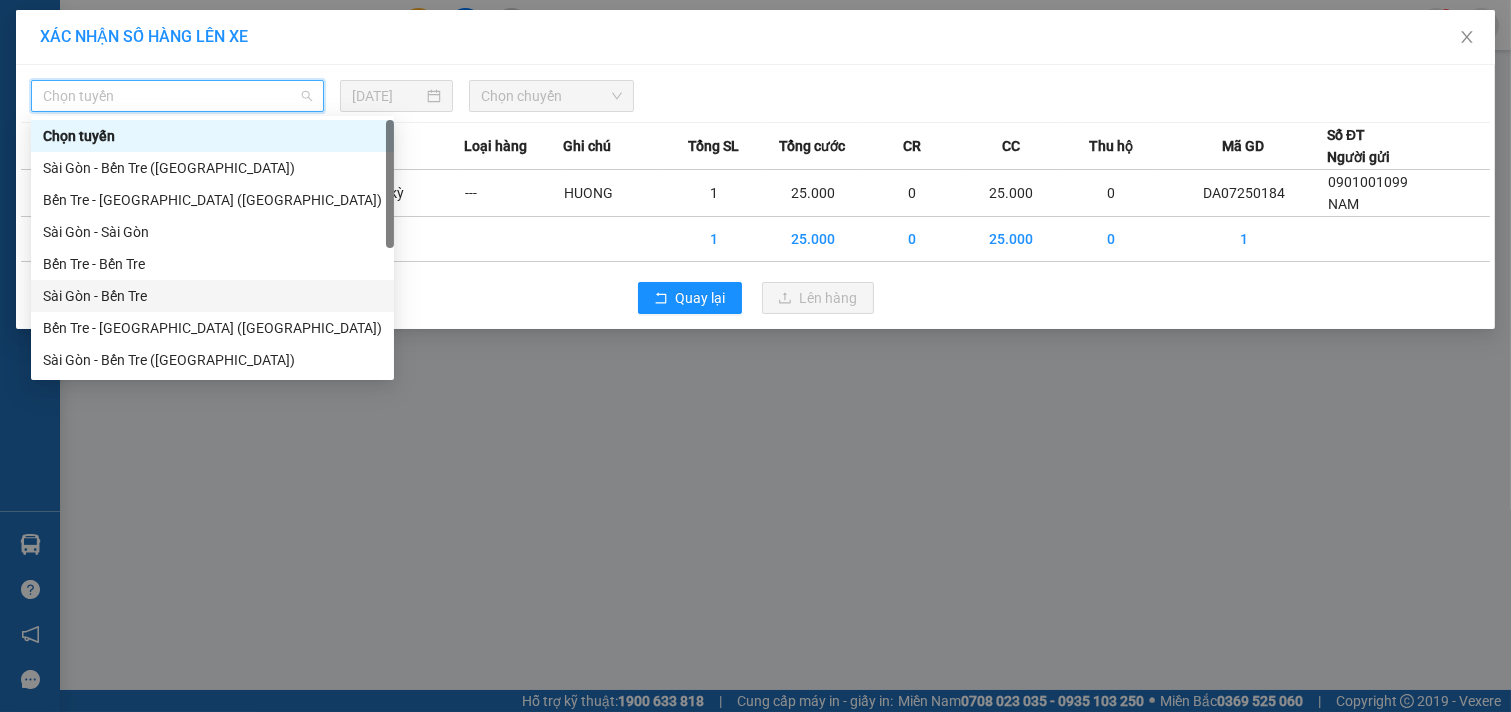 scroll, scrollTop: 32, scrollLeft: 0, axis: vertical 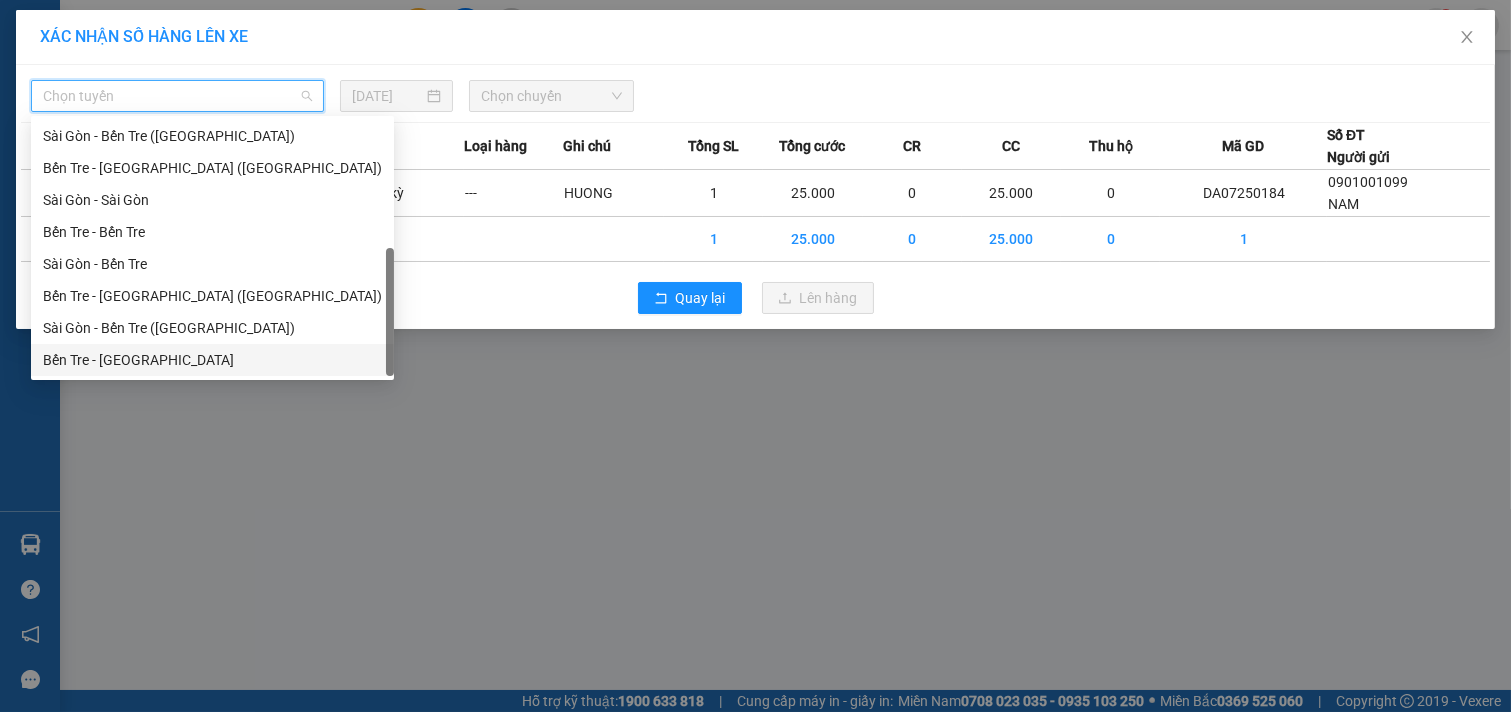 click on "Bến Tre - [GEOGRAPHIC_DATA]" at bounding box center (212, 360) 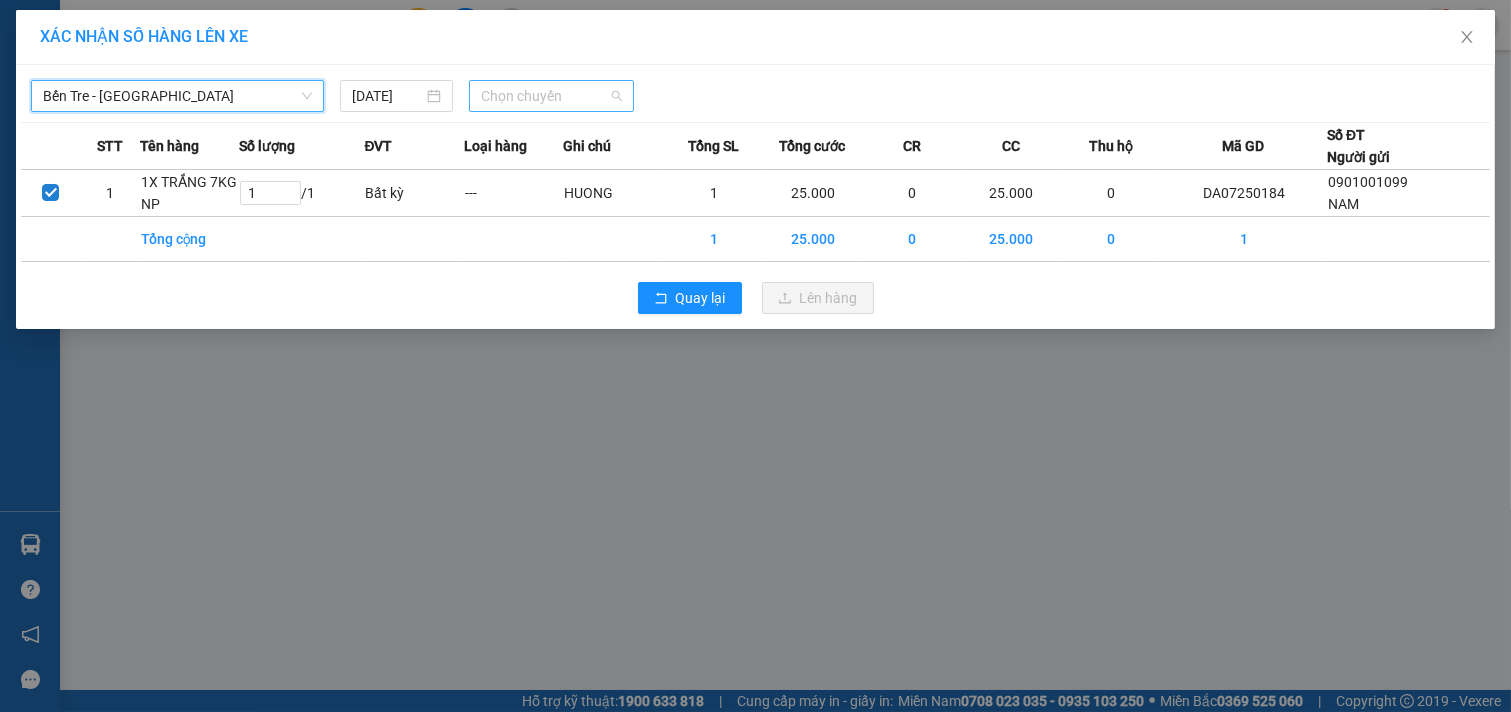 click on "Chọn chuyến" at bounding box center [551, 96] 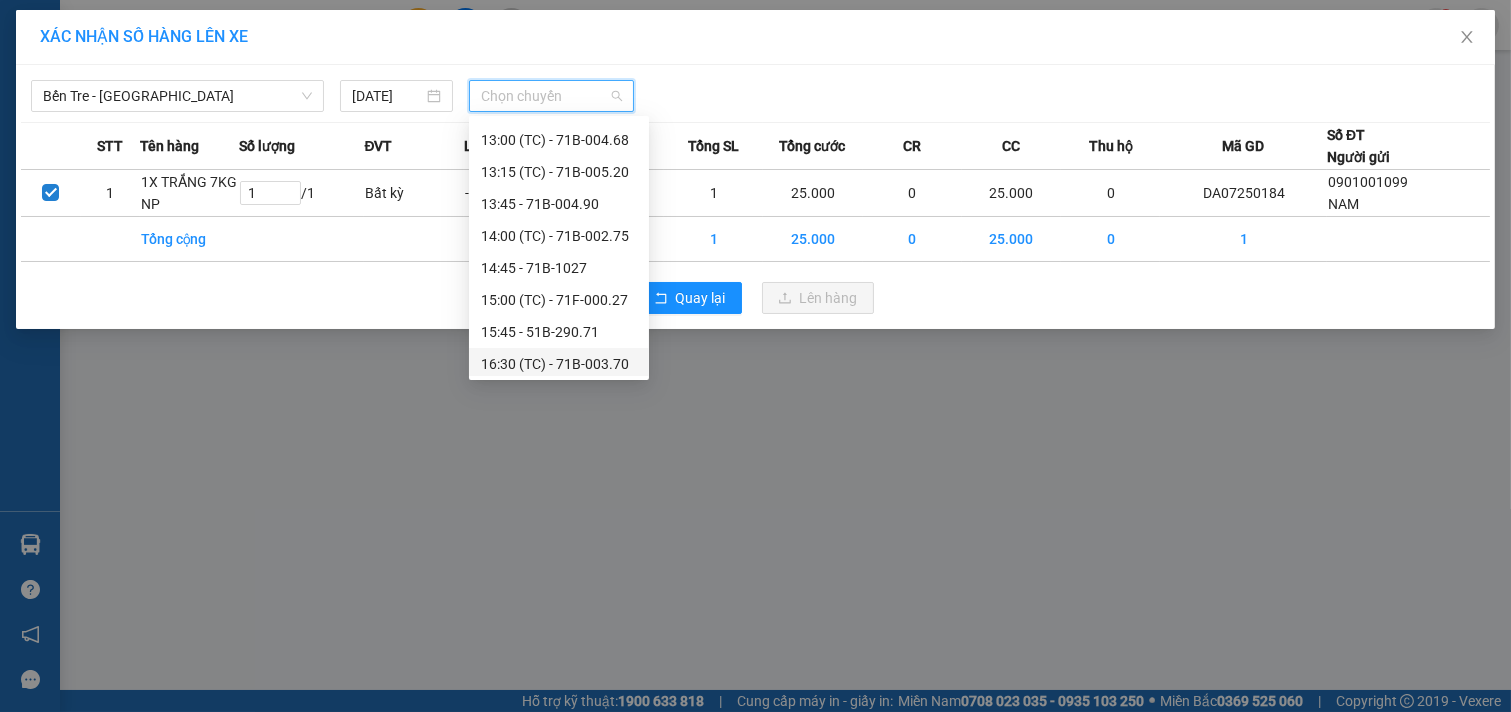 scroll, scrollTop: 576, scrollLeft: 0, axis: vertical 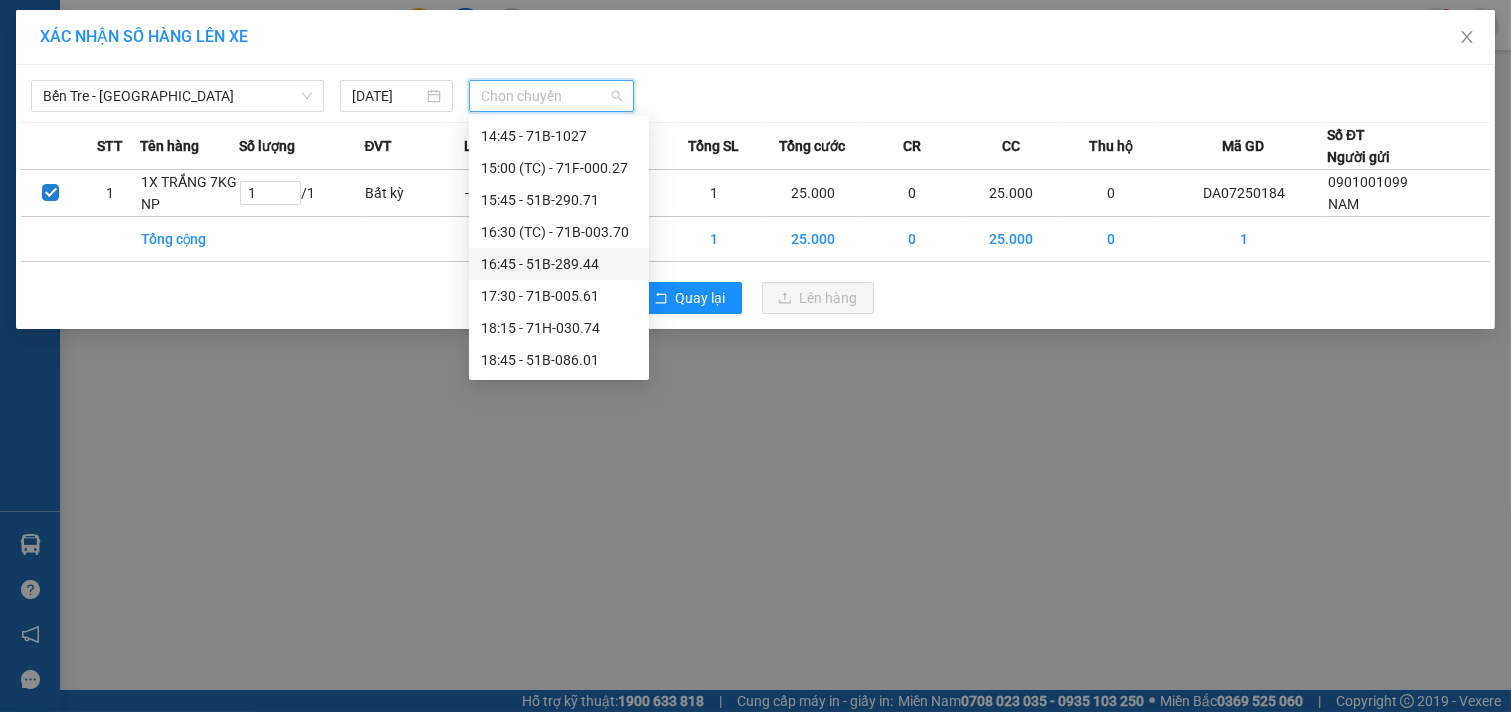 click on "16:45     - 51B-289.44" at bounding box center (559, 264) 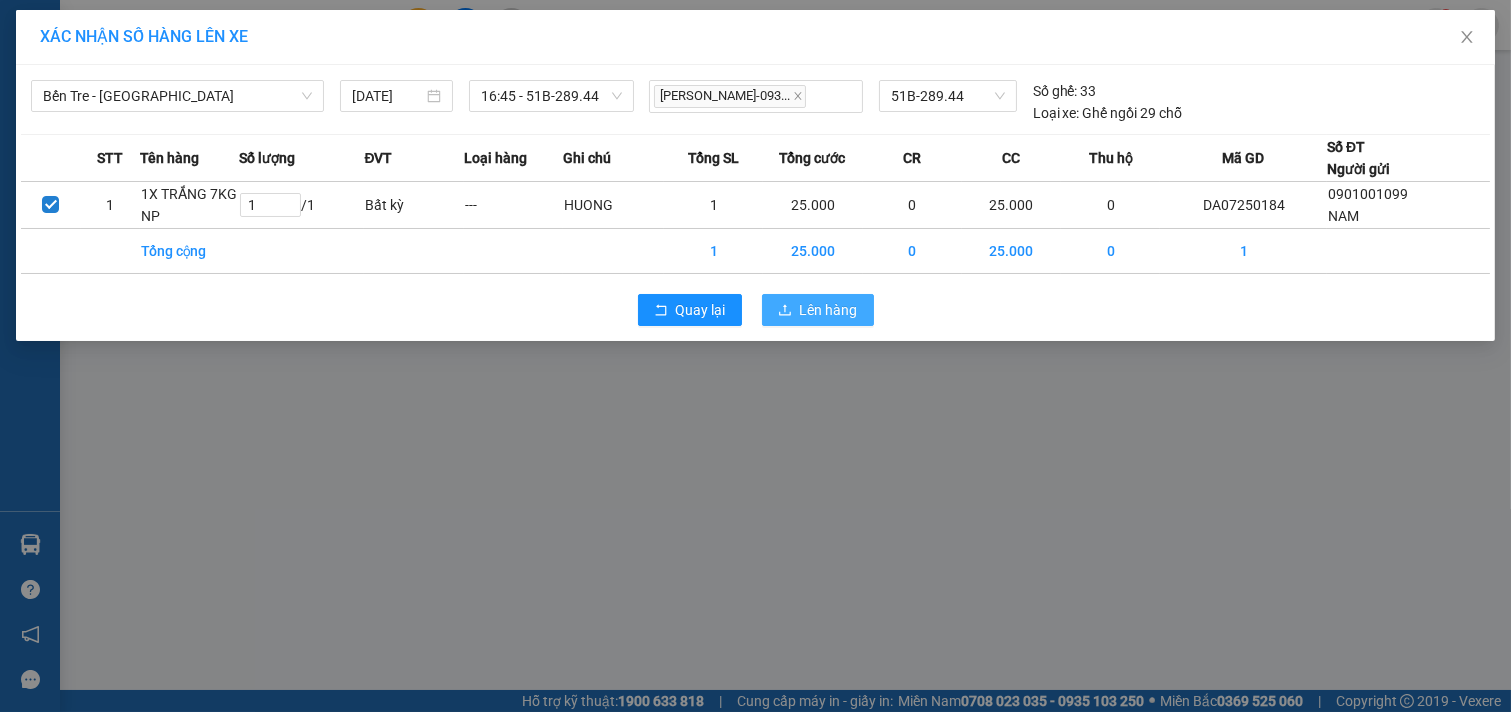 click on "Lên hàng" at bounding box center [818, 310] 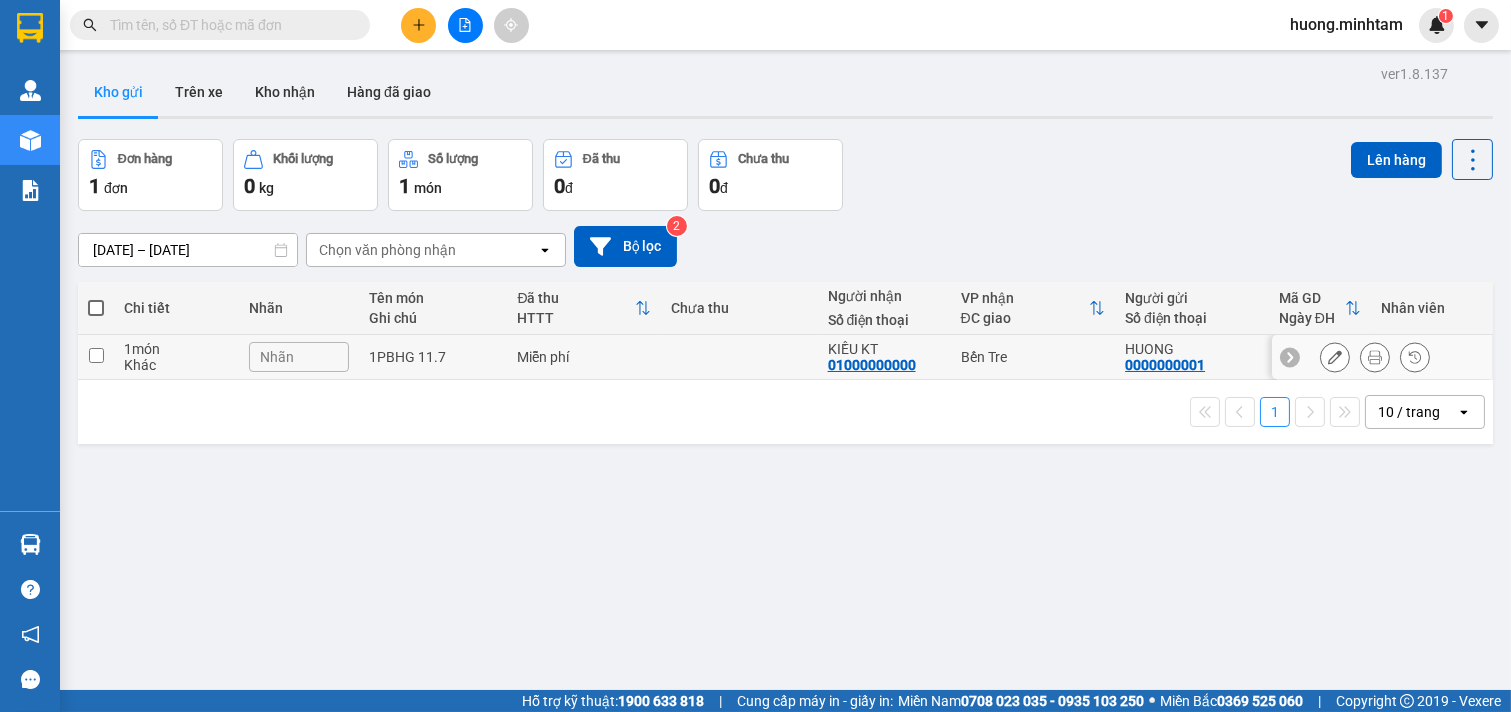 click at bounding box center (96, 357) 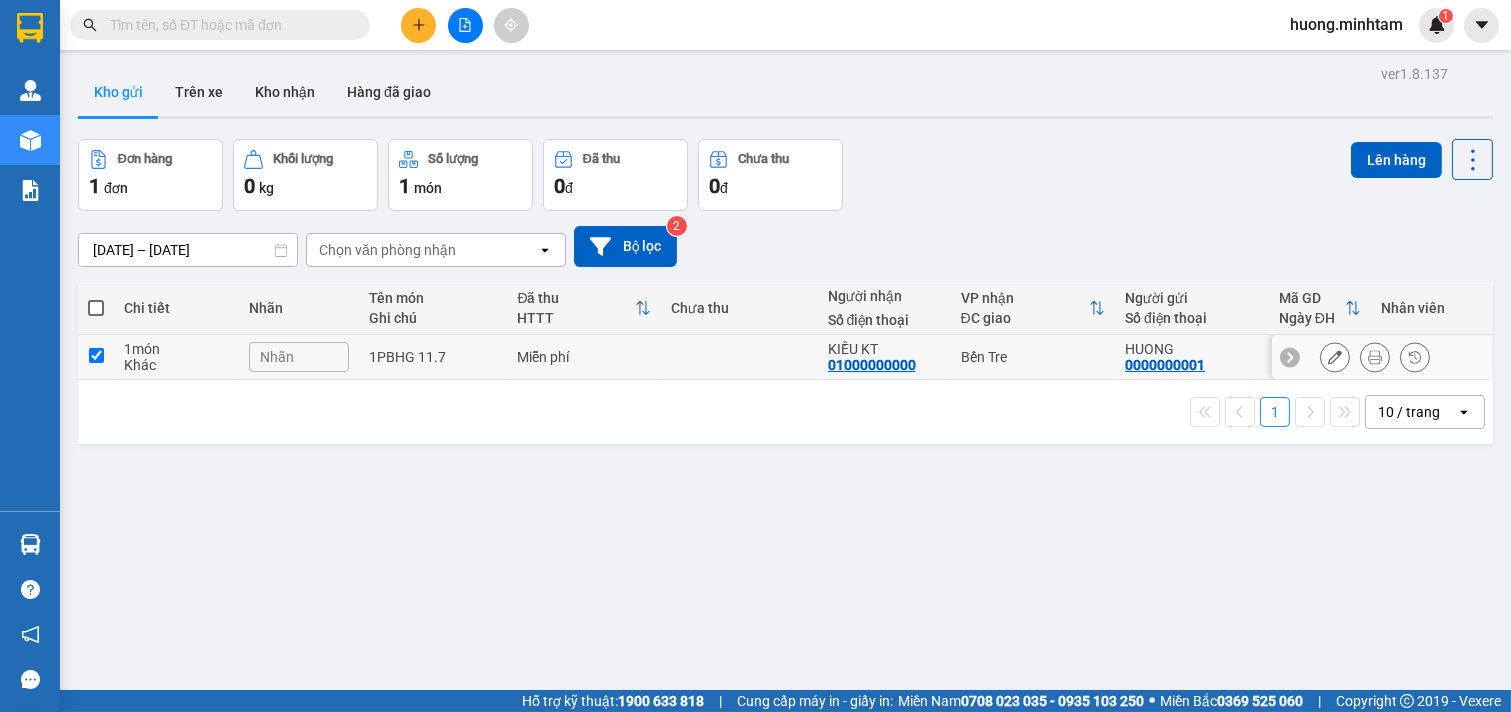 checkbox on "true" 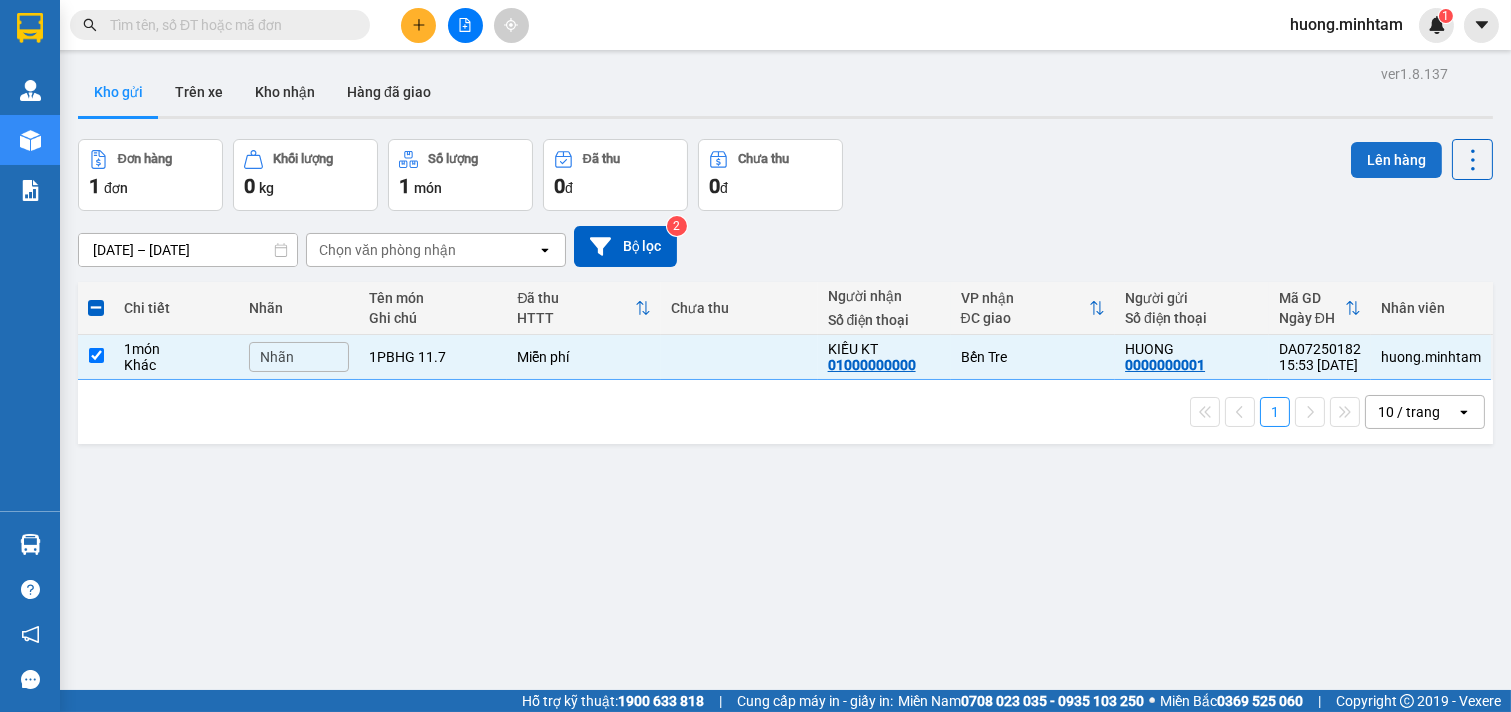click on "Lên hàng" at bounding box center (1396, 160) 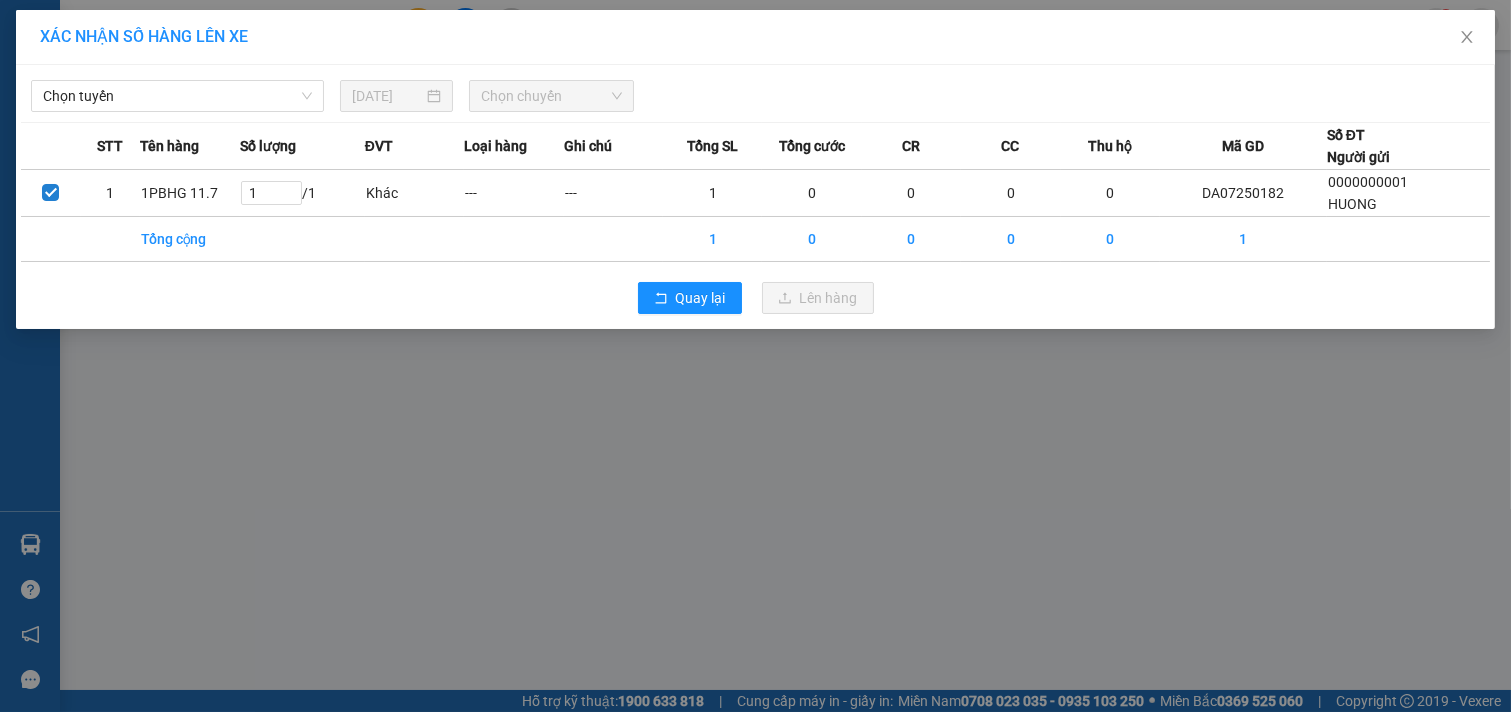 click on "Chọn tuyến [DATE] Chọn chuyến" at bounding box center (755, 91) 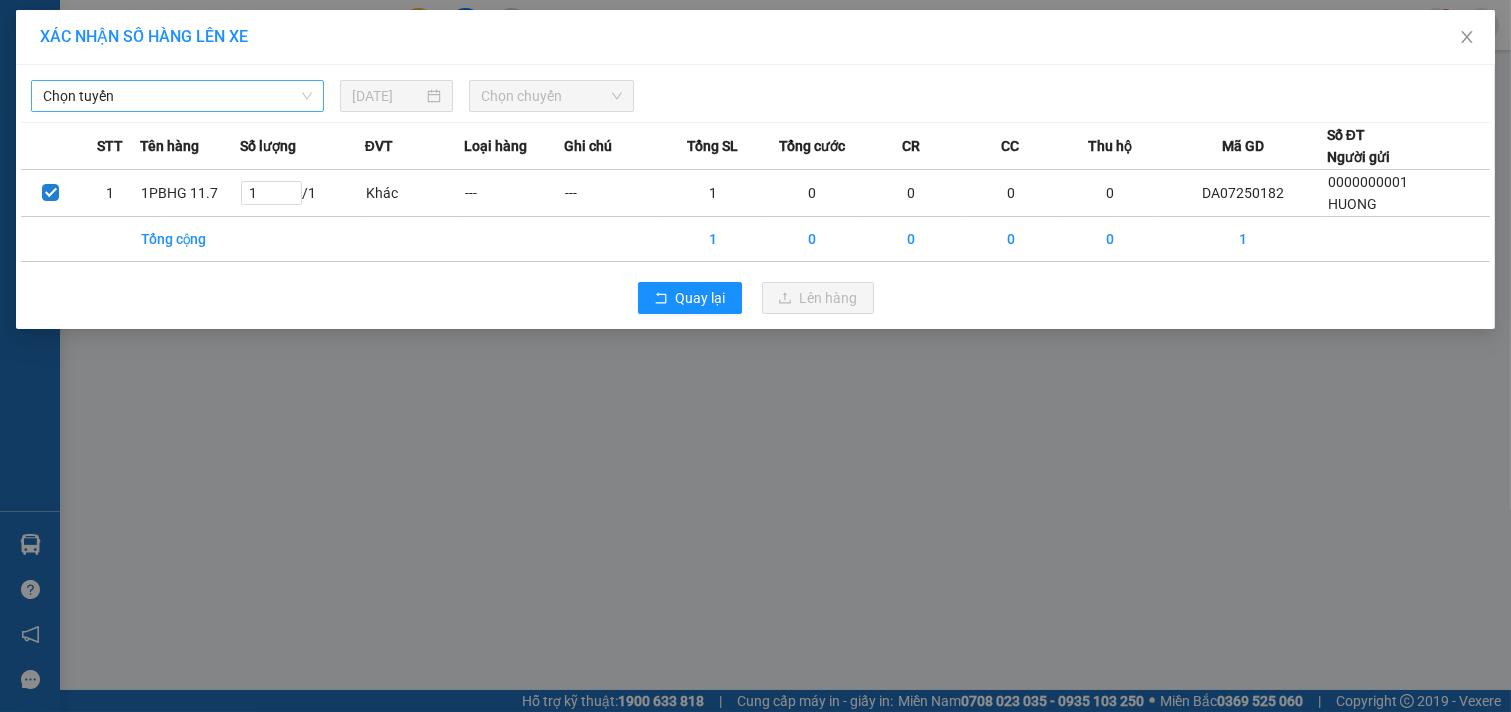 click on "Chọn tuyến" at bounding box center (177, 96) 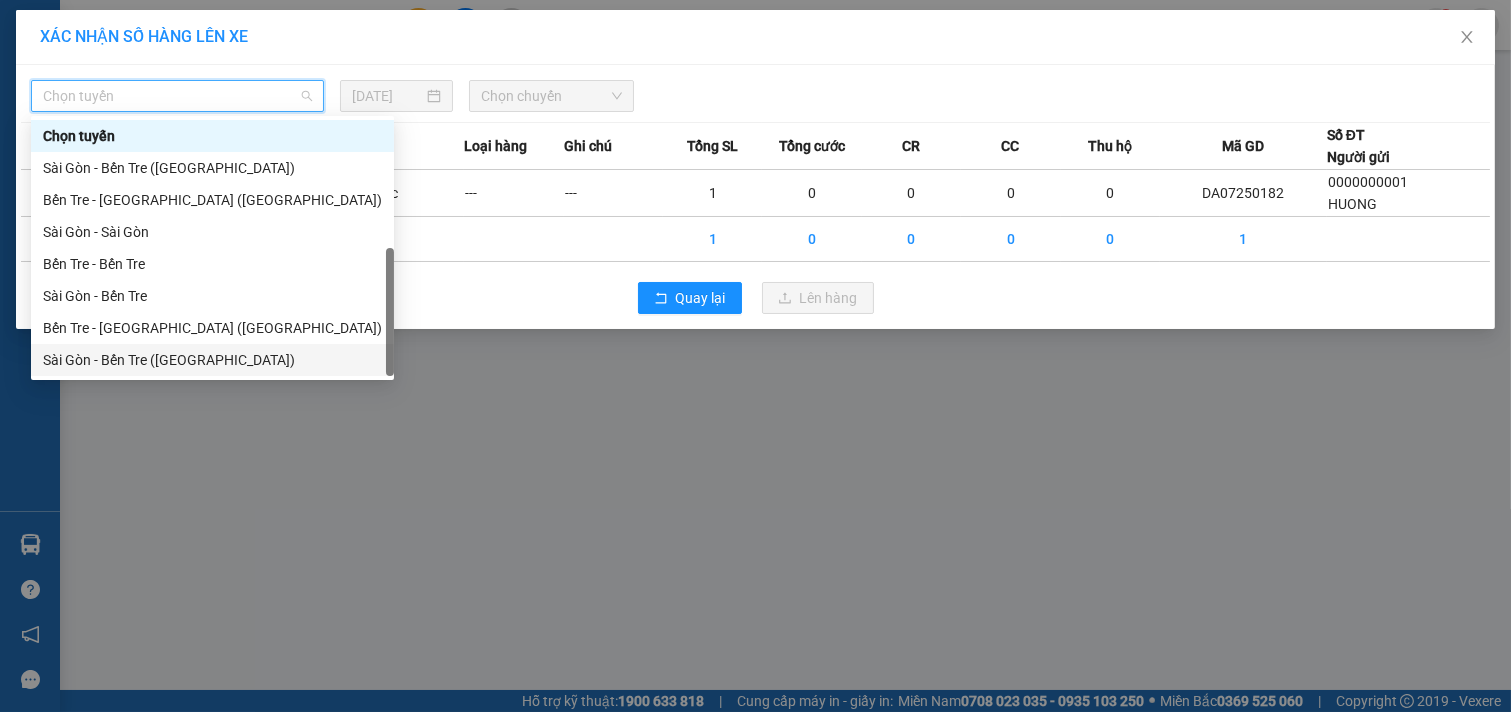 scroll, scrollTop: 32, scrollLeft: 0, axis: vertical 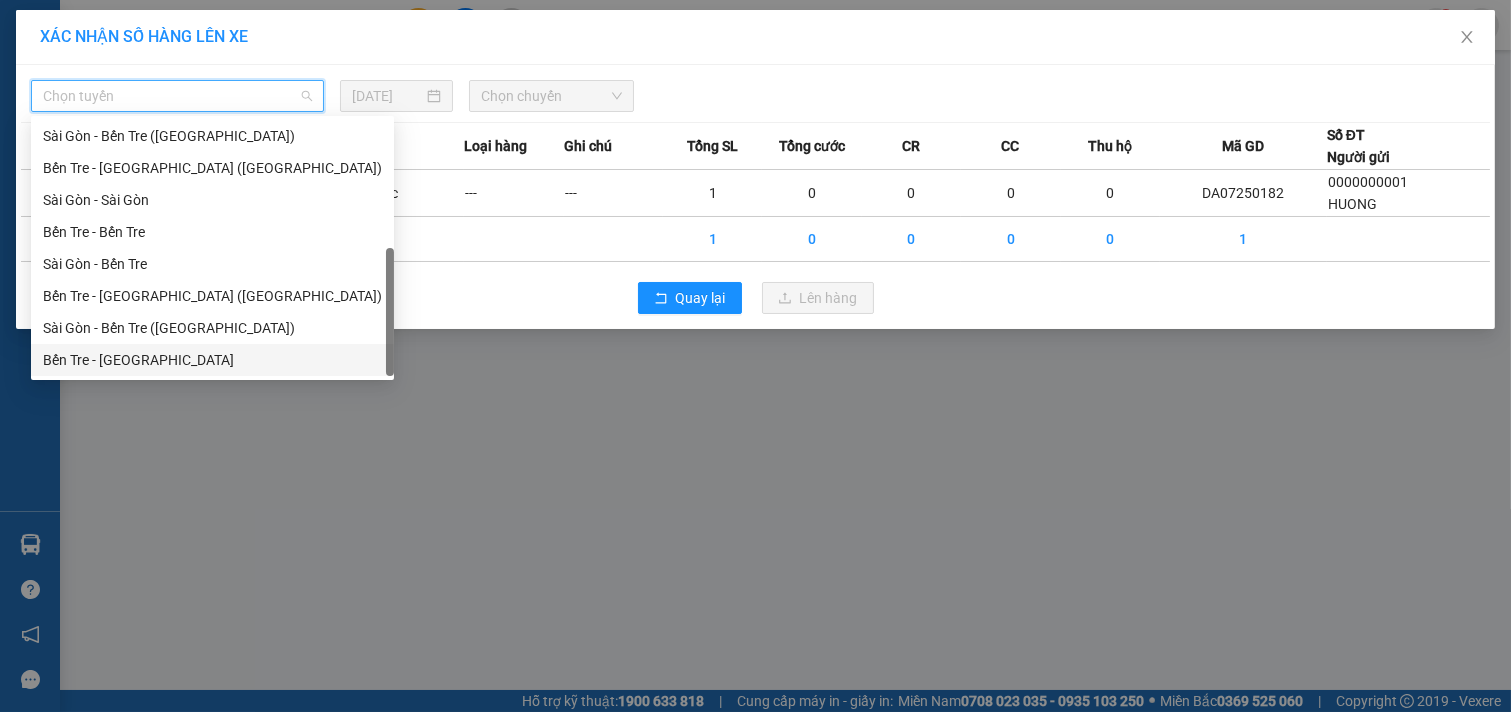 click on "Bến Tre - [GEOGRAPHIC_DATA]" at bounding box center [212, 360] 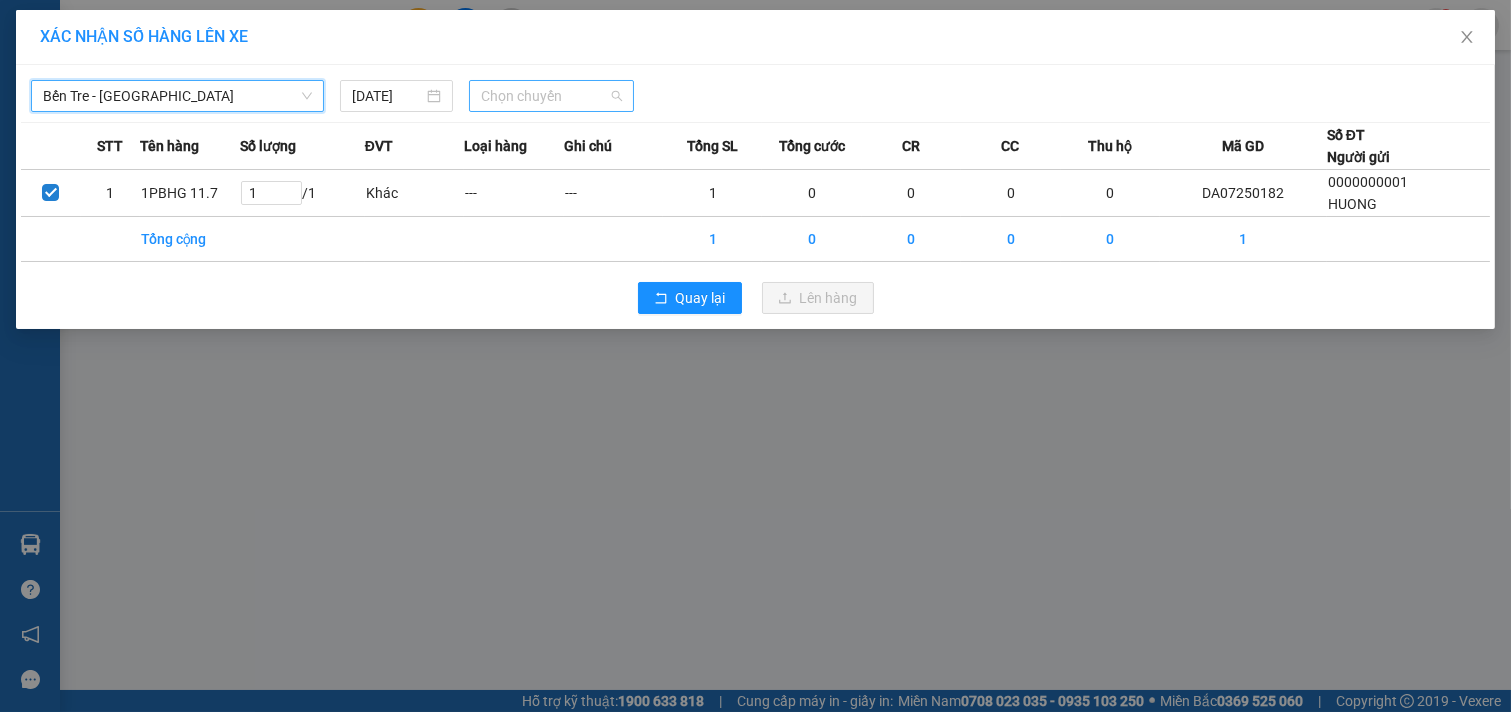 click on "Chọn chuyến" at bounding box center [551, 96] 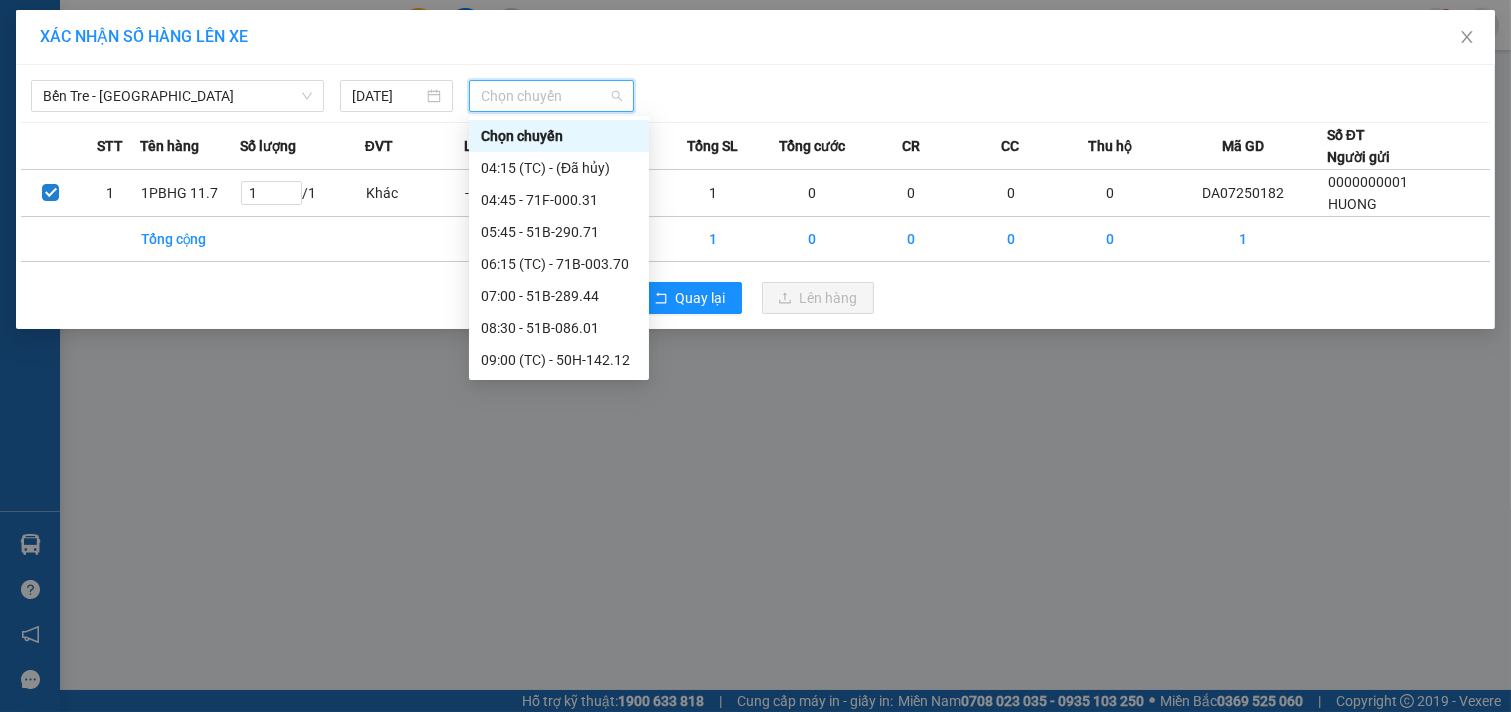 scroll, scrollTop: 576, scrollLeft: 0, axis: vertical 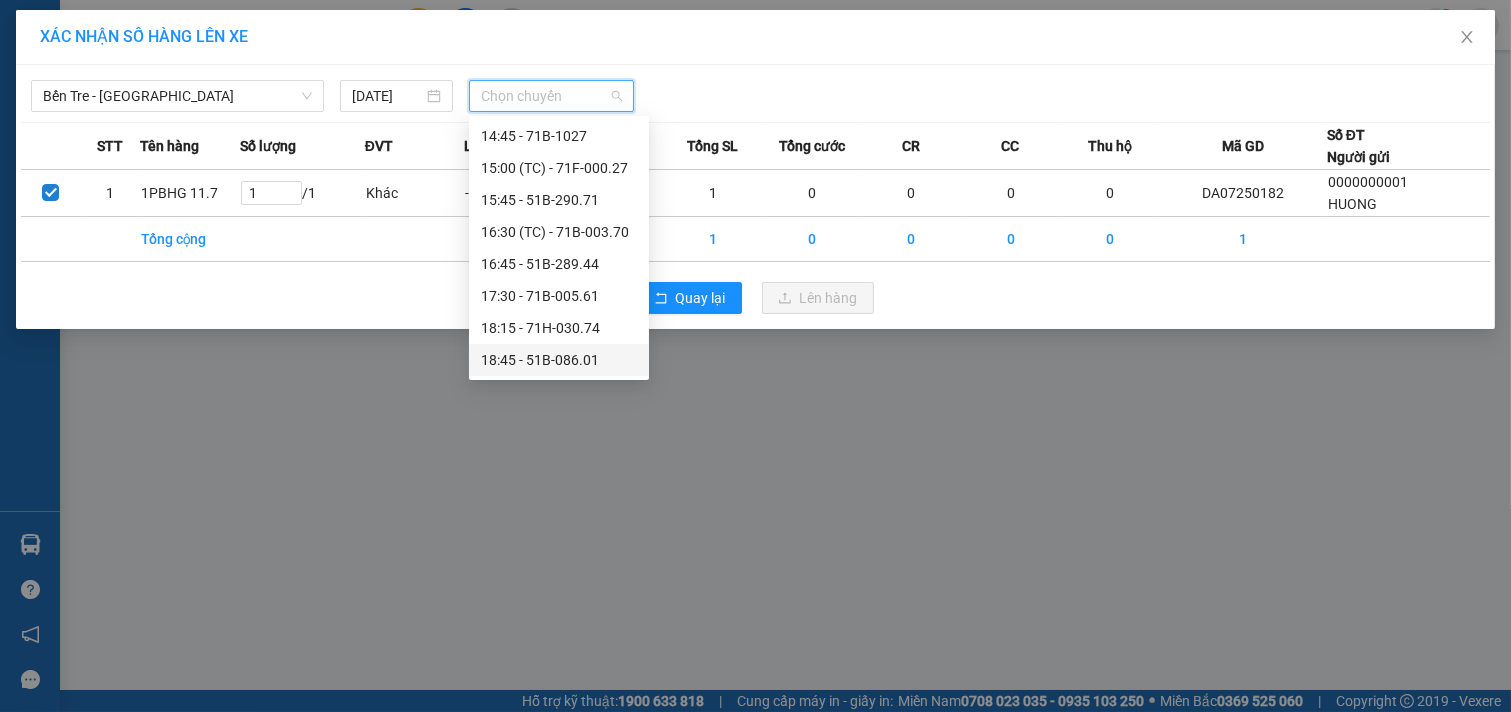 click on "18:45     - 51B-086.01" at bounding box center [559, 360] 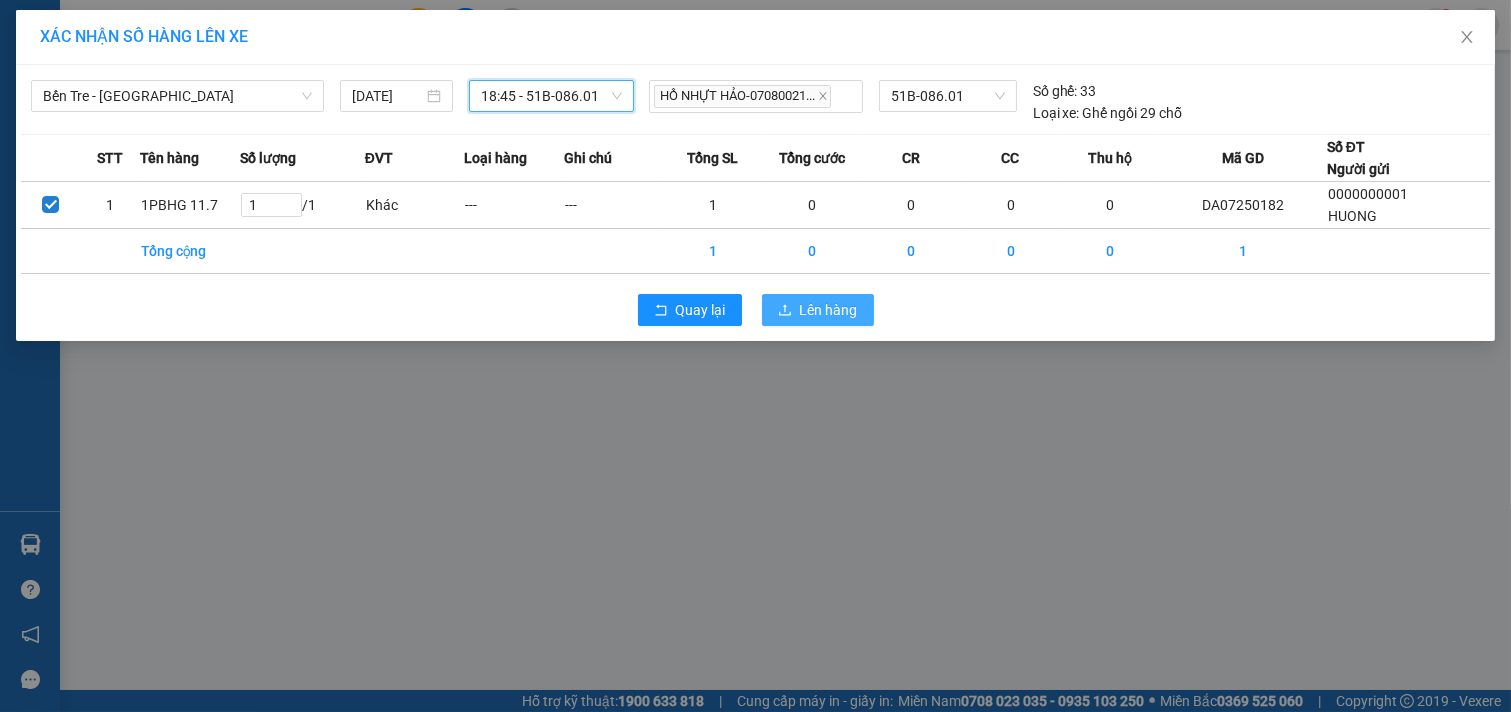 click on "Lên hàng" at bounding box center (829, 310) 